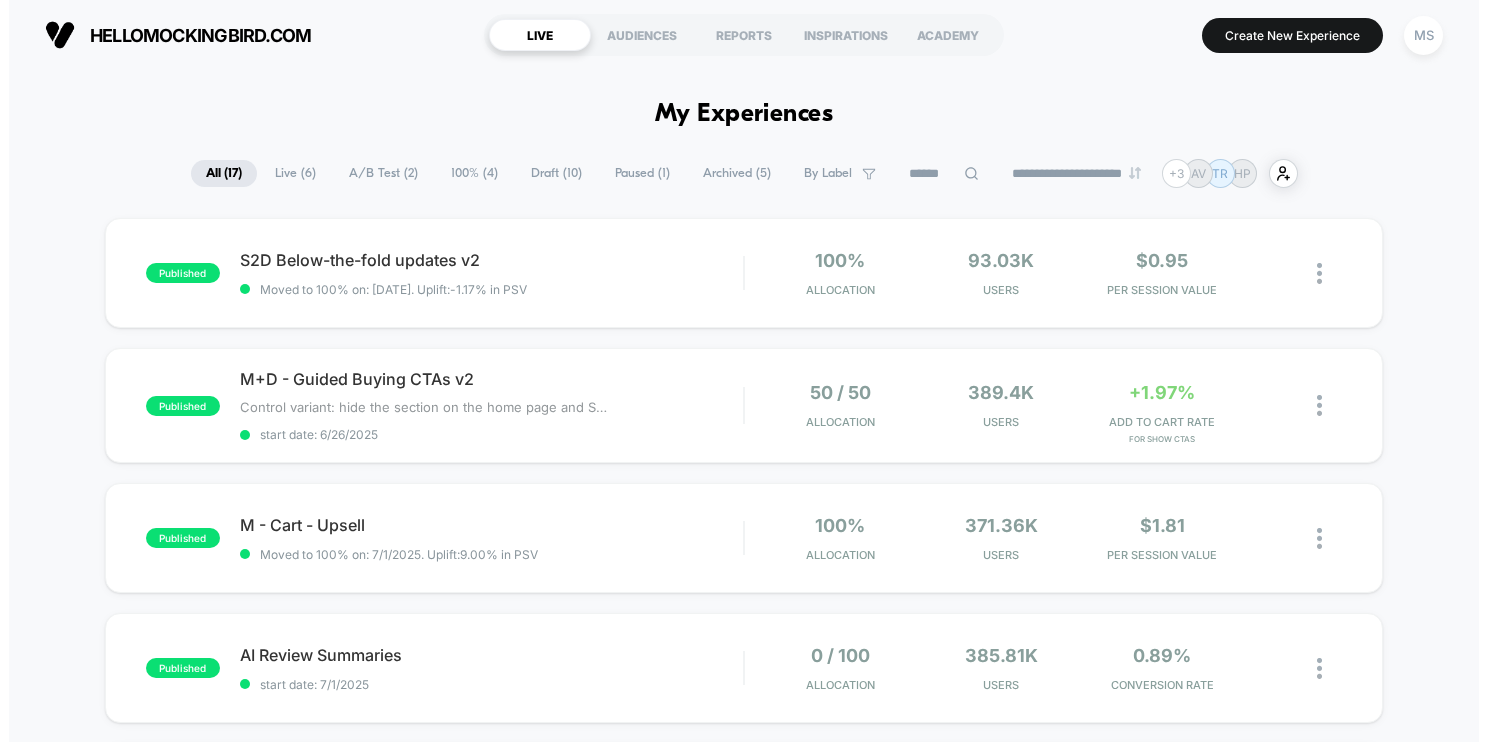 scroll, scrollTop: 0, scrollLeft: 0, axis: both 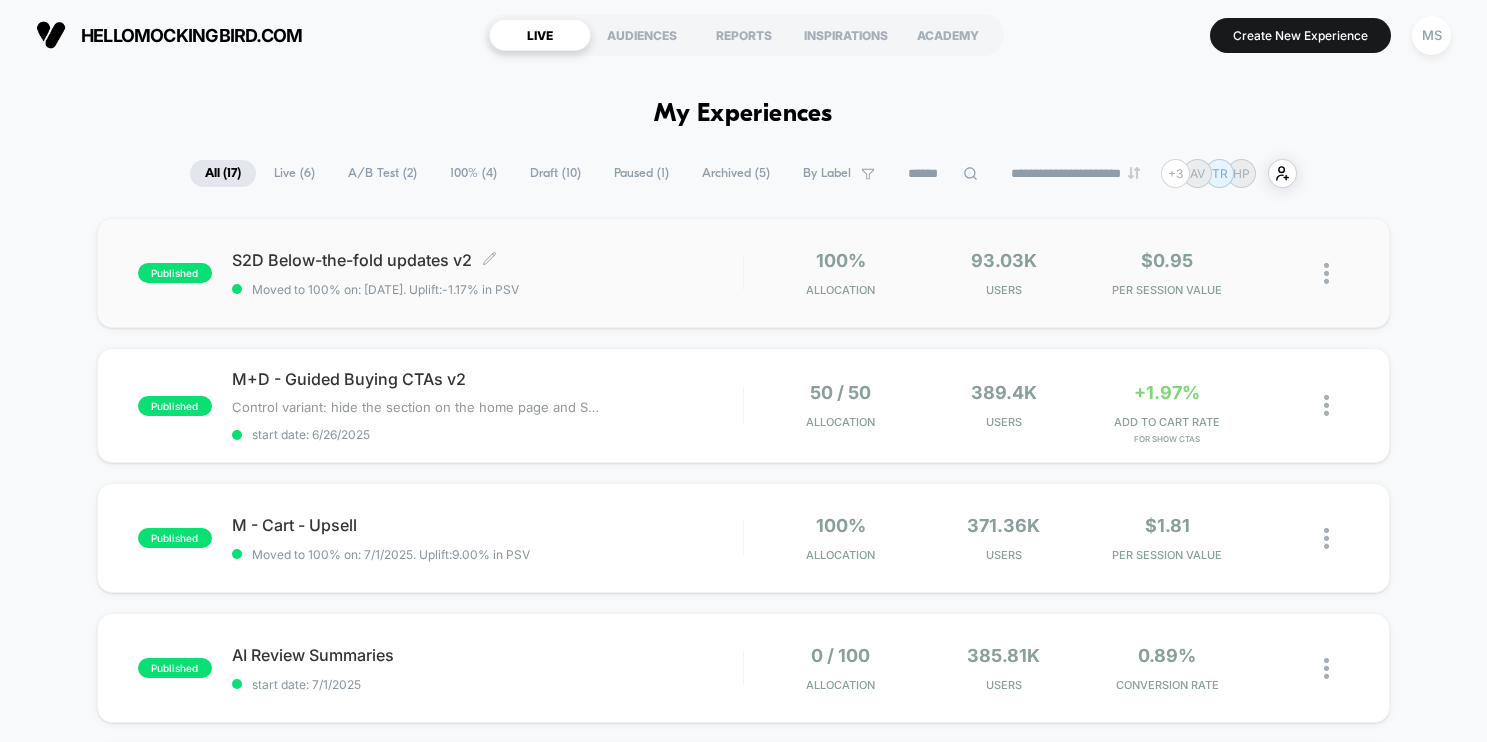 click on "S2D Below-the-fold updates v2 Click to edit experience details" at bounding box center [487, 260] 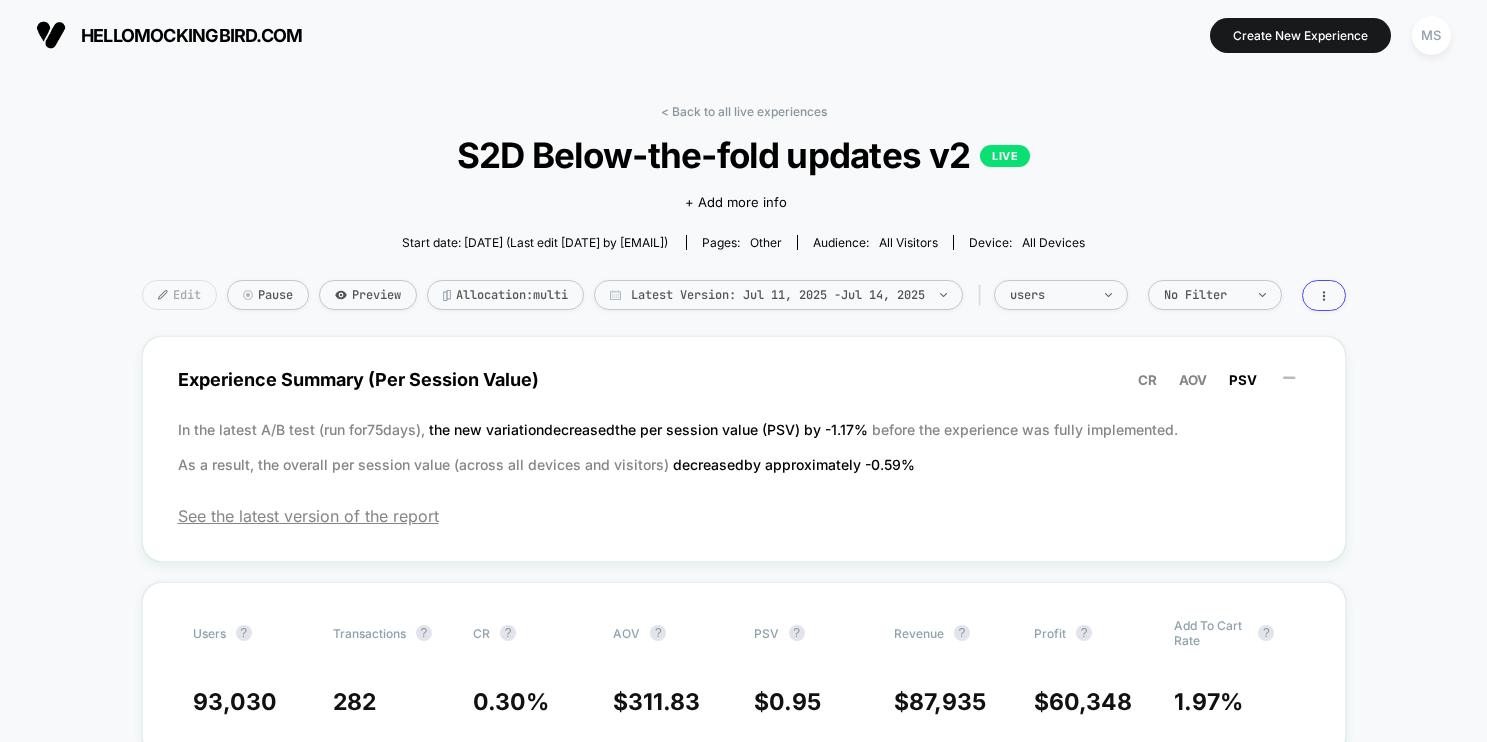 click on "Edit" at bounding box center (179, 295) 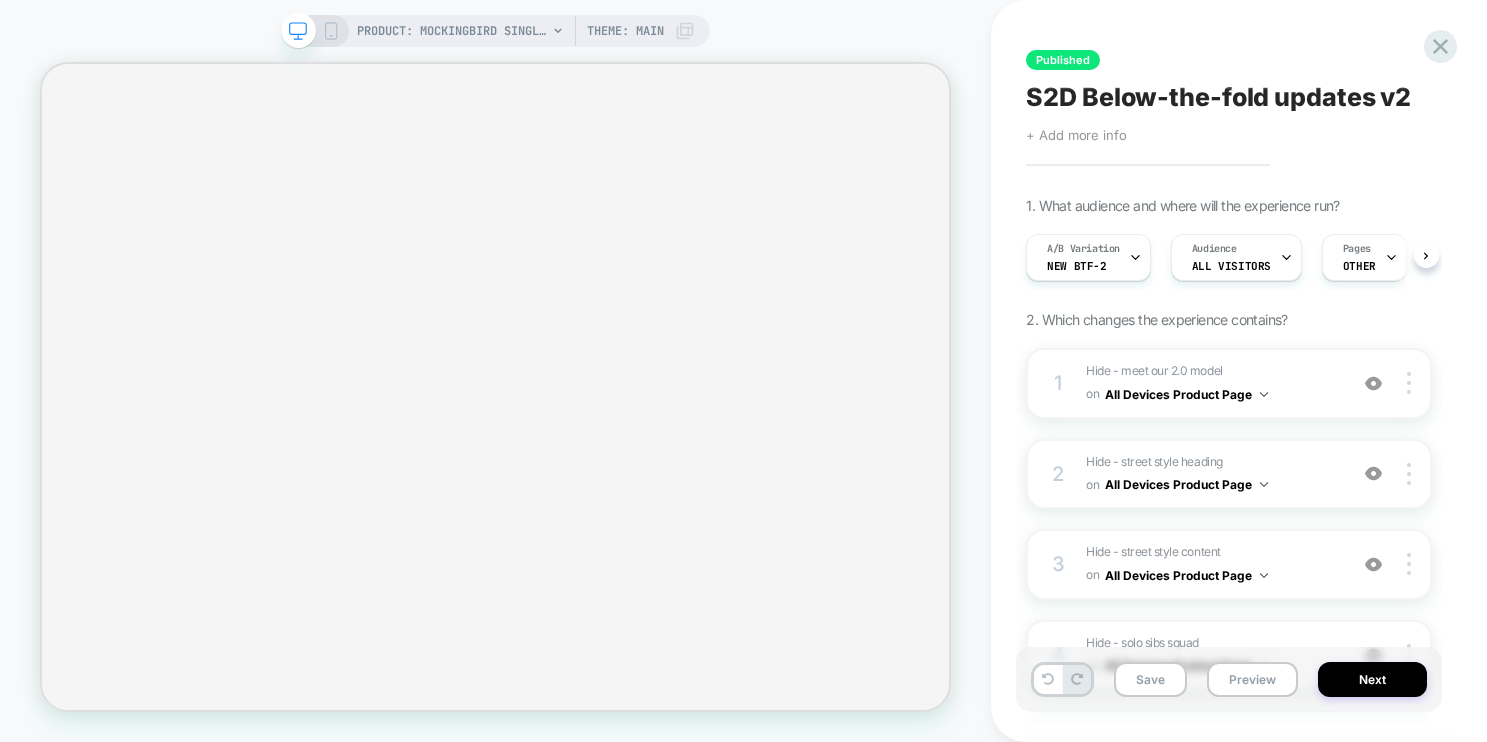 scroll, scrollTop: 0, scrollLeft: 1, axis: horizontal 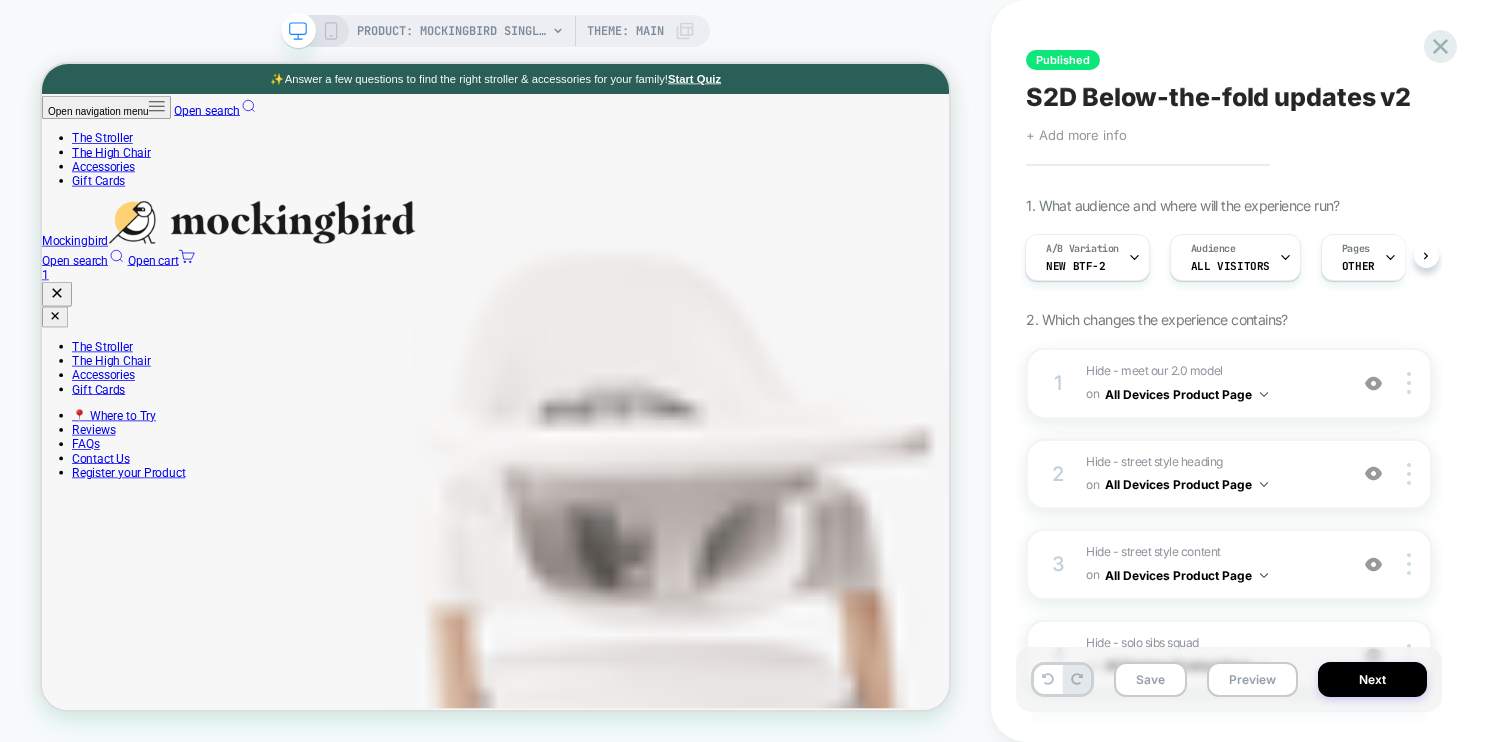 select on "******" 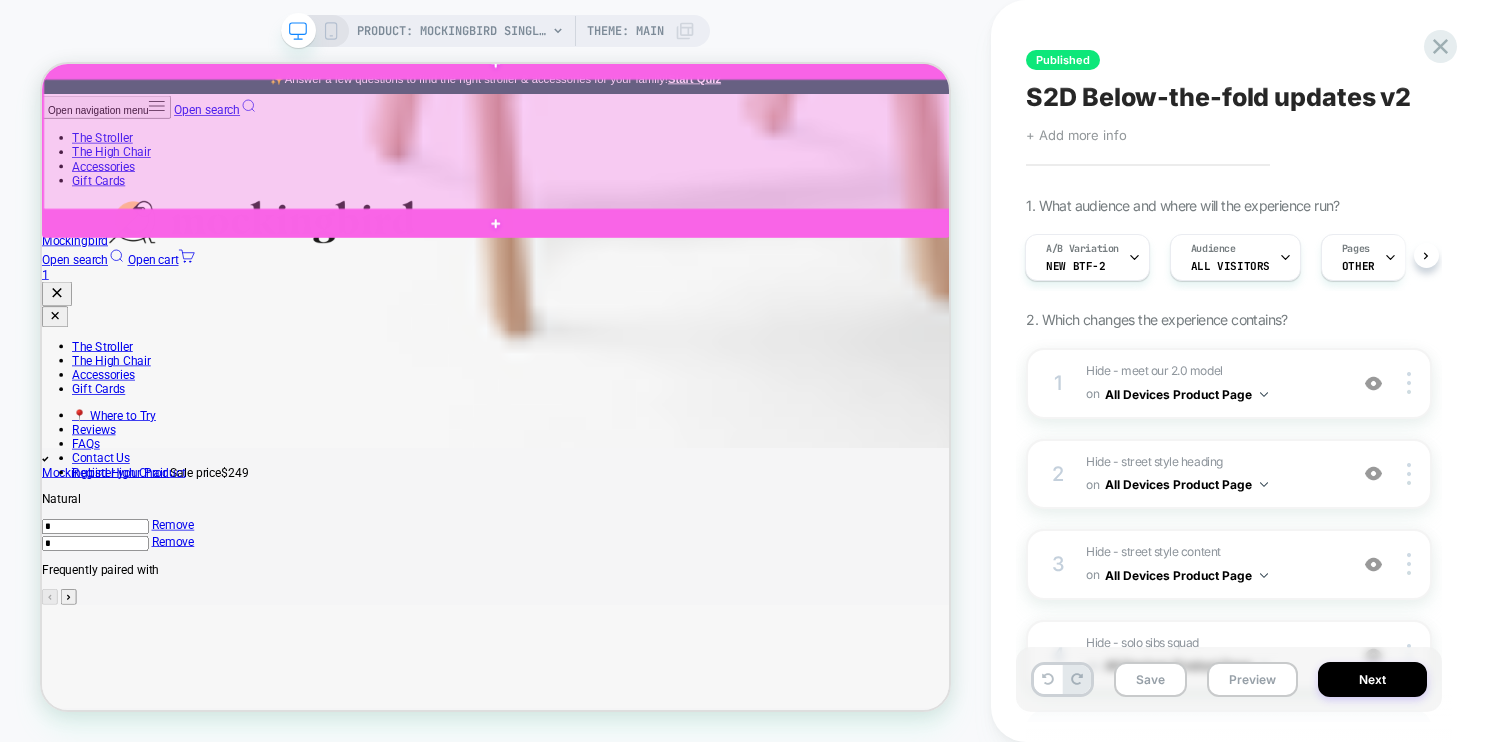 scroll, scrollTop: 4151, scrollLeft: 0, axis: vertical 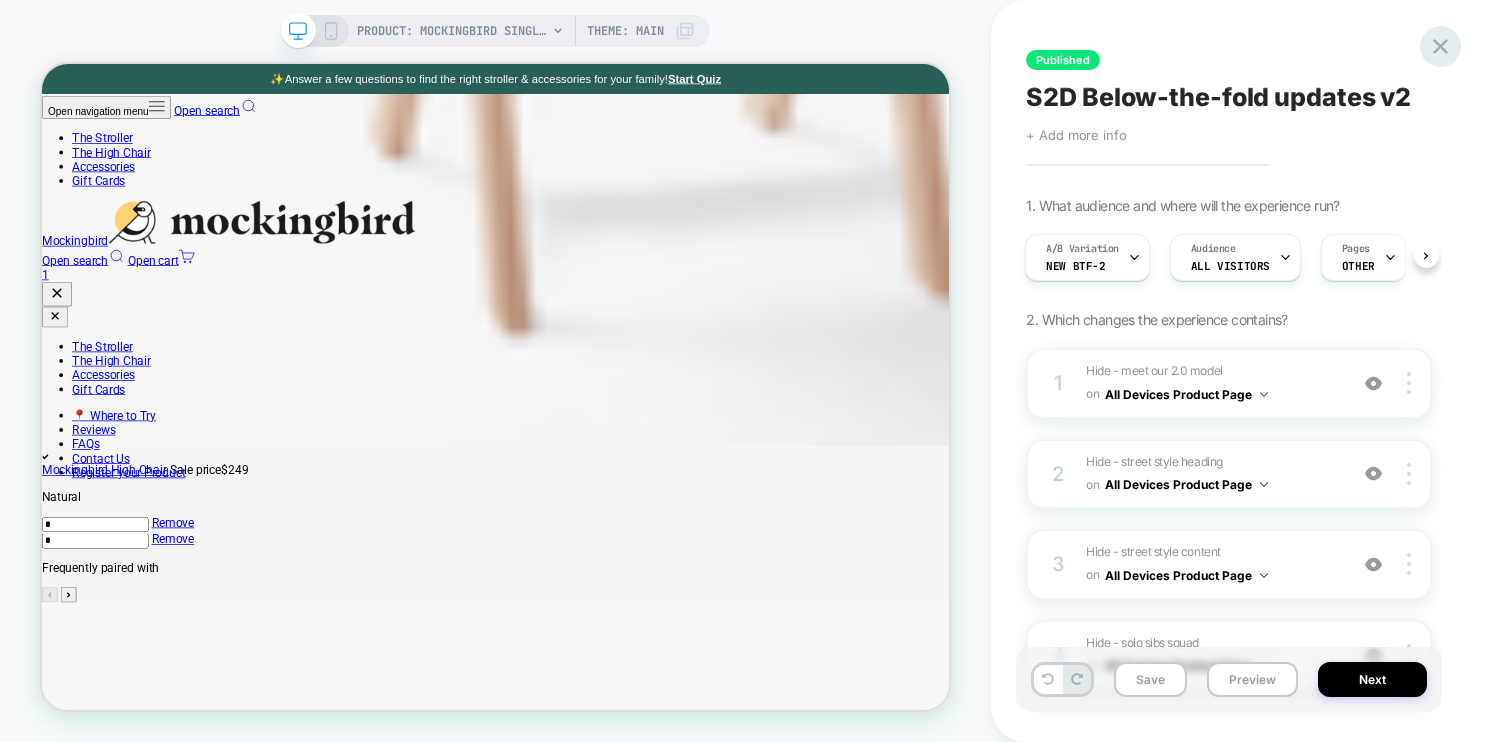 click 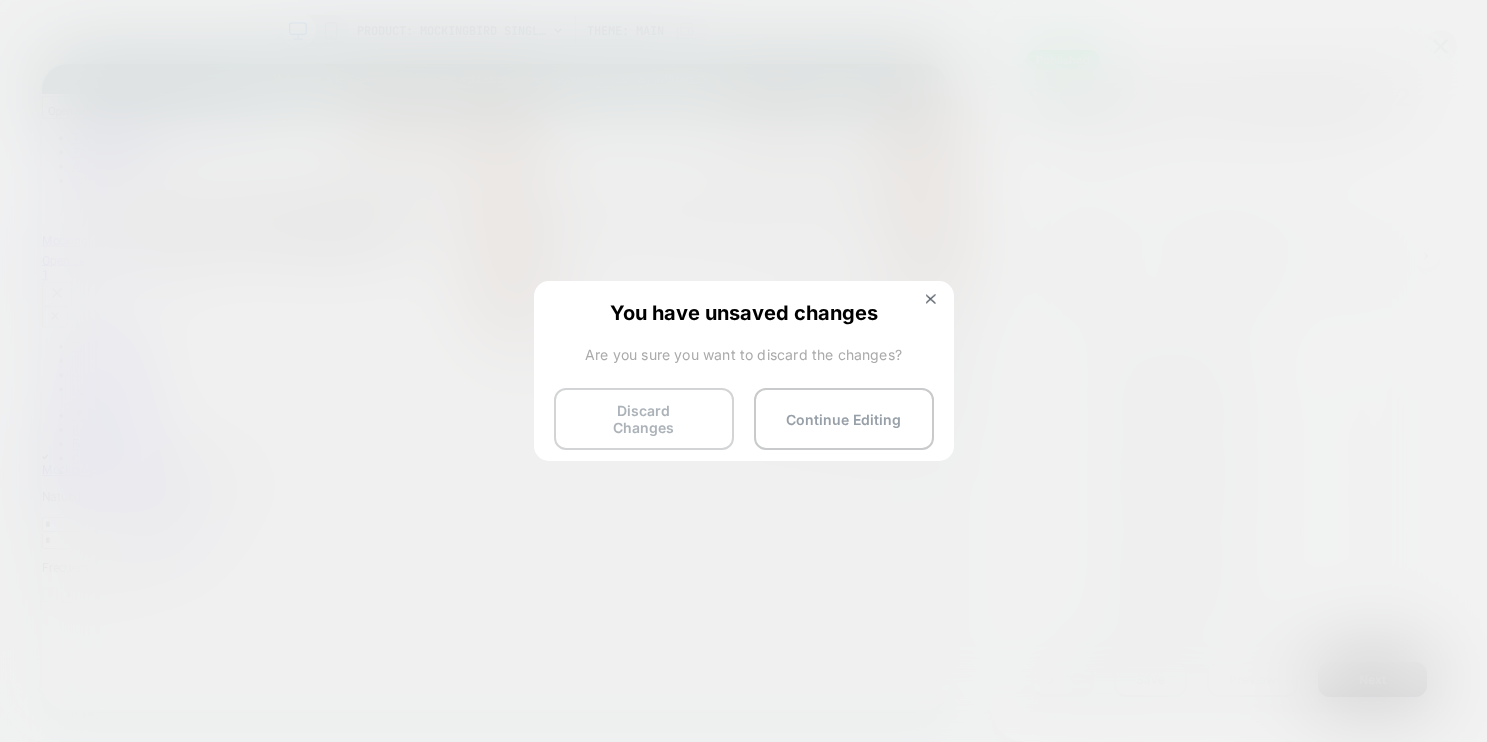 click on "Discard Changes" at bounding box center (644, 419) 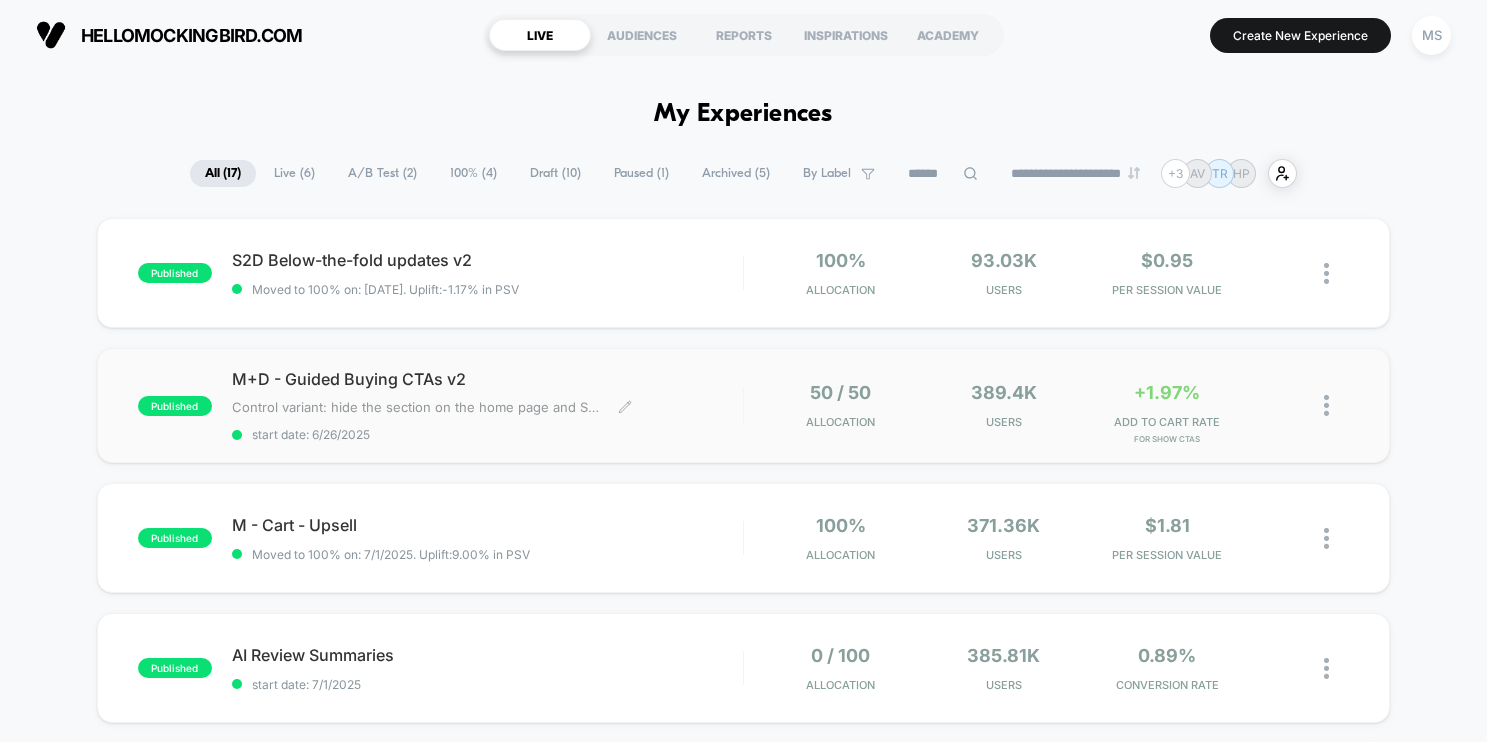 click on "M+D - Guided Buying CTAs v2" at bounding box center (487, 379) 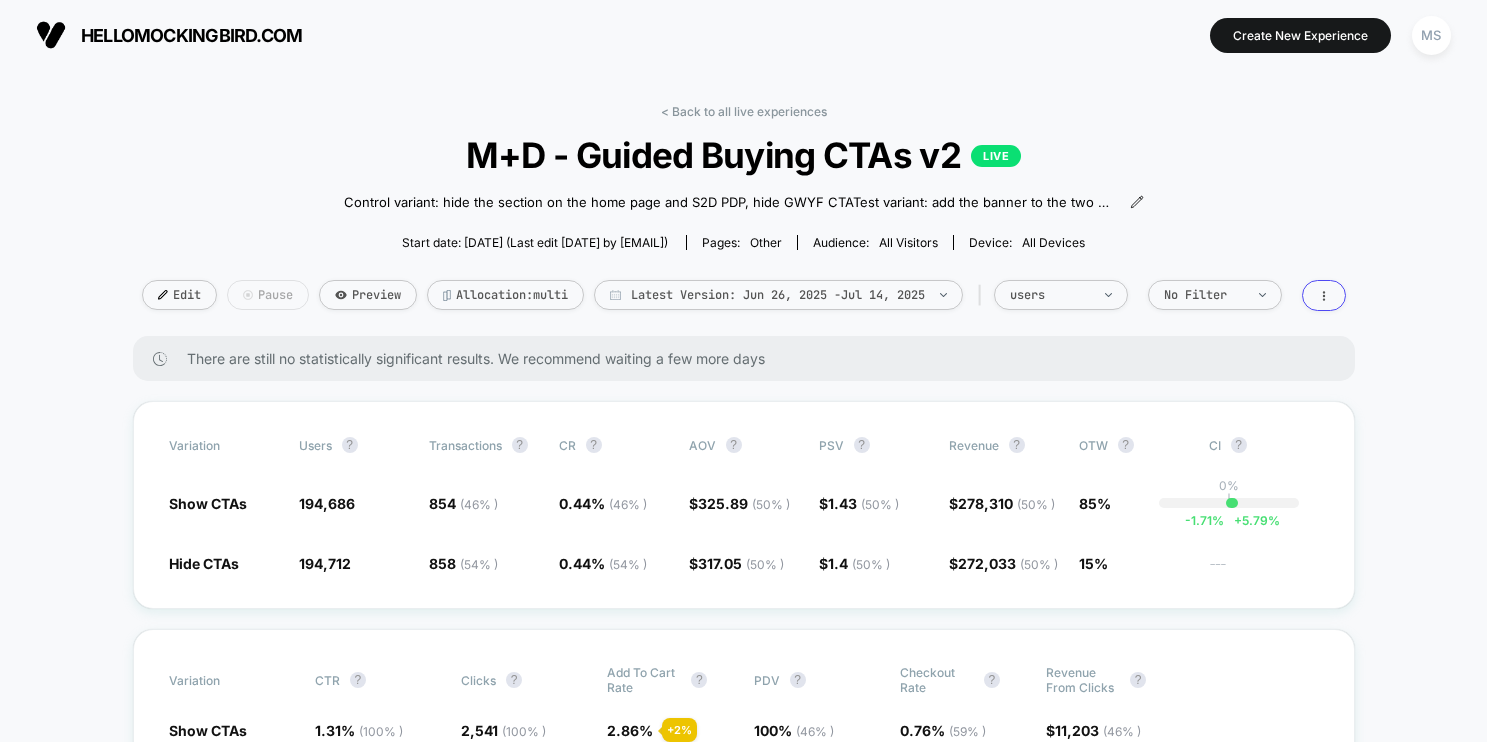 scroll, scrollTop: 0, scrollLeft: 0, axis: both 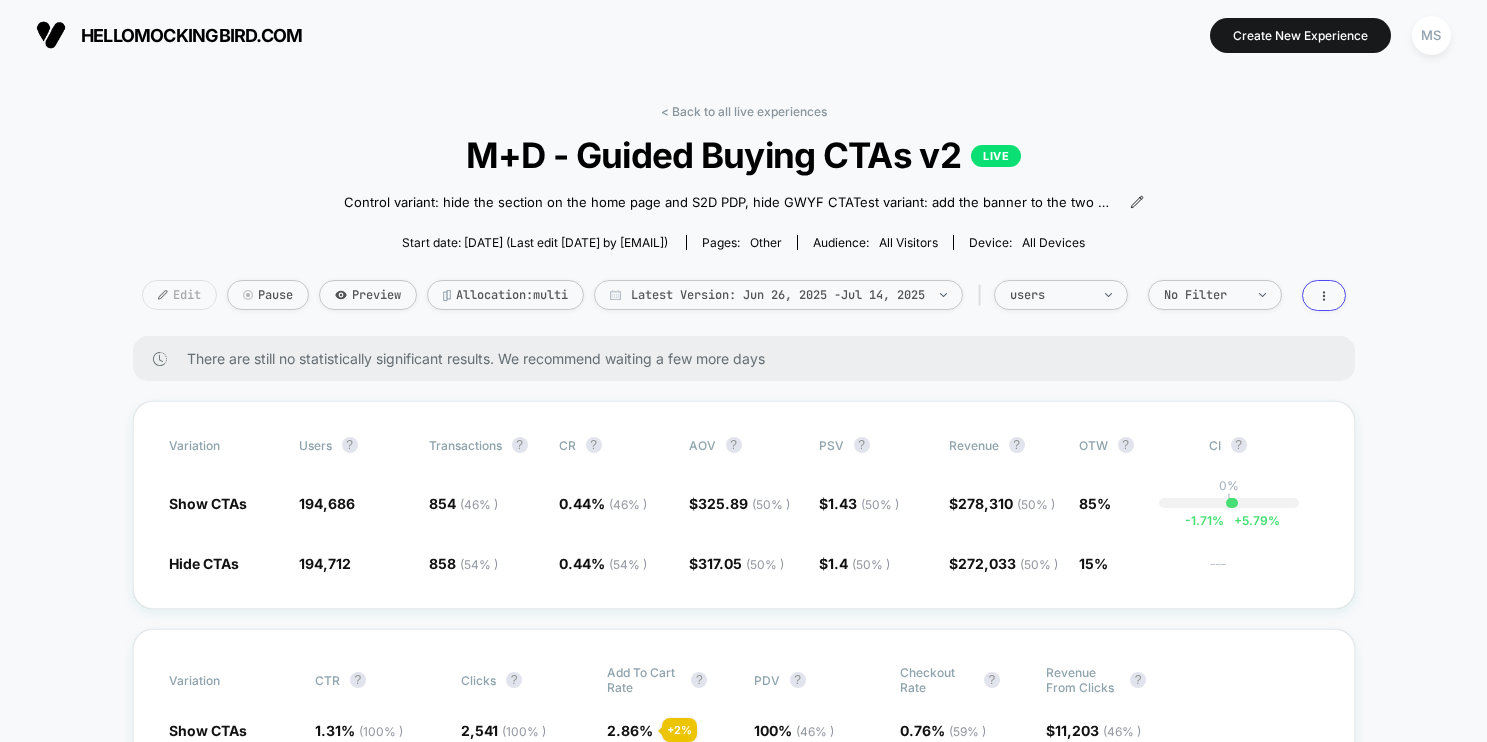 click on "Edit" at bounding box center [179, 295] 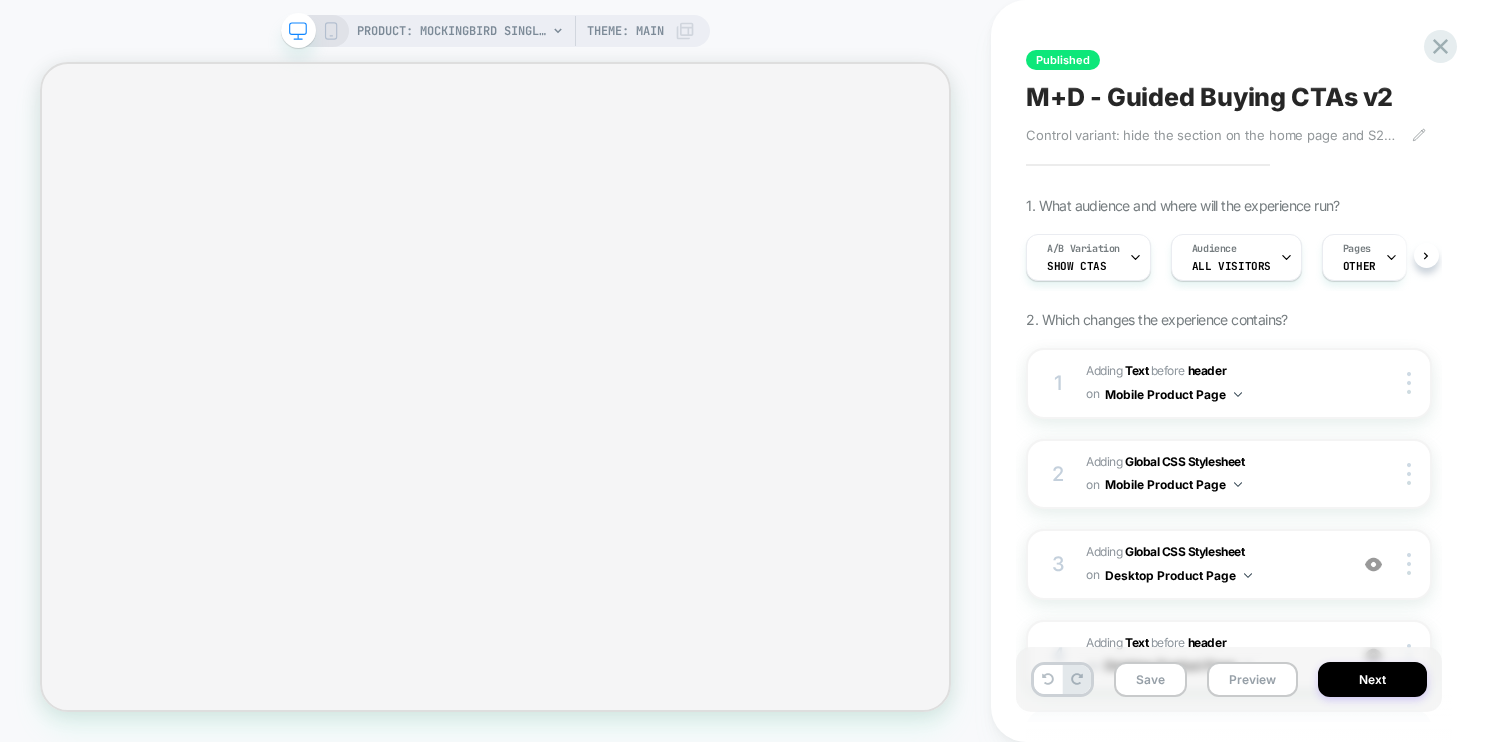 select on "******" 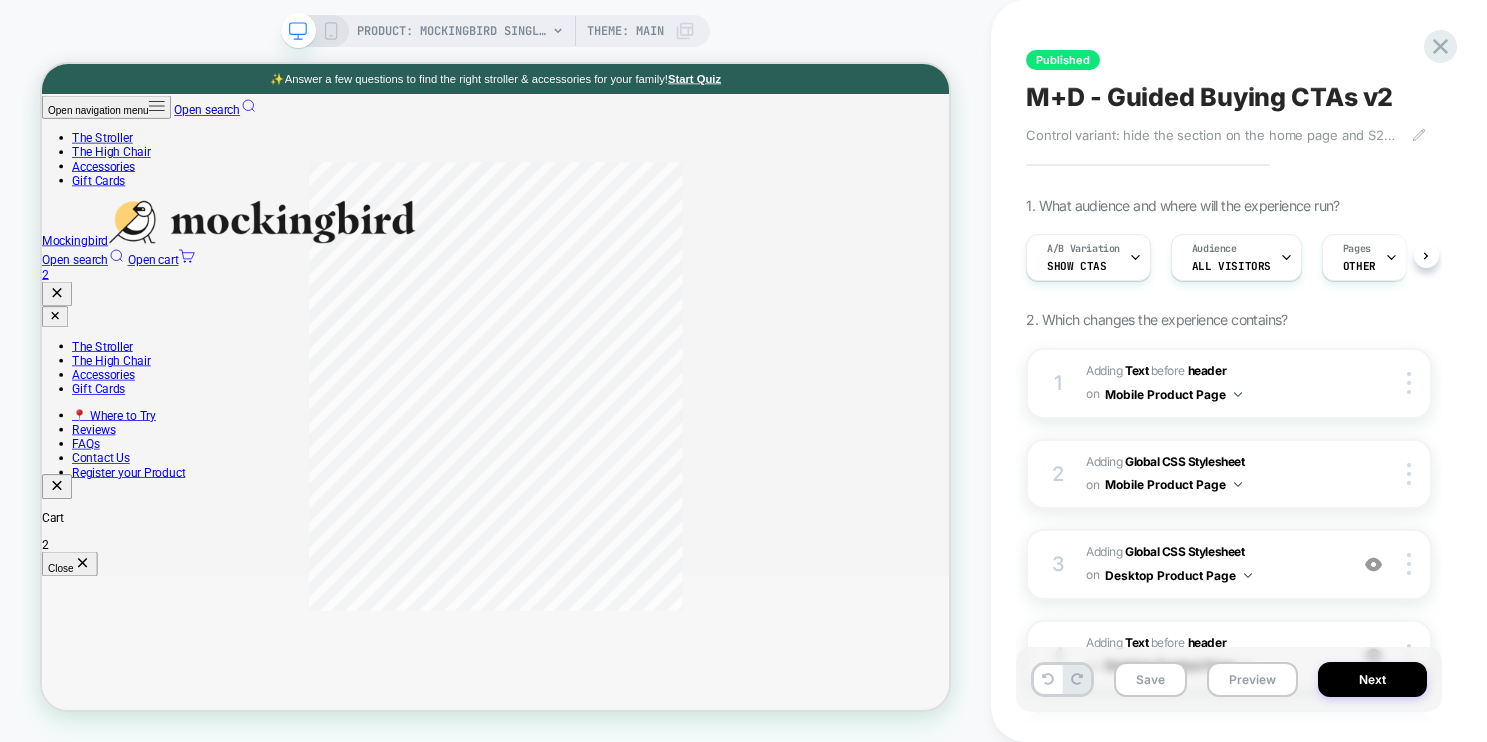 scroll, scrollTop: 0, scrollLeft: 1, axis: horizontal 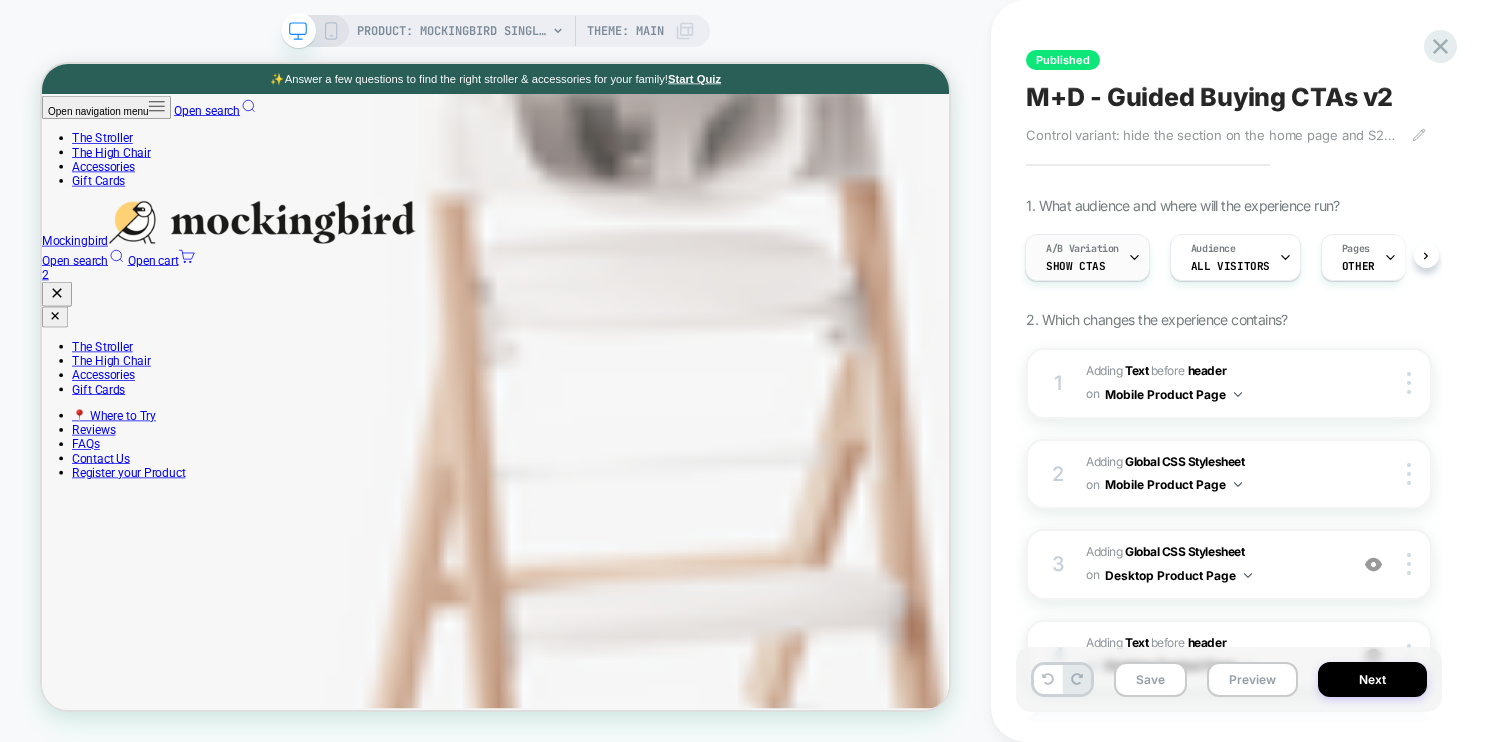 click on "A/B Variation" at bounding box center (1082, 249) 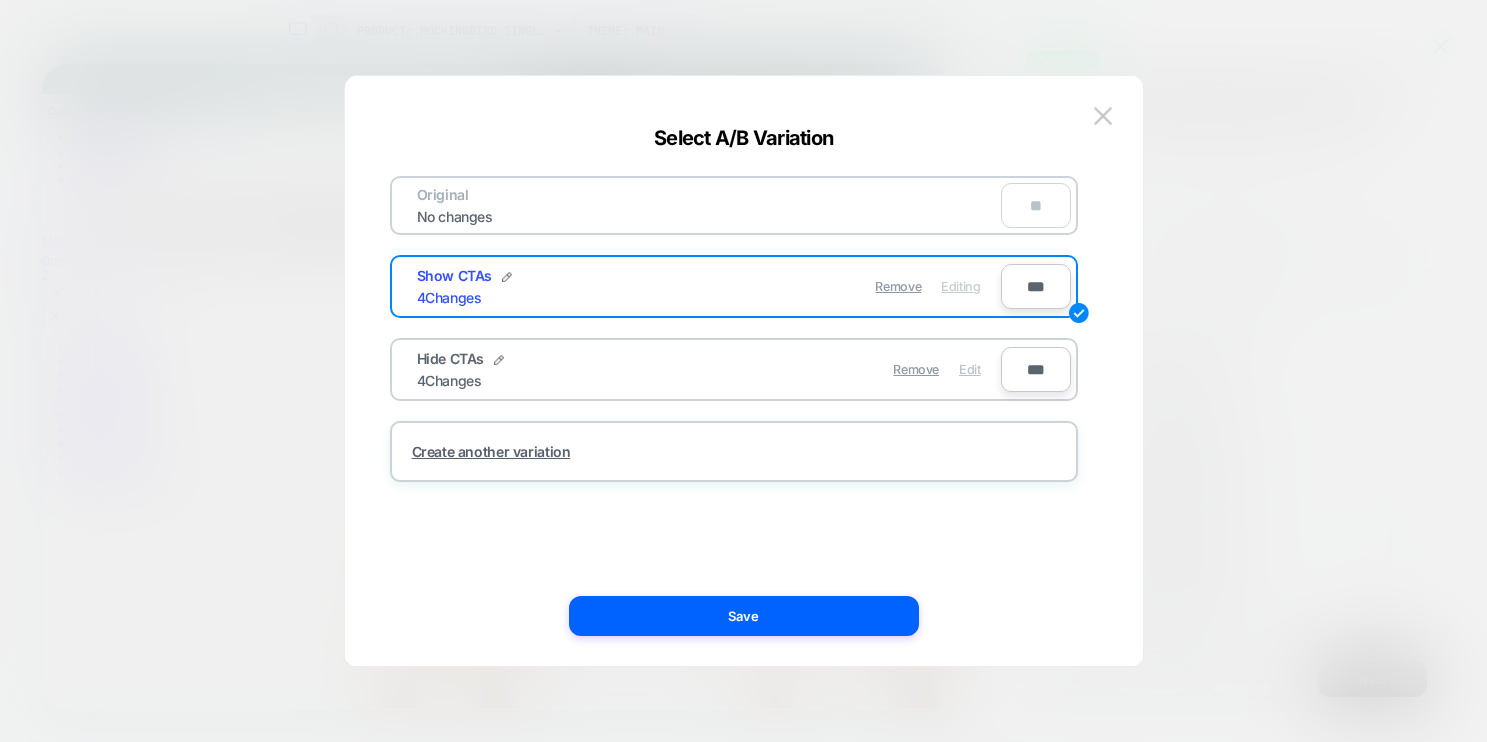 click on "Edit" at bounding box center (969, 369) 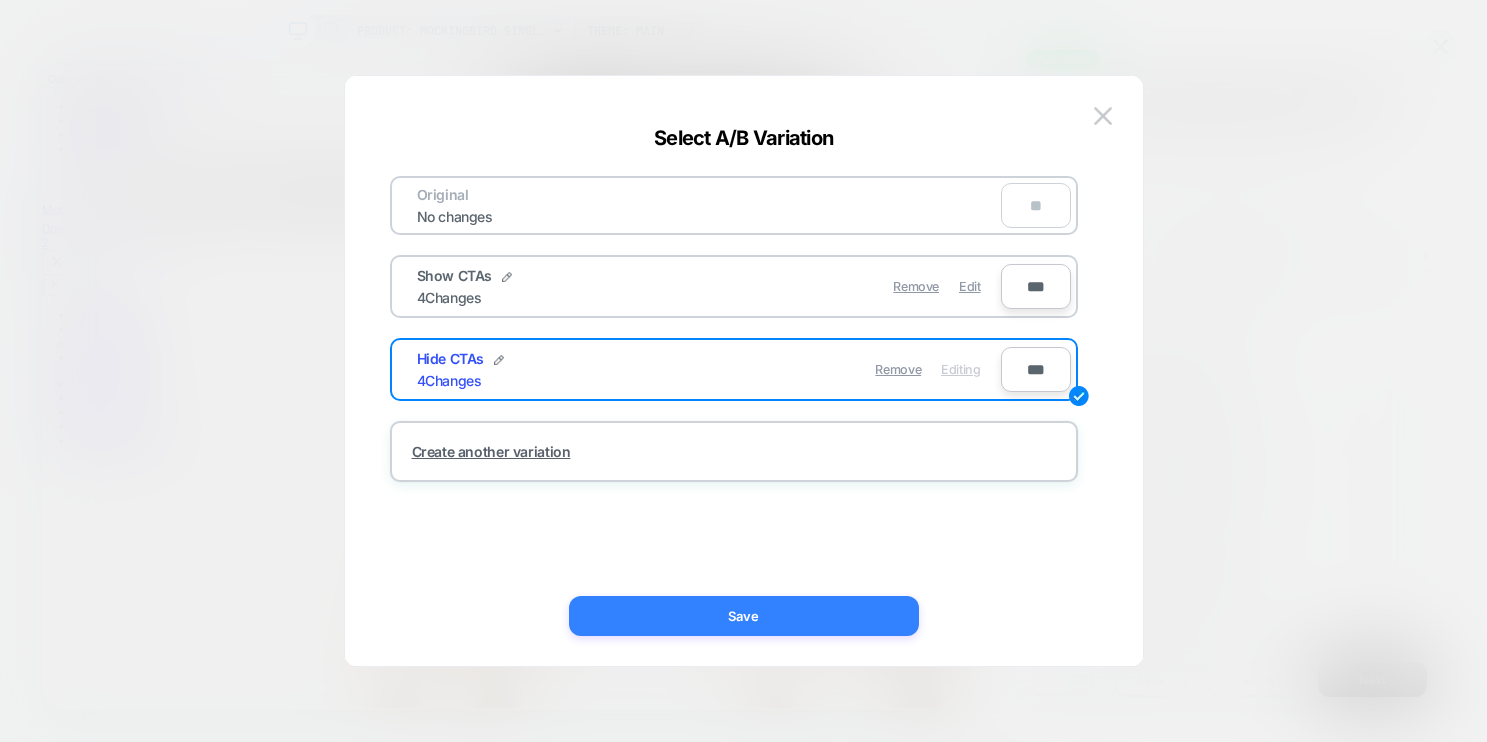 click on "Save" at bounding box center [744, 616] 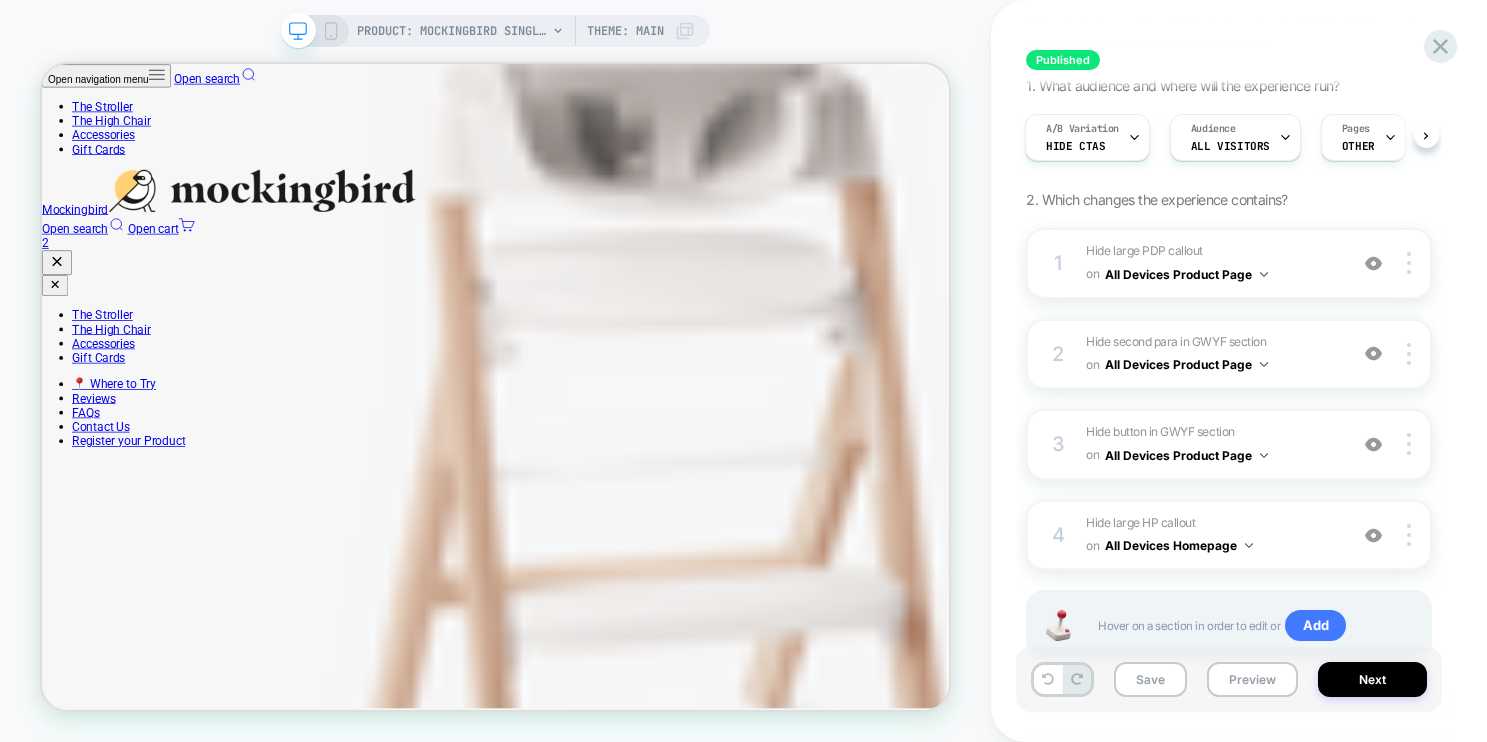 scroll, scrollTop: 124, scrollLeft: 0, axis: vertical 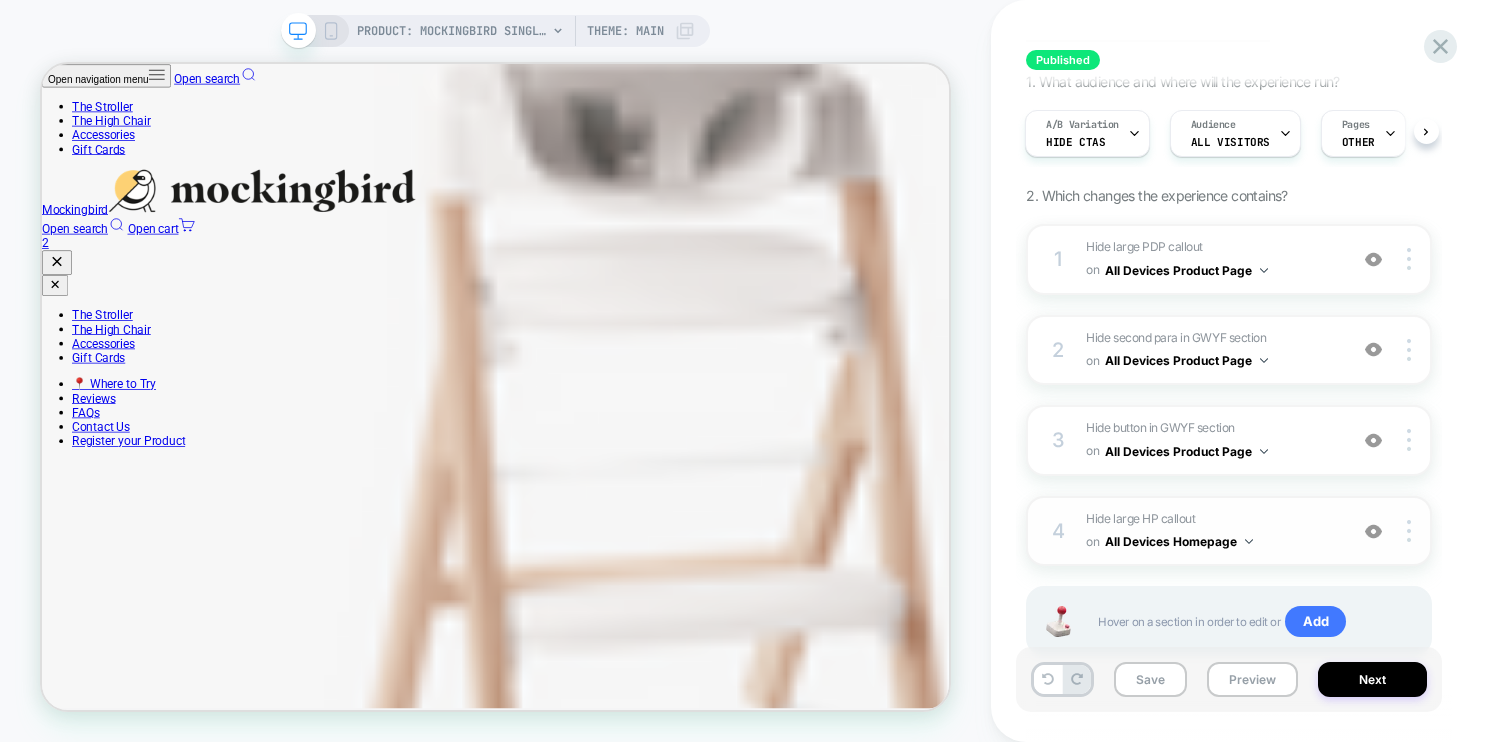 click on "Hide large HP callout Hiding .text-custom--mobile   on All Devices Homepage" at bounding box center [1211, 531] 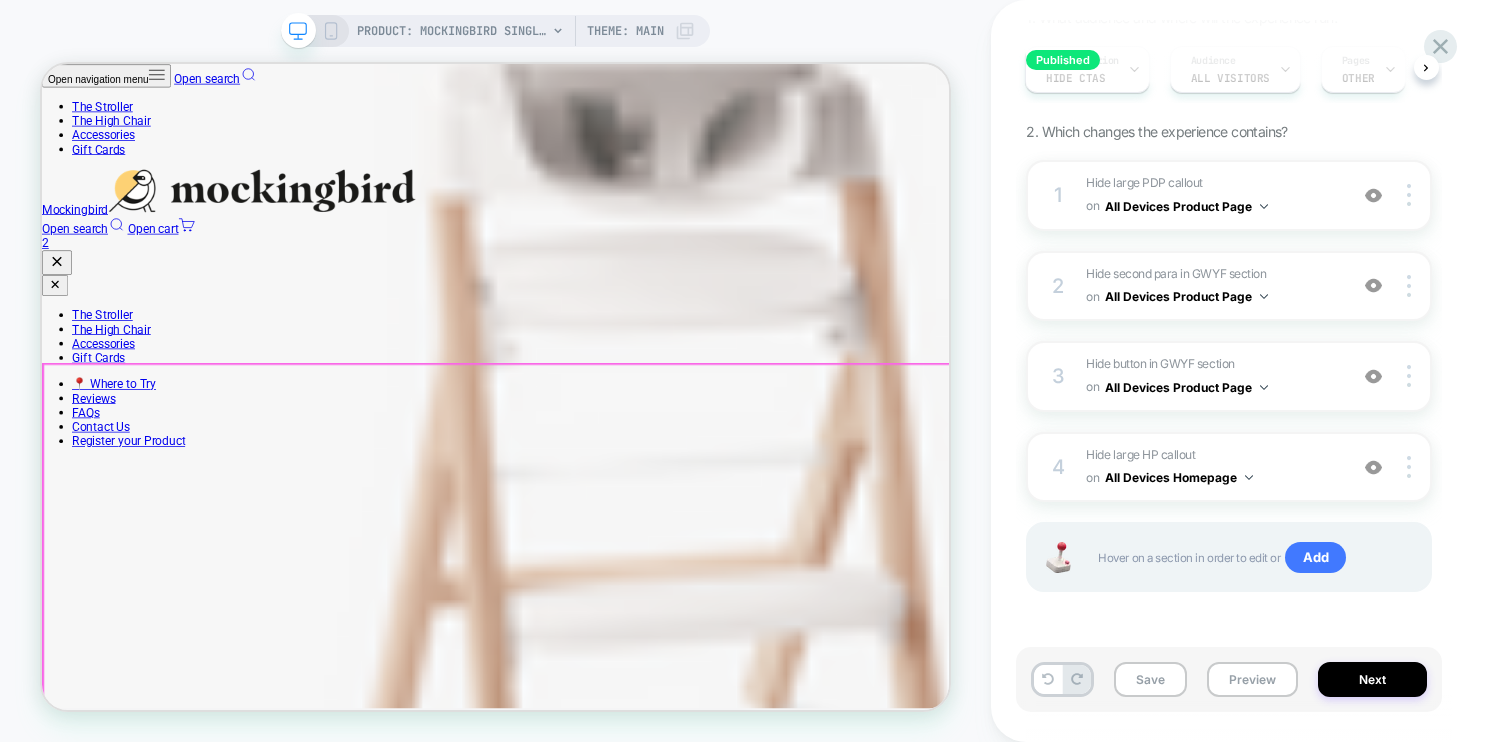 scroll, scrollTop: 186, scrollLeft: 0, axis: vertical 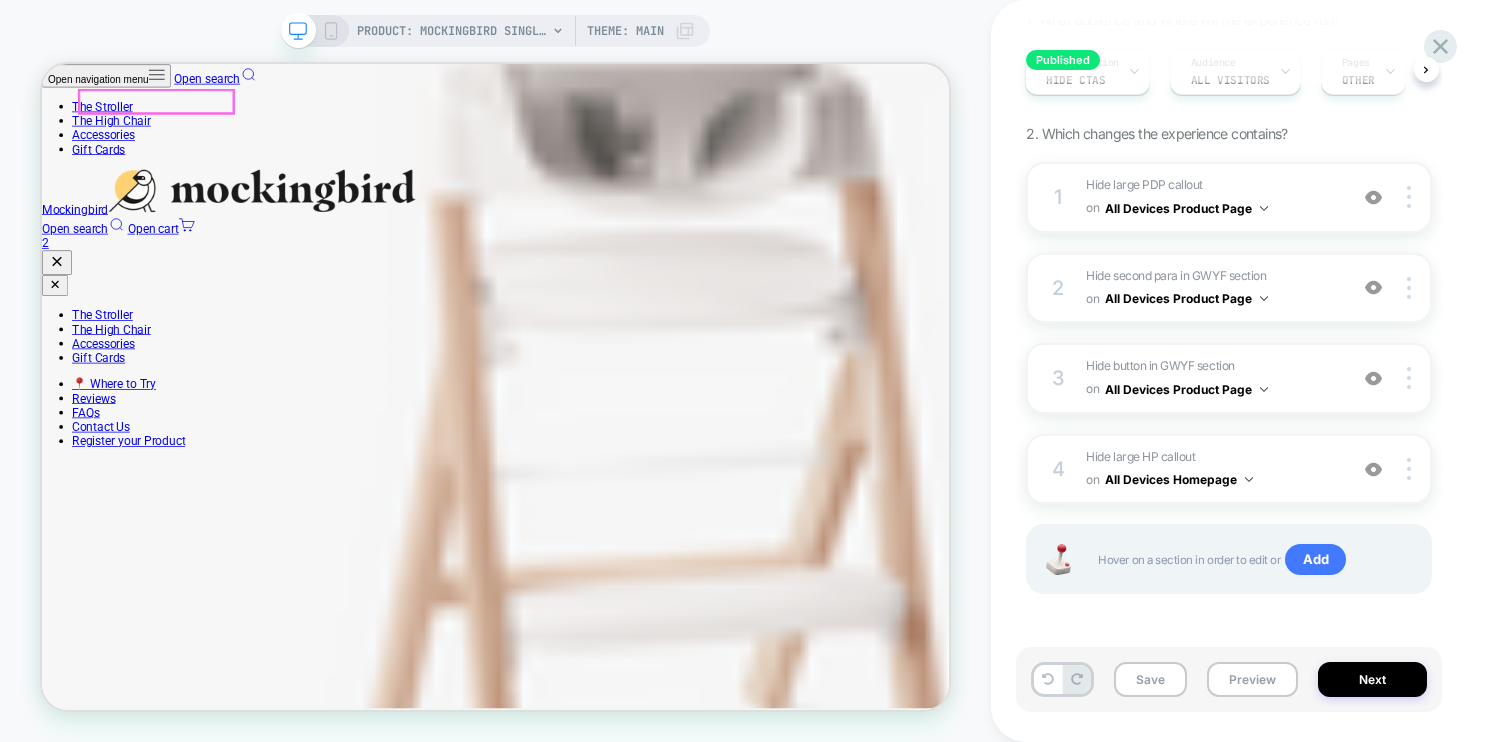 click at bounding box center [335, 233] 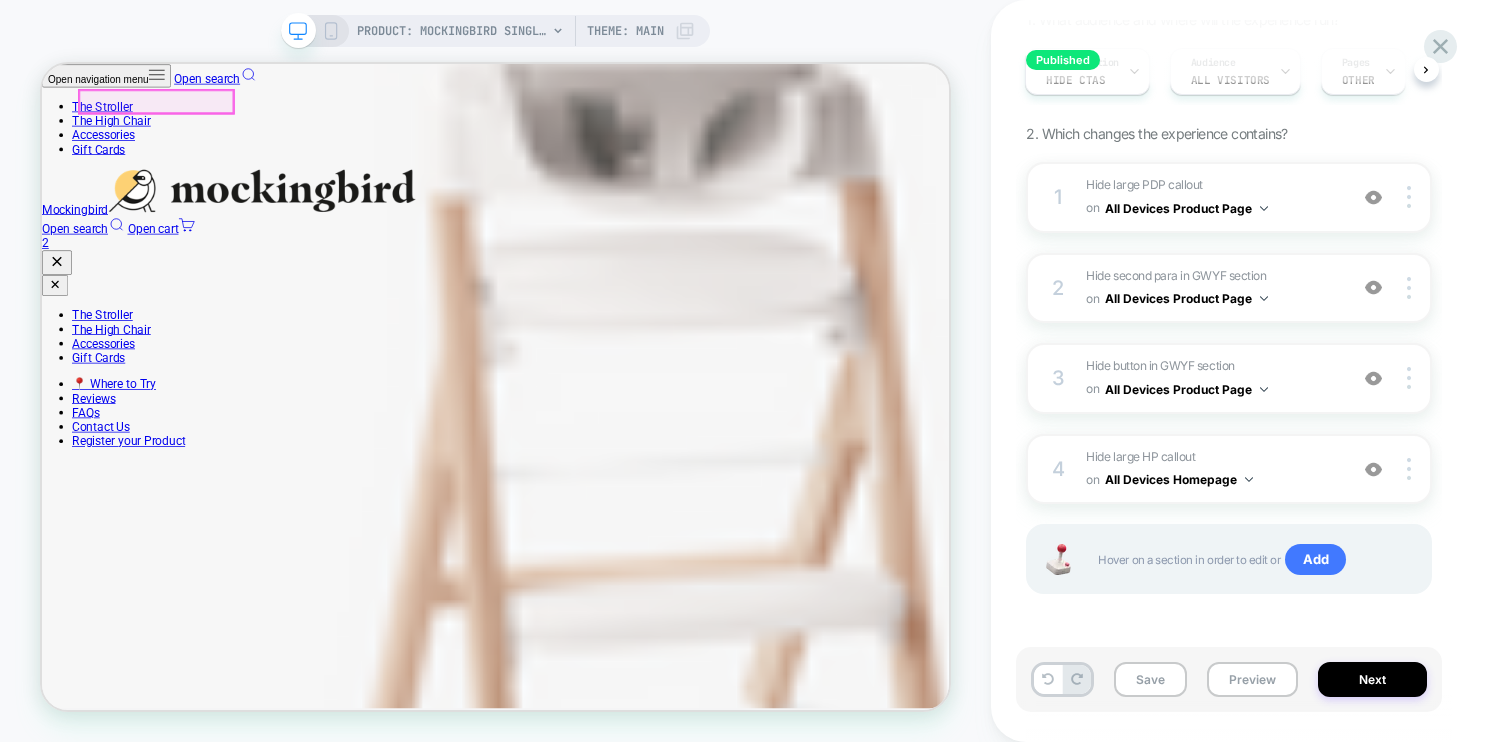 click at bounding box center [335, 233] 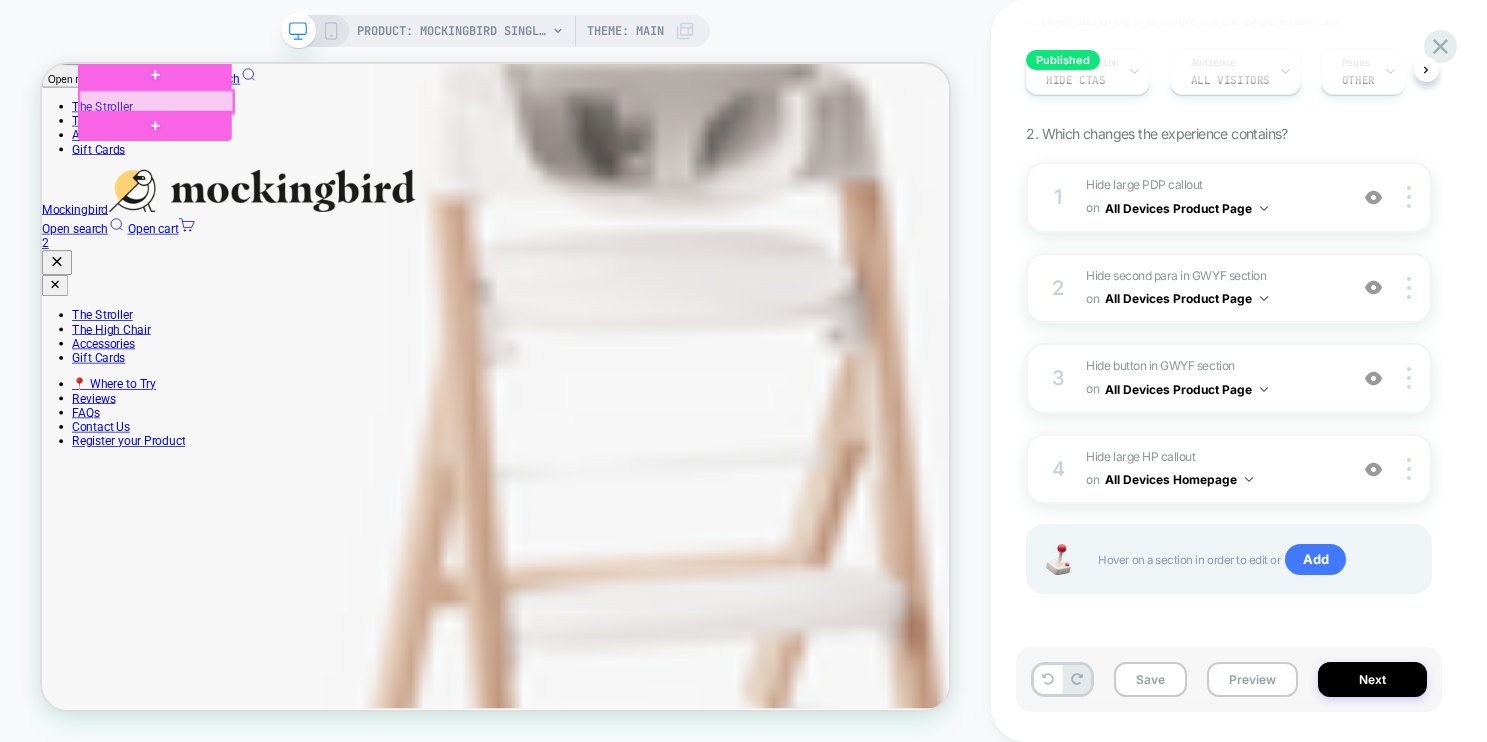 click at bounding box center (194, 115) 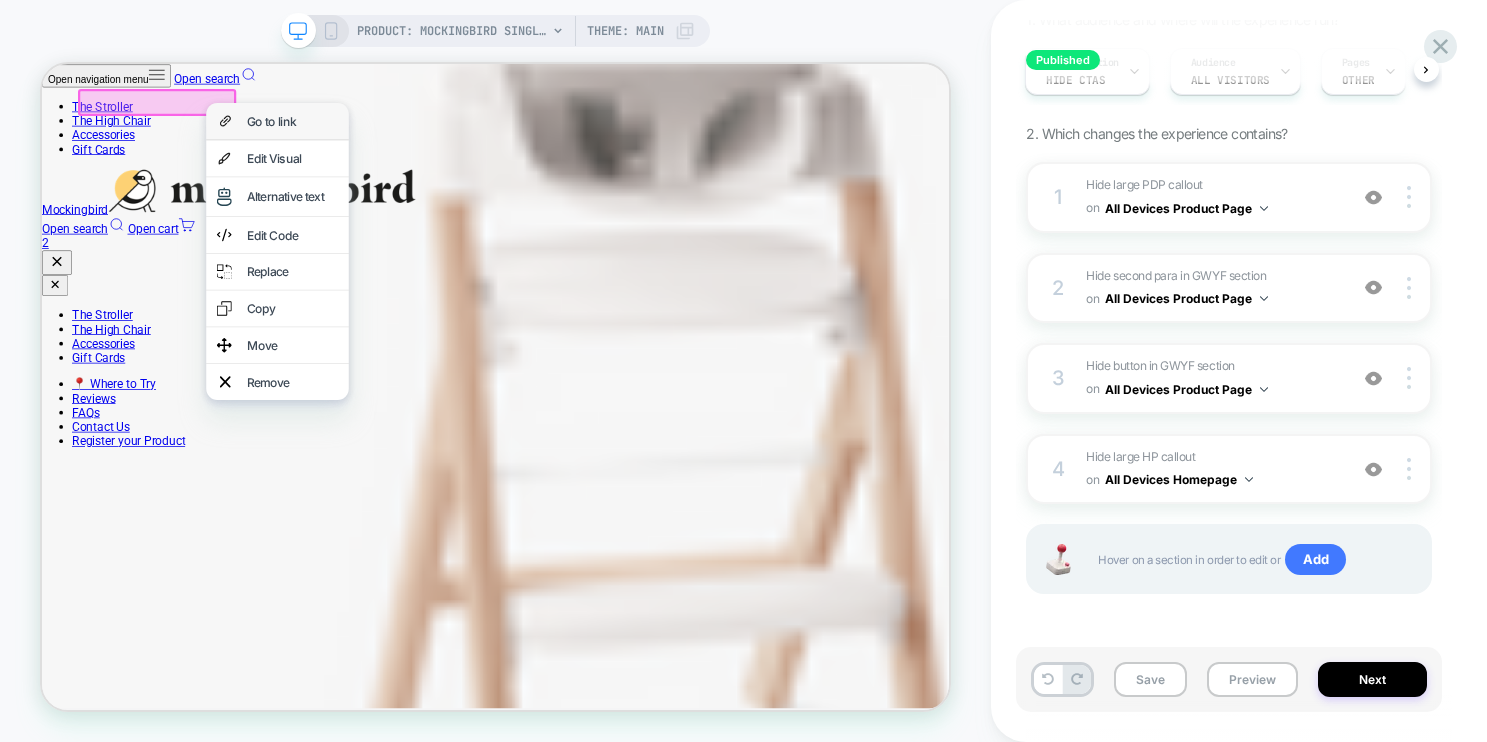 click on "Go to link" at bounding box center [376, 140] 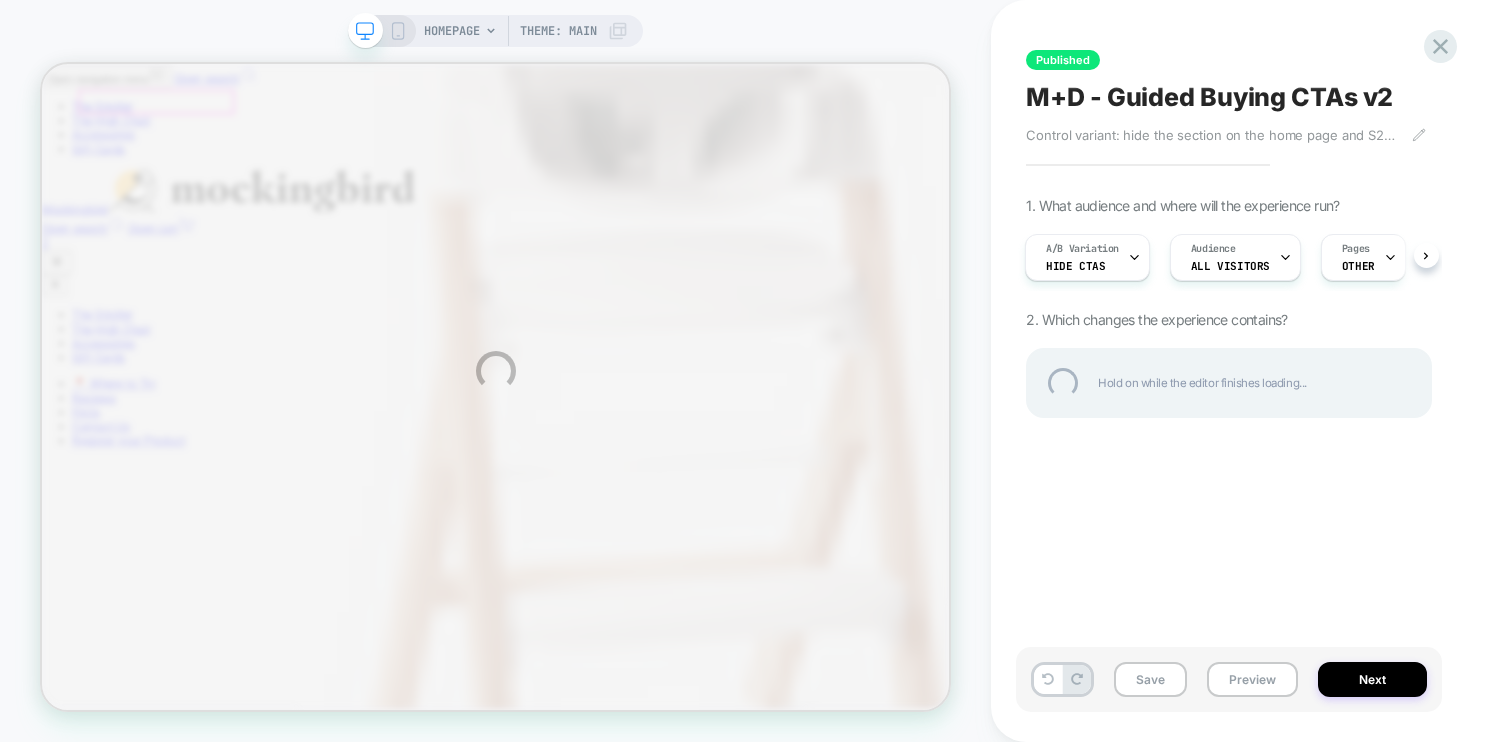 scroll, scrollTop: 0, scrollLeft: 0, axis: both 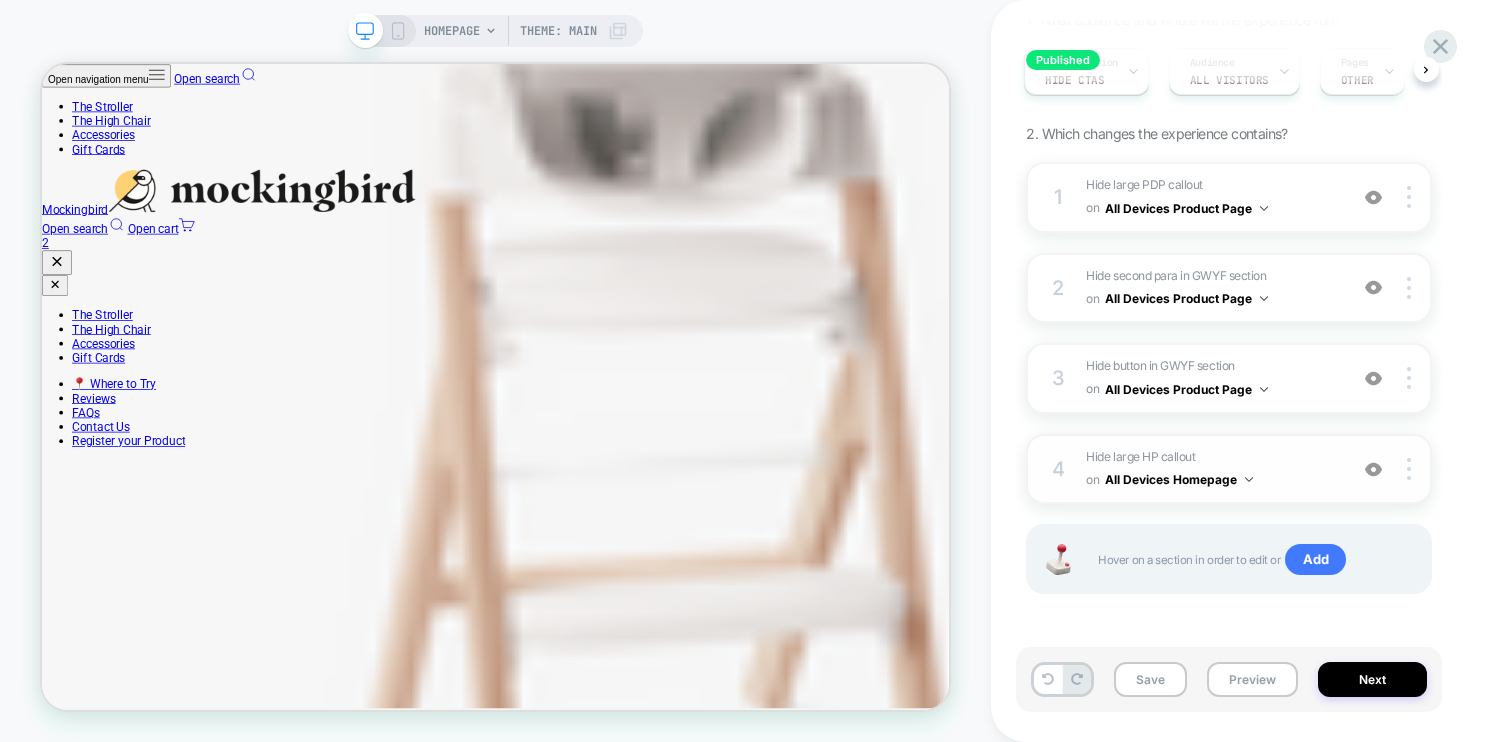 click at bounding box center [1249, 479] 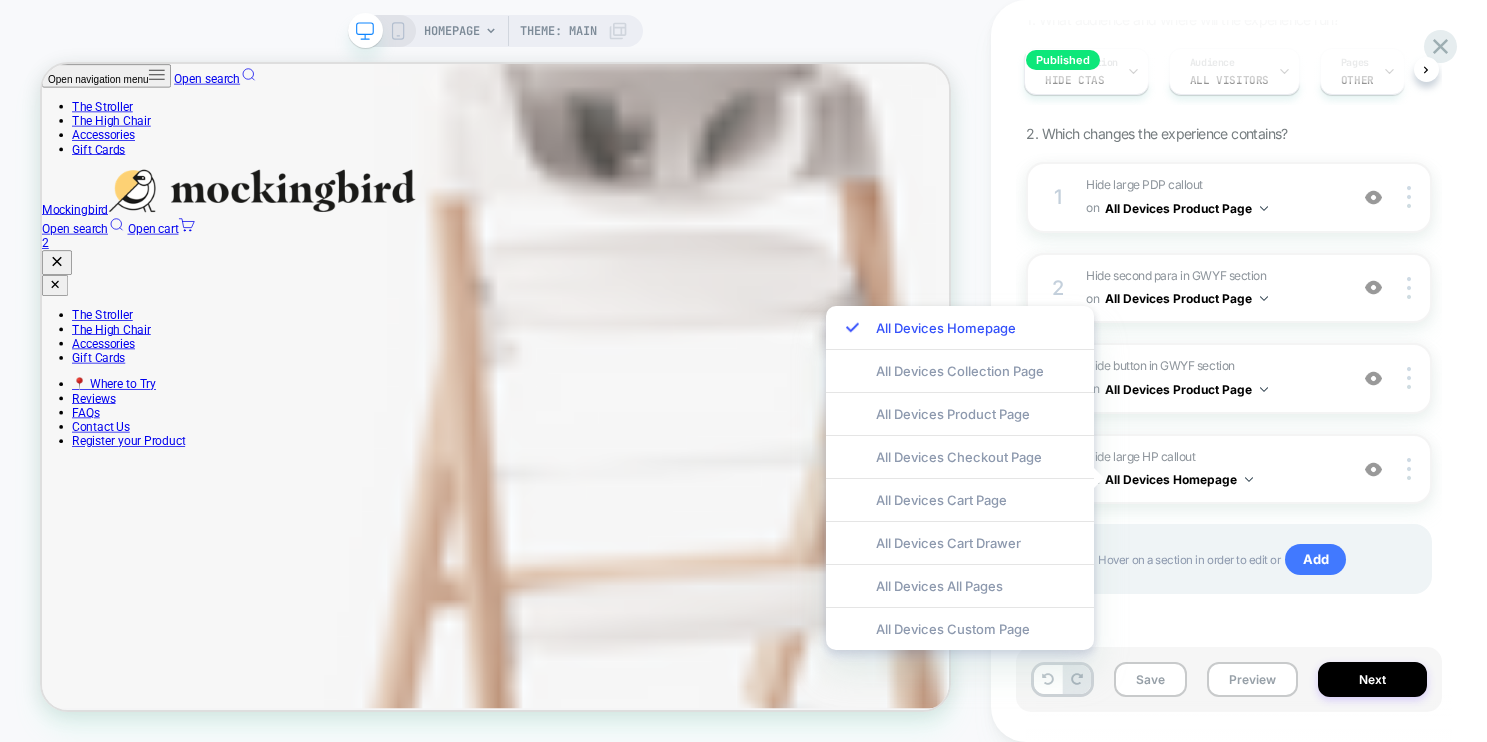 click on "1 Hide large PDP callout Hiding #shopify-section-template--18444082774182__image_with_text_custom_9AUCVF   on All Devices Product Page Copy CSS Selector Rename Target   Desktop Delete 2 Hide second para in GWYF section Hiding .rich-text__wrapper p:nth-child(2)   on All Devices Product Page Copy CSS Selector Rename Target   Desktop Delete 3 Hide button in GWYF section Hiding .justify-items-center > .button   on All Devices Product Page Copy CSS Selector Rename Target   Desktop Delete 4 Hide large HP callout Hiding .text-custom--mobile   on All Devices Homepage Add Before Add After Copy CSS Selector Rename Target   Desktop Delete Hover on a section in order to edit or  Add" at bounding box center [1229, 403] 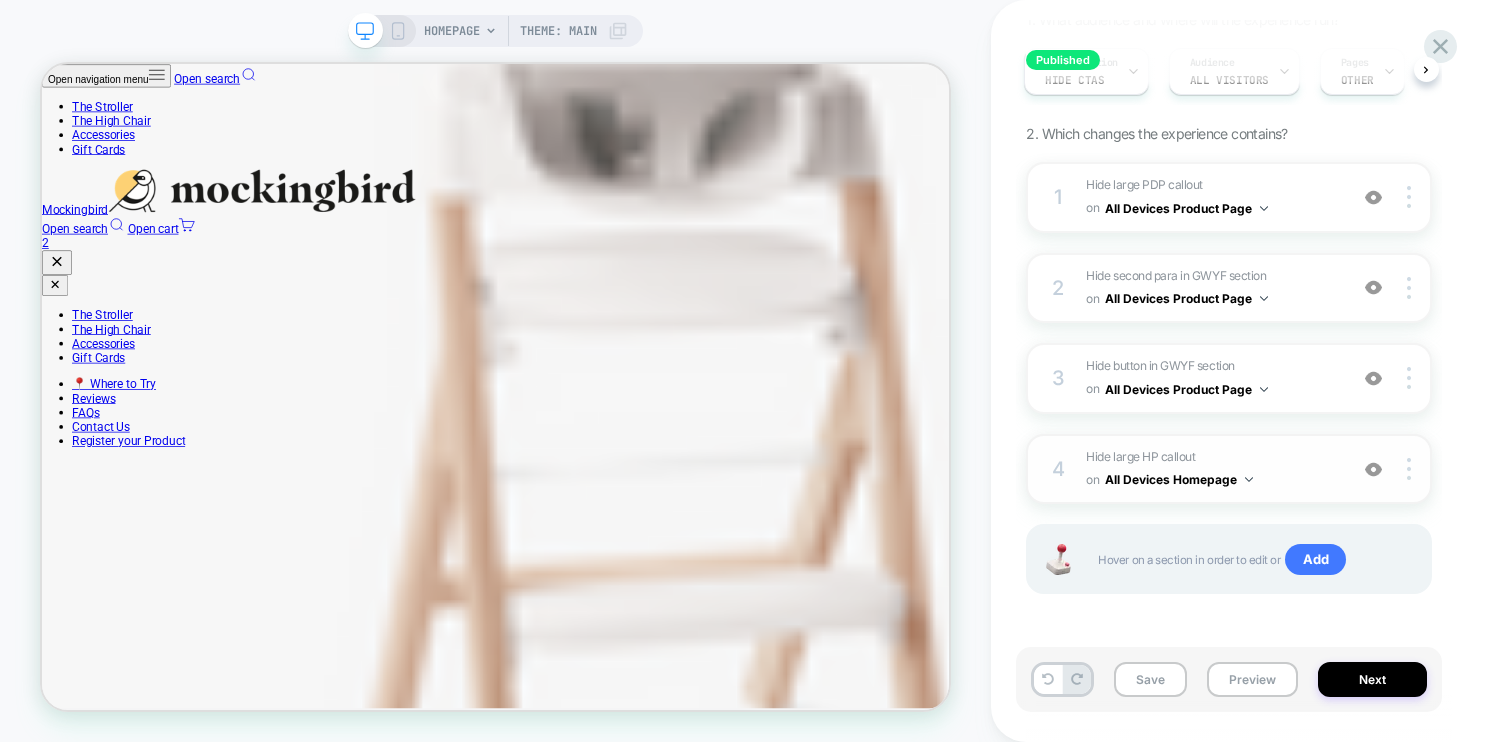 click on "Hide large HP callout Hiding .text-custom--mobile   on All Devices Homepage" at bounding box center (1211, 469) 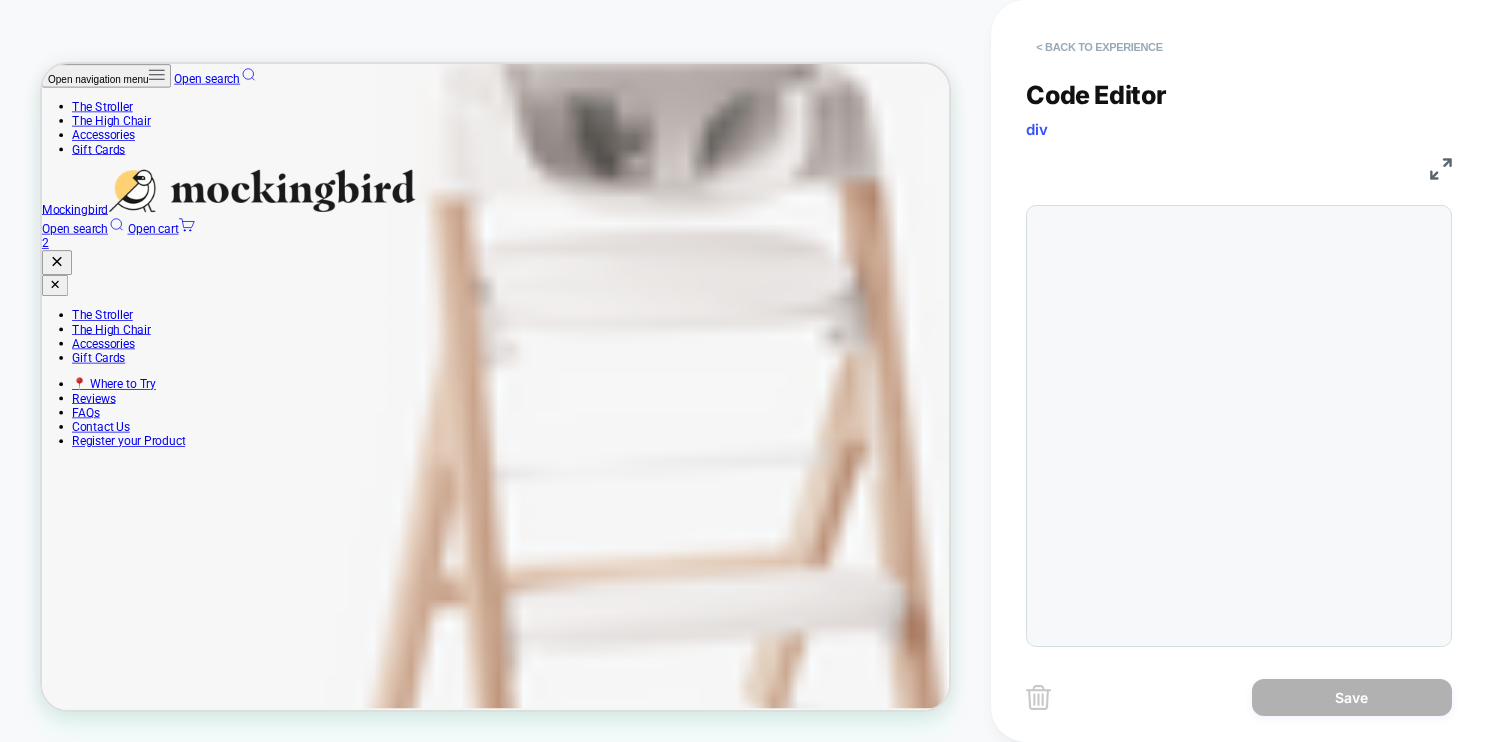 scroll, scrollTop: 81, scrollLeft: 0, axis: vertical 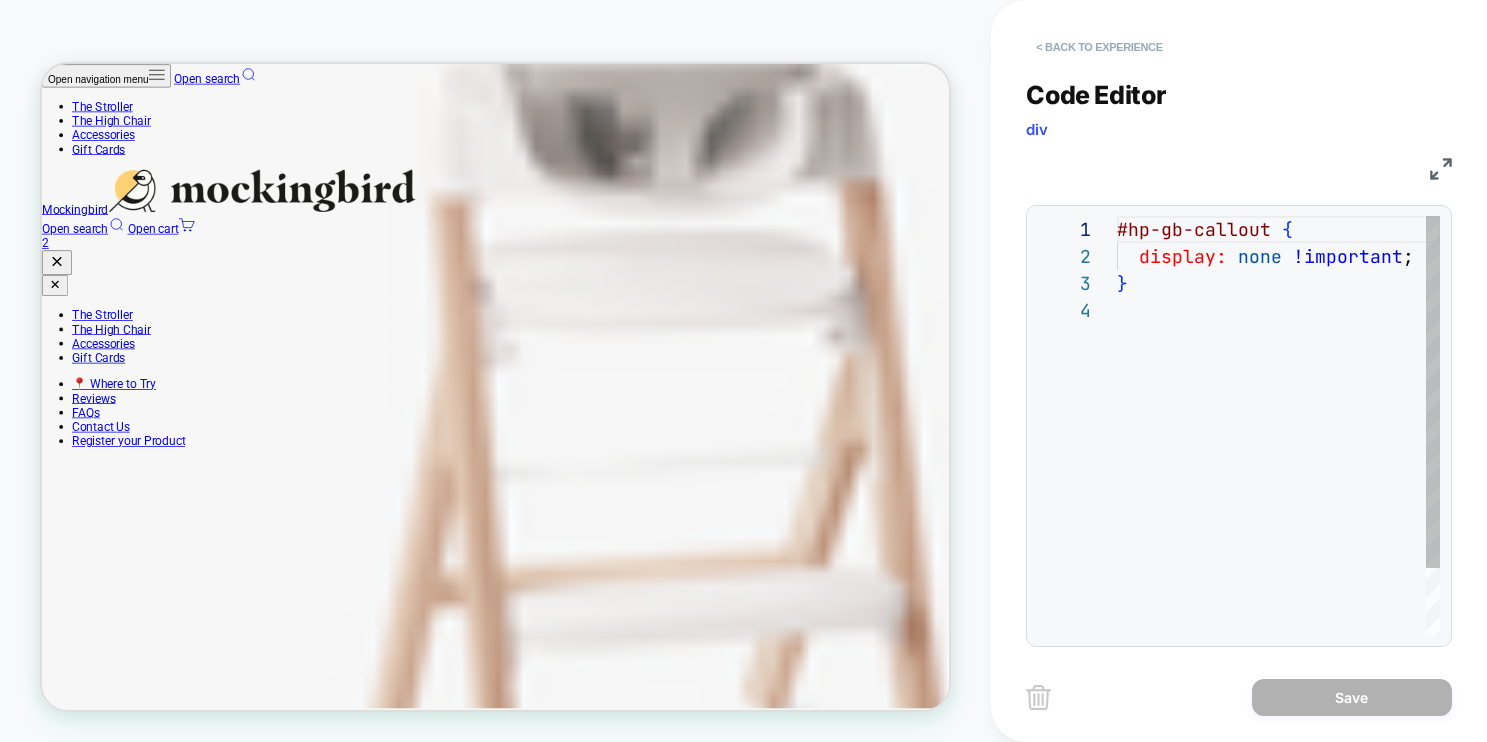click on "< Back to experience" at bounding box center [1099, 47] 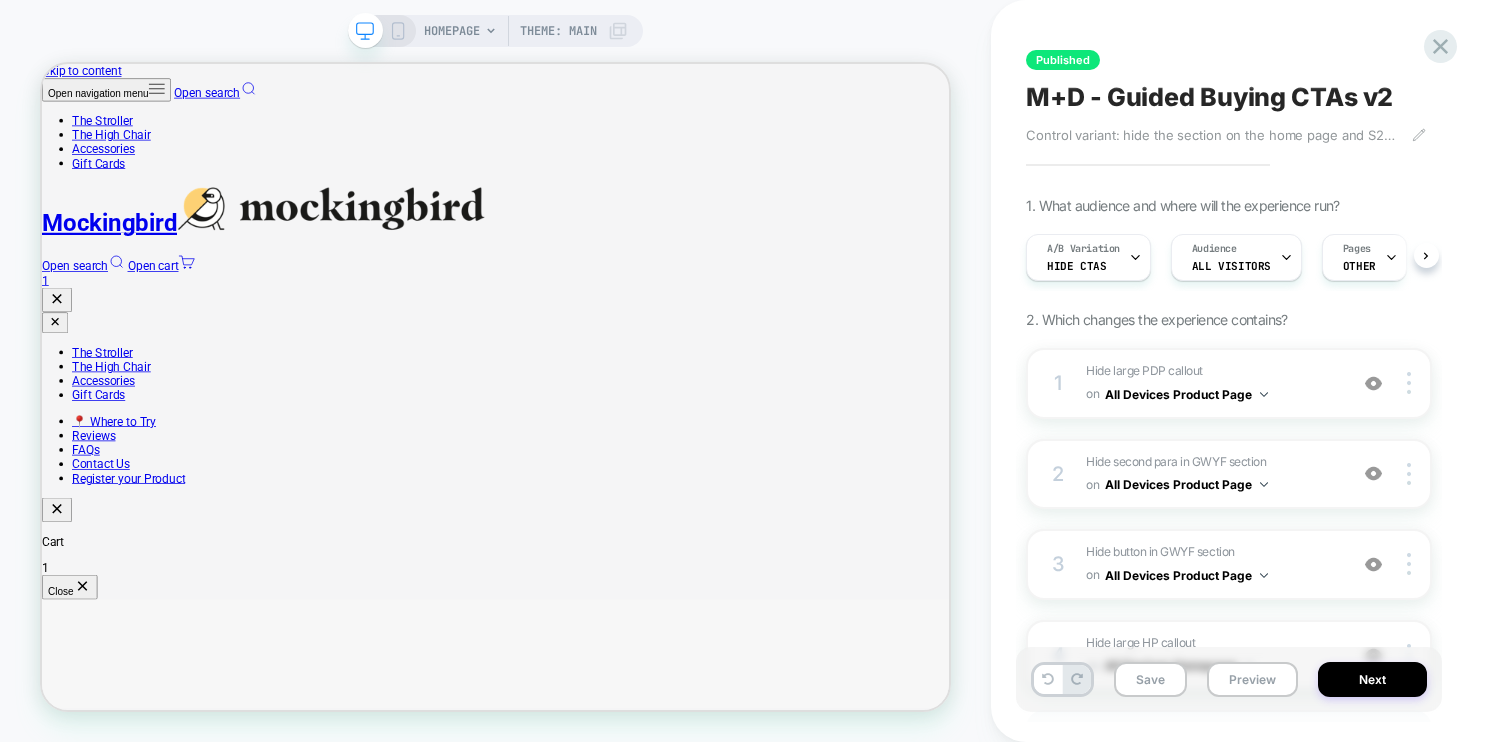scroll, scrollTop: 0, scrollLeft: 0, axis: both 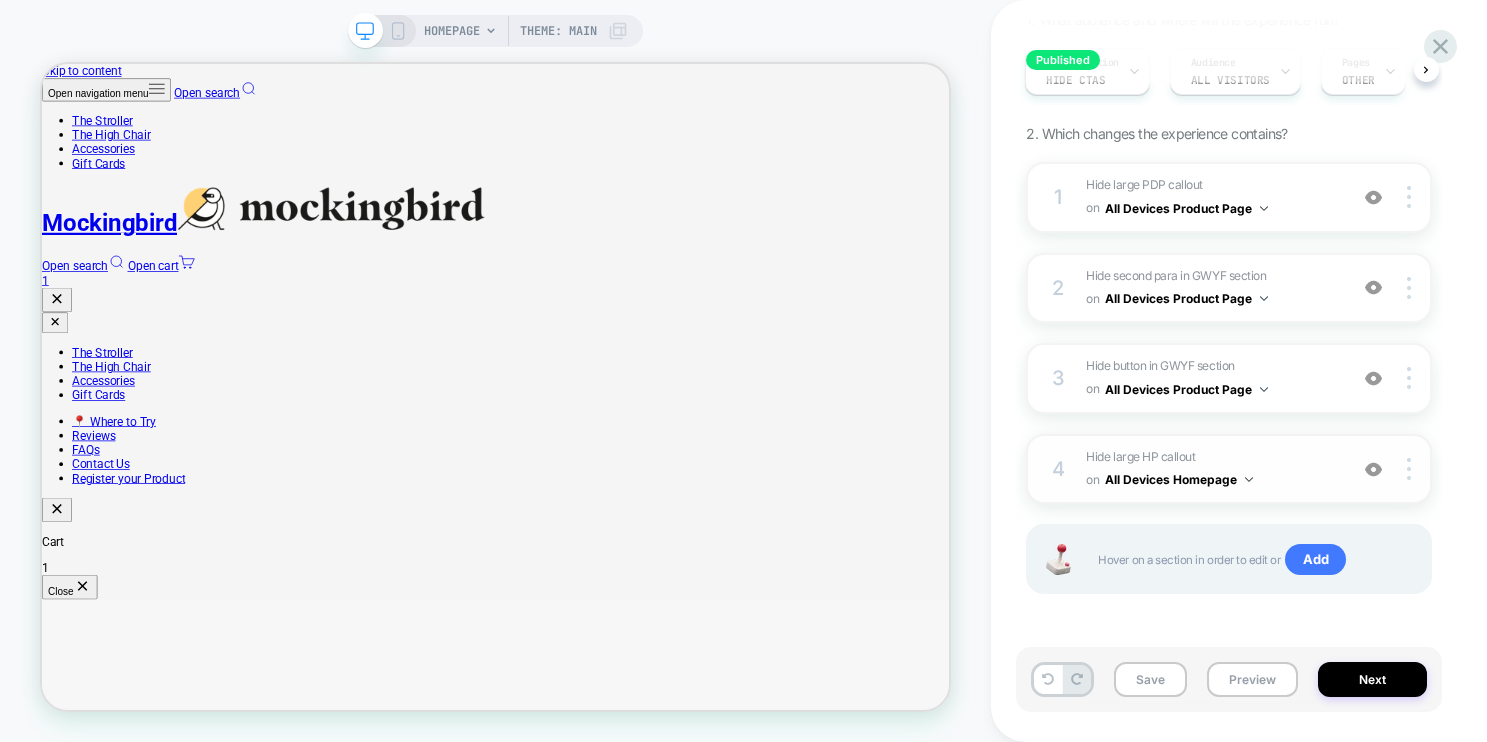 click on "Hide large HP callout Hiding .text-custom--mobile   on All Devices Homepage" at bounding box center [1211, 469] 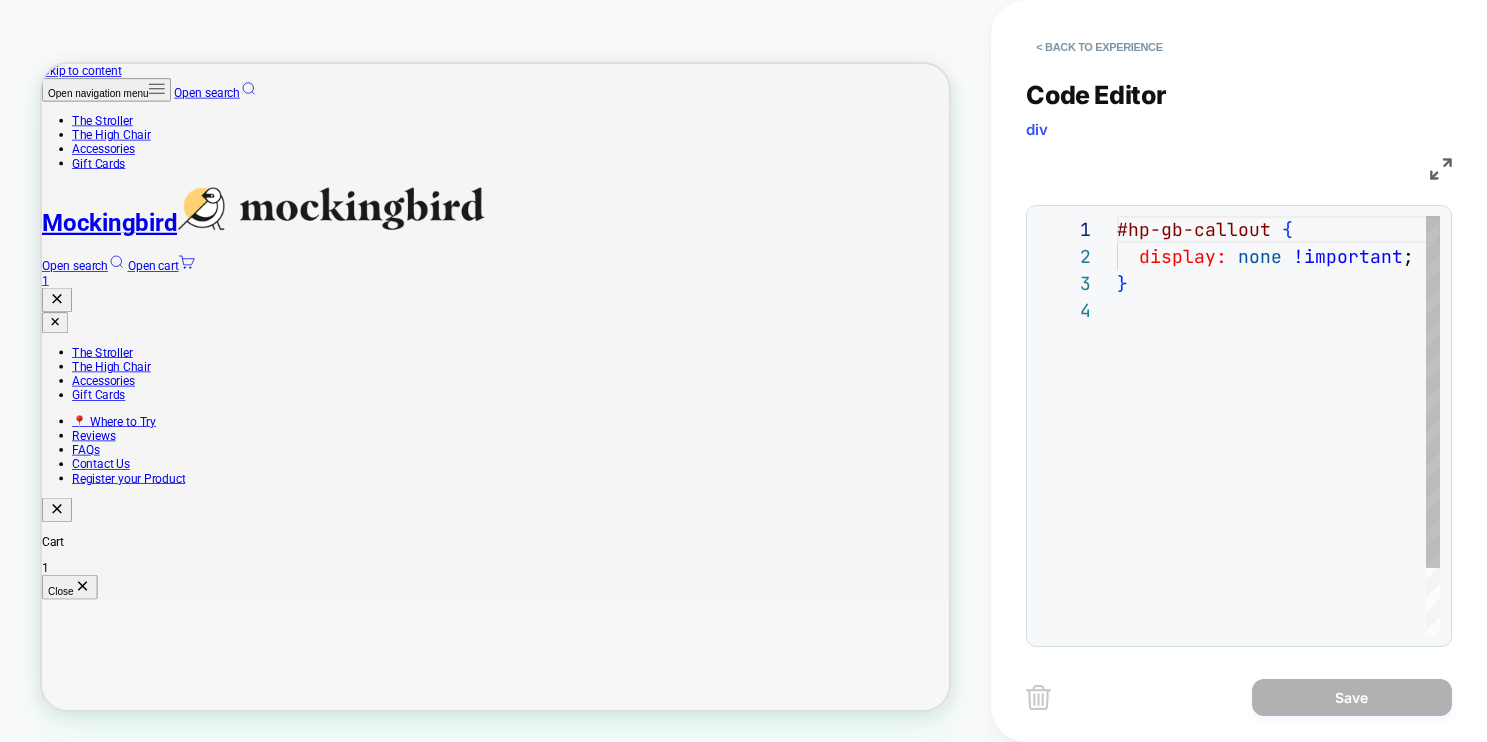 scroll, scrollTop: 81, scrollLeft: 0, axis: vertical 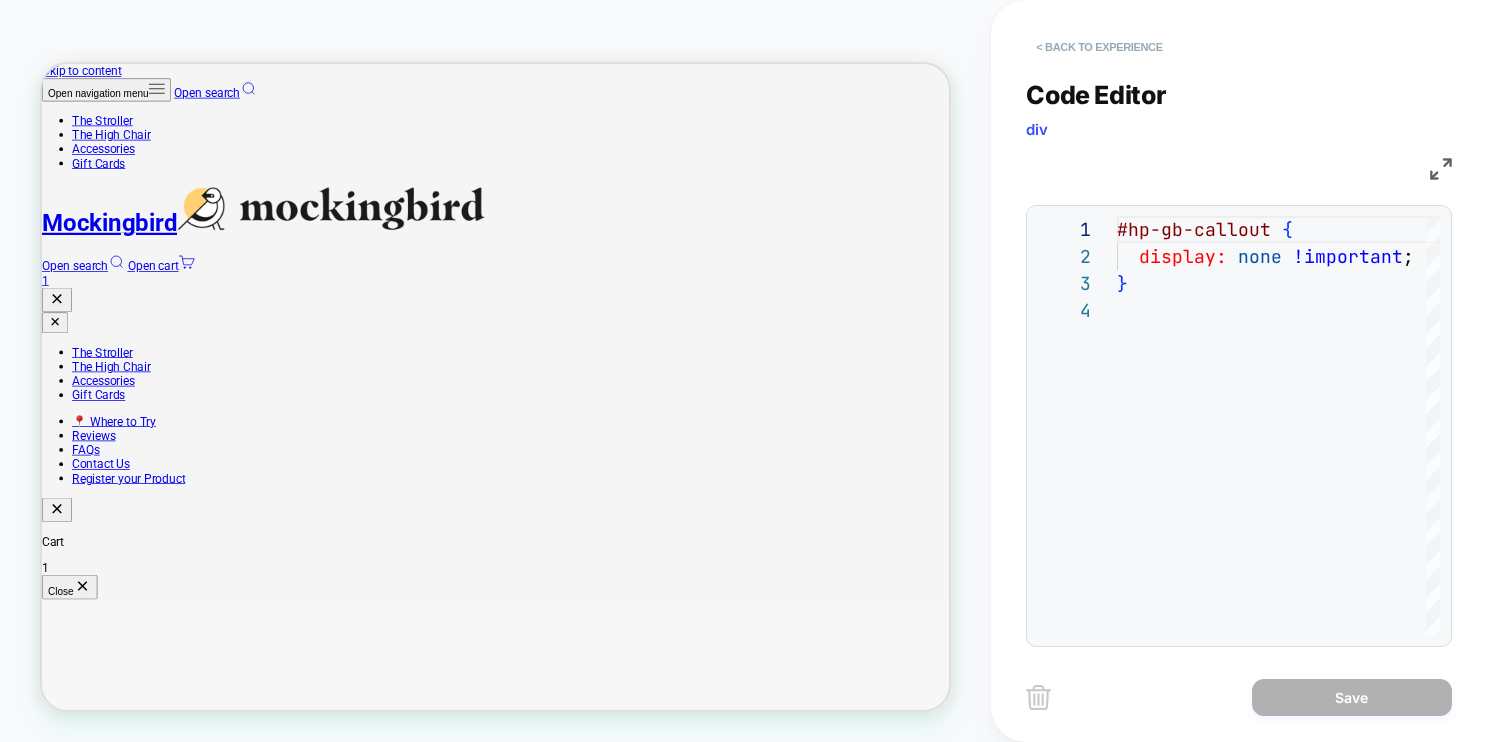 click on "< Back to experience" at bounding box center (1099, 47) 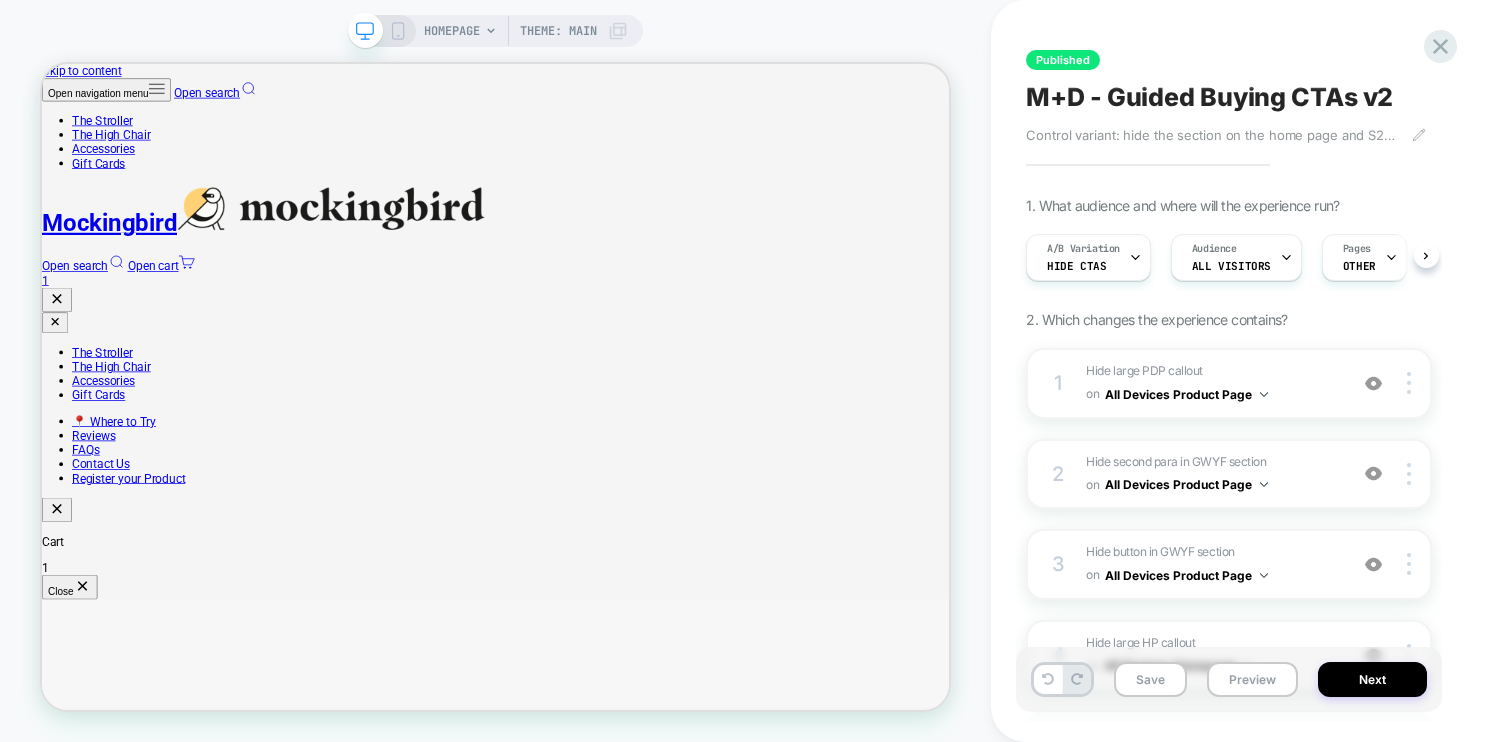 scroll, scrollTop: 972, scrollLeft: 0, axis: vertical 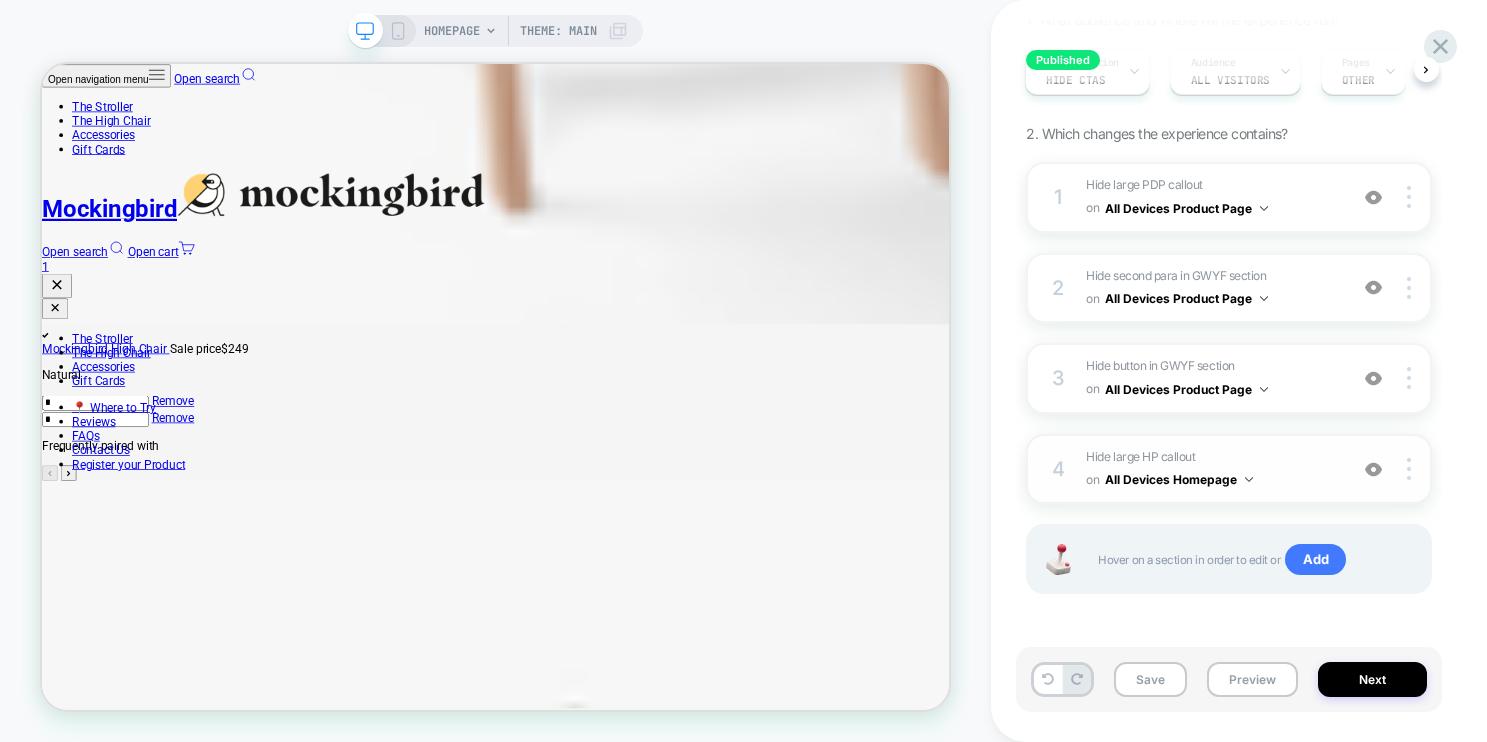 click at bounding box center [1373, 469] 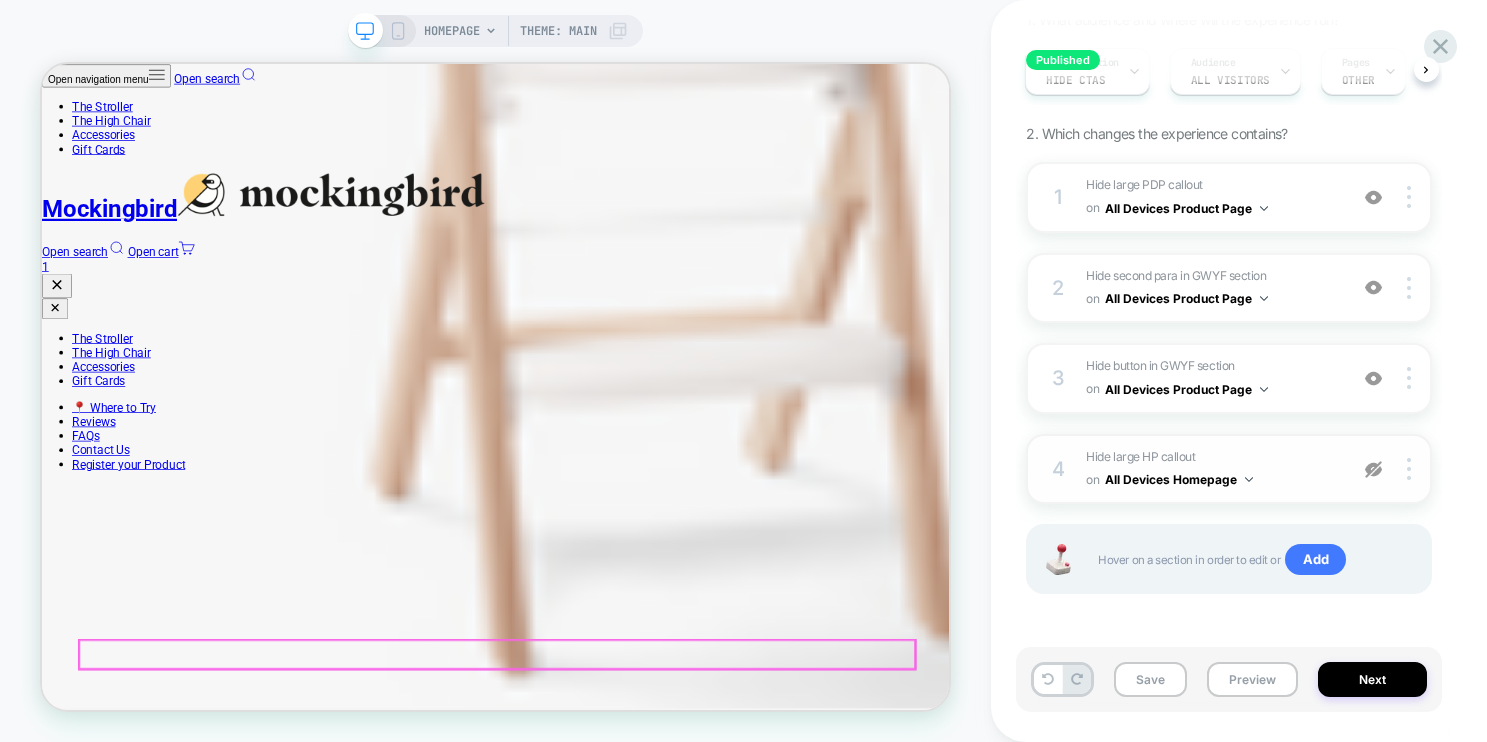 scroll, scrollTop: 1556, scrollLeft: 0, axis: vertical 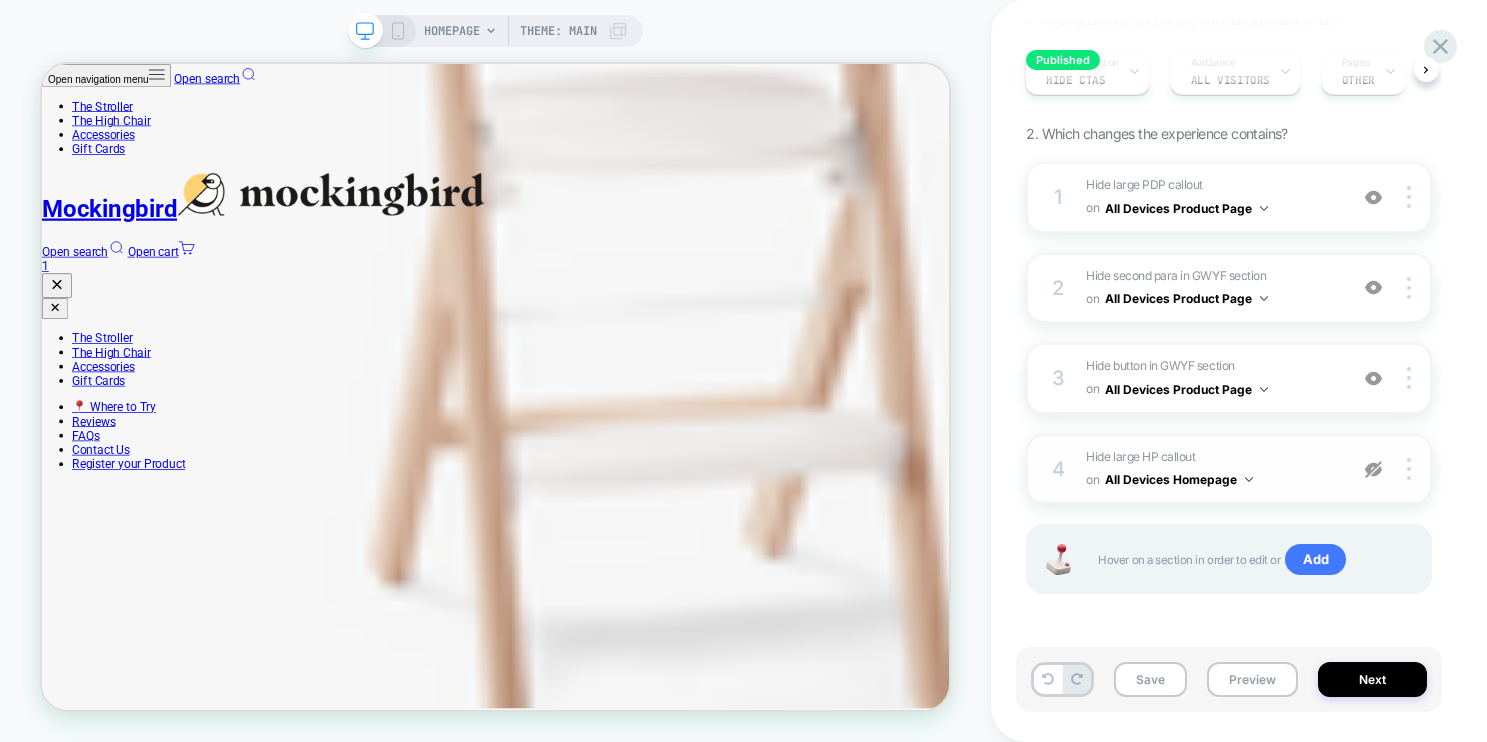 click at bounding box center (1373, 469) 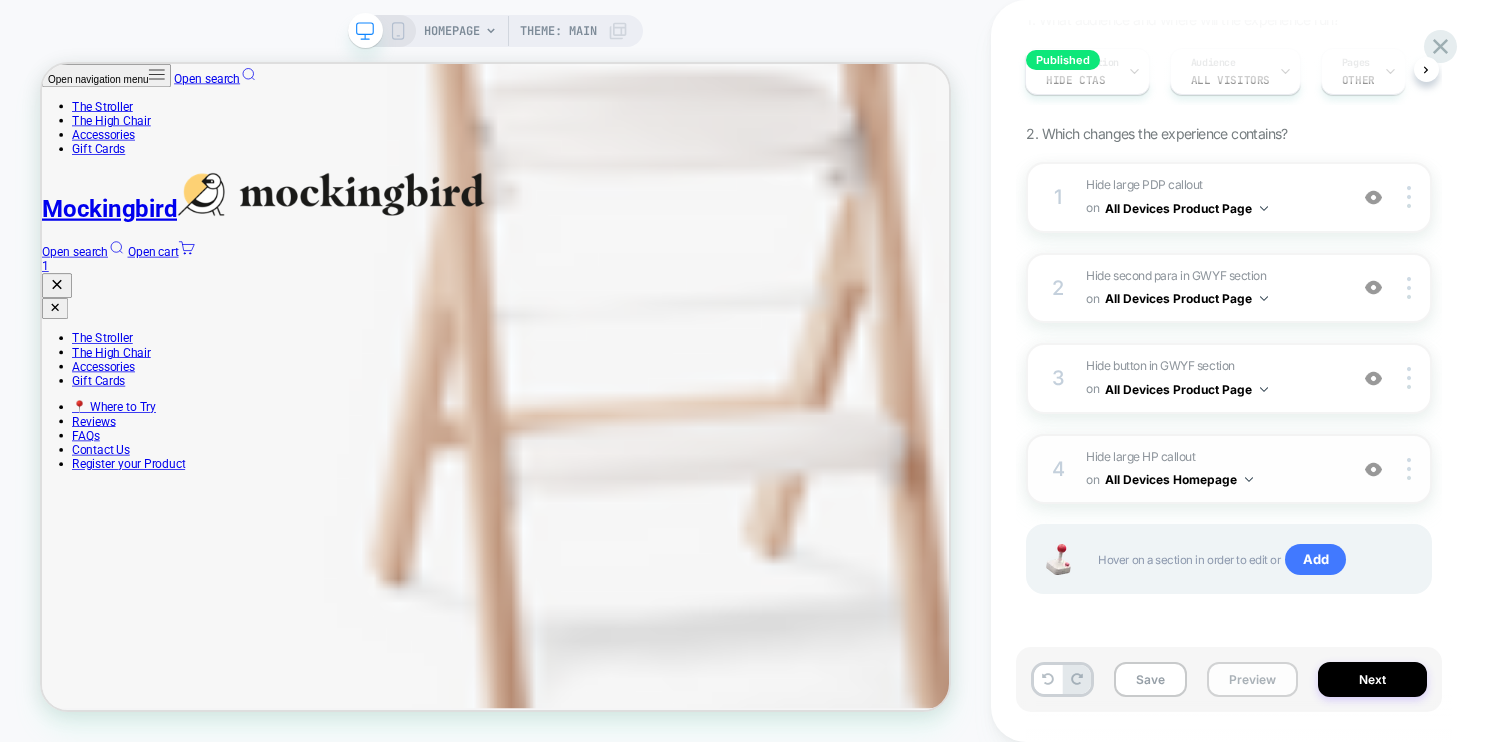 click on "Preview" at bounding box center (1252, 679) 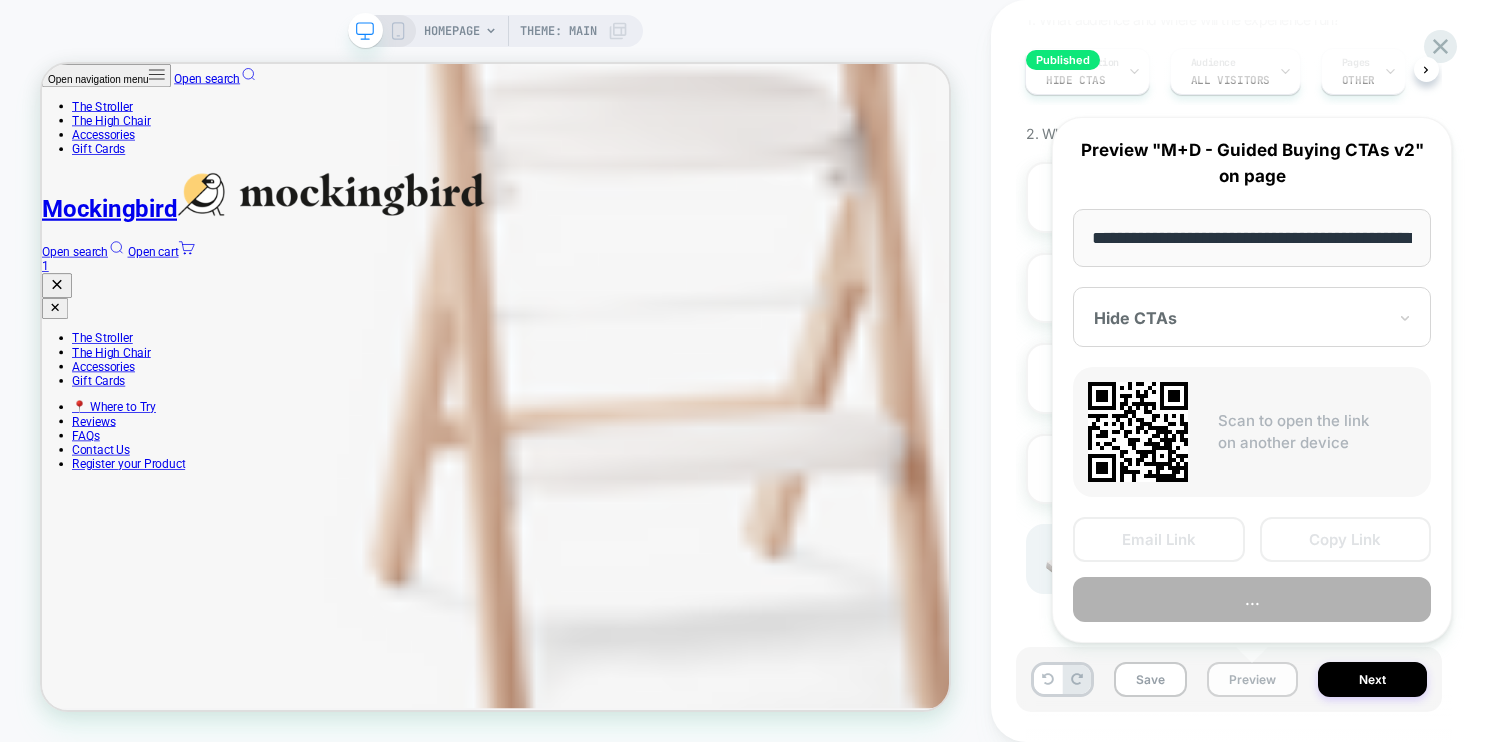 scroll, scrollTop: 0, scrollLeft: 86, axis: horizontal 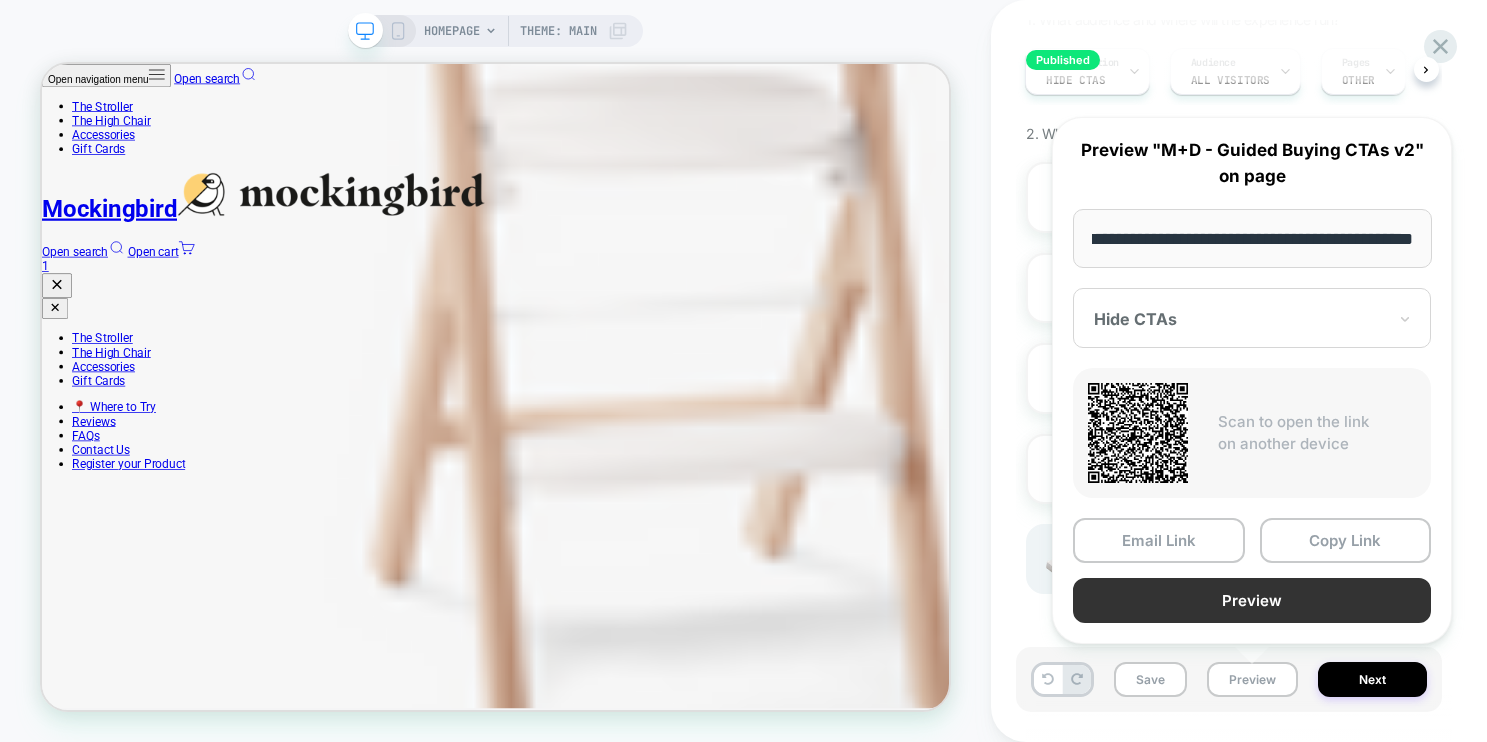 click on "Preview" at bounding box center (1252, 600) 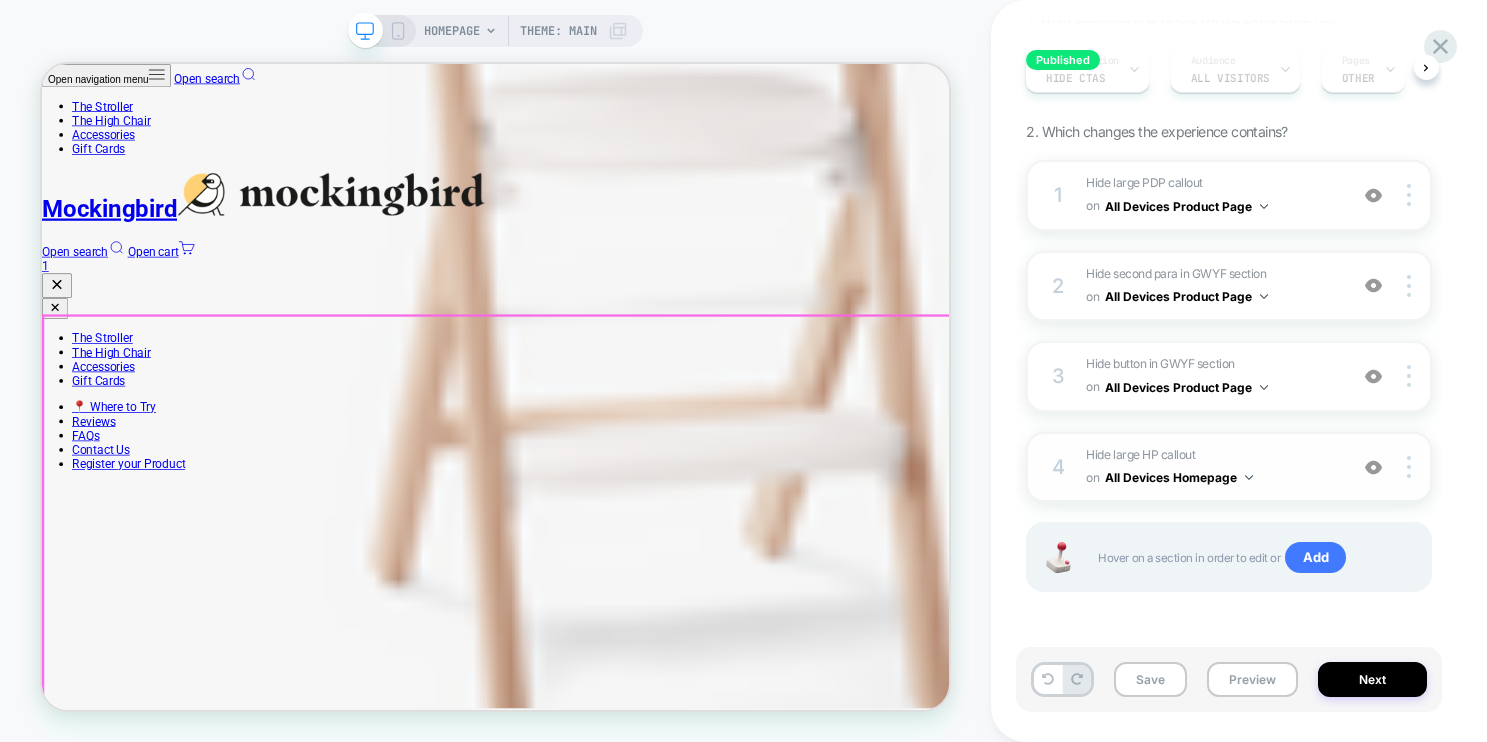 scroll, scrollTop: 187, scrollLeft: 0, axis: vertical 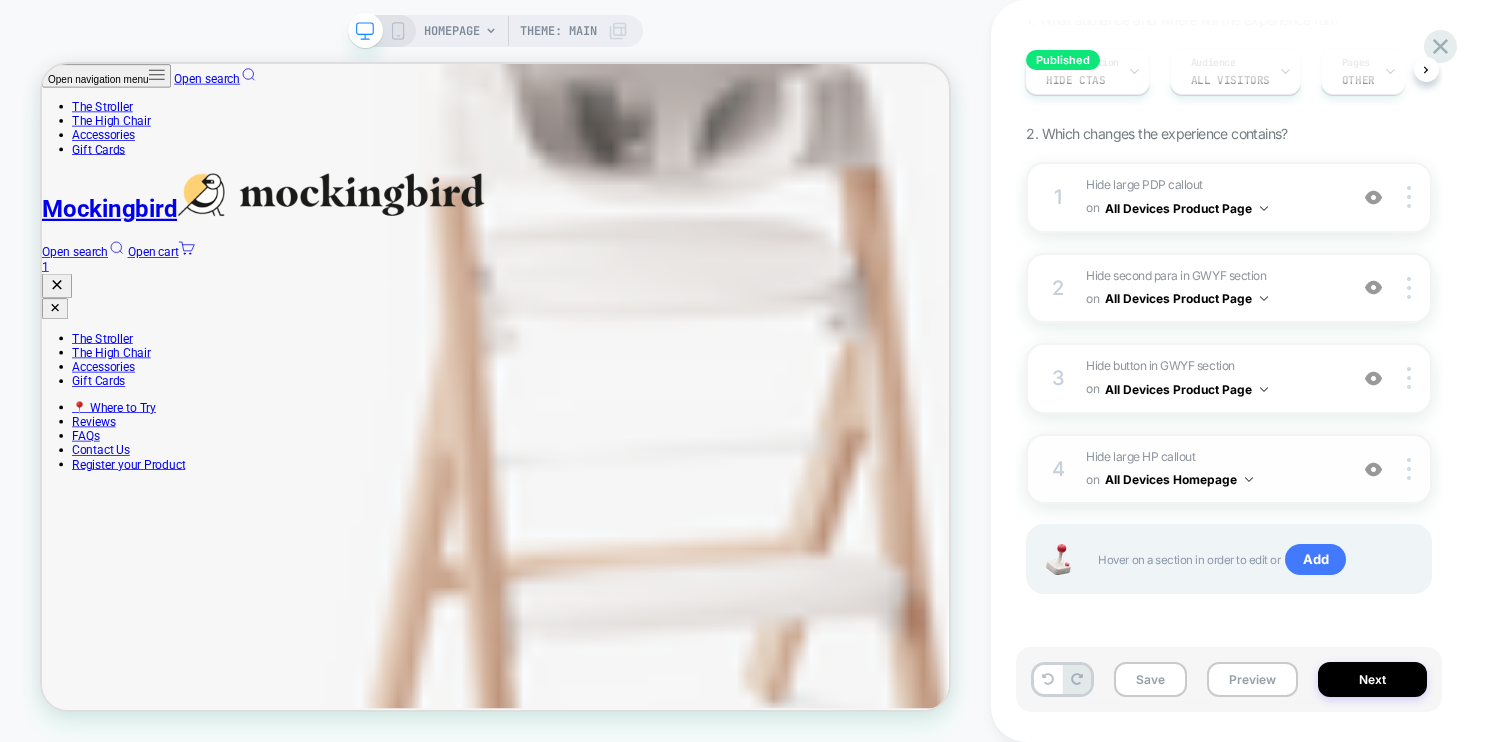 click on "Hide large HP callout Hiding .text-custom--mobile   on All Devices Homepage" at bounding box center [1211, 469] 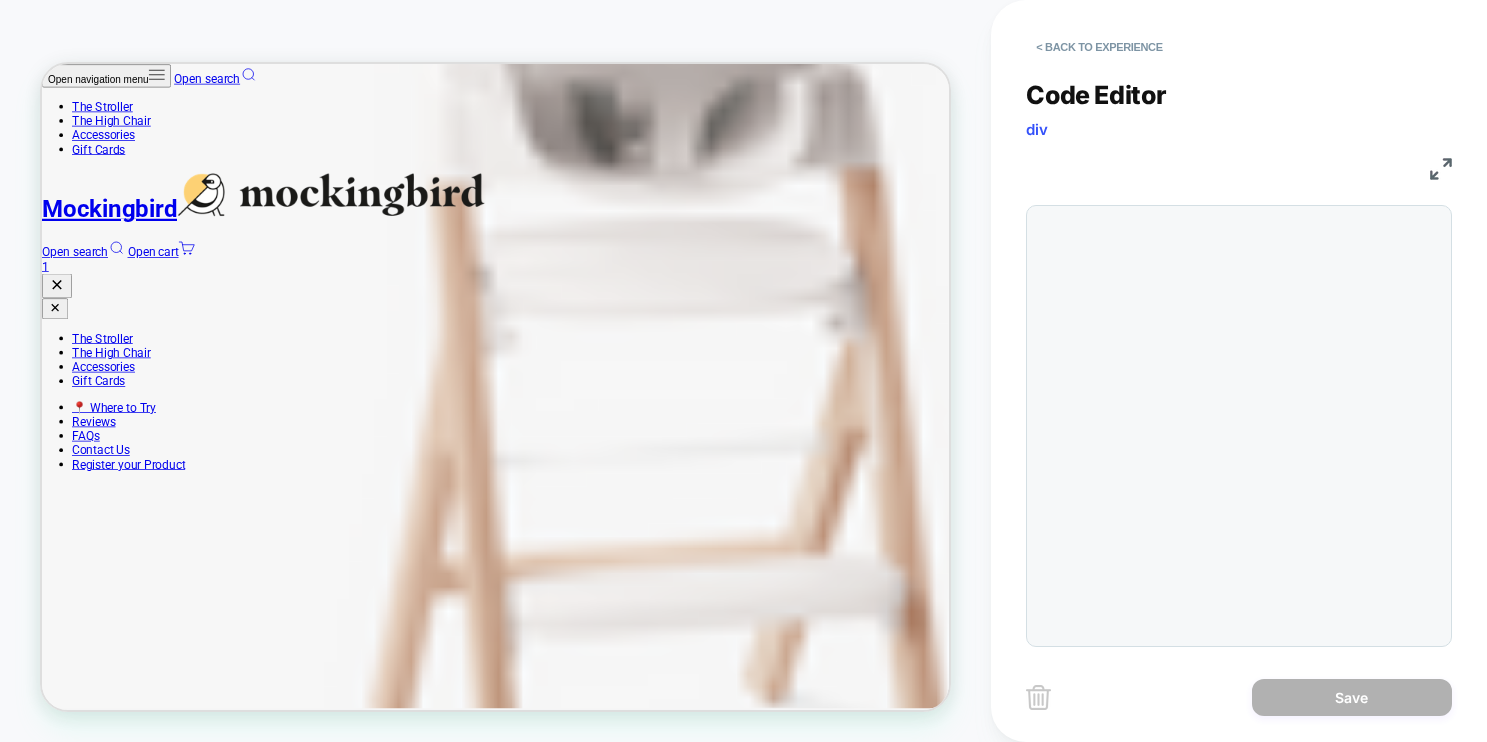scroll, scrollTop: 81, scrollLeft: 0, axis: vertical 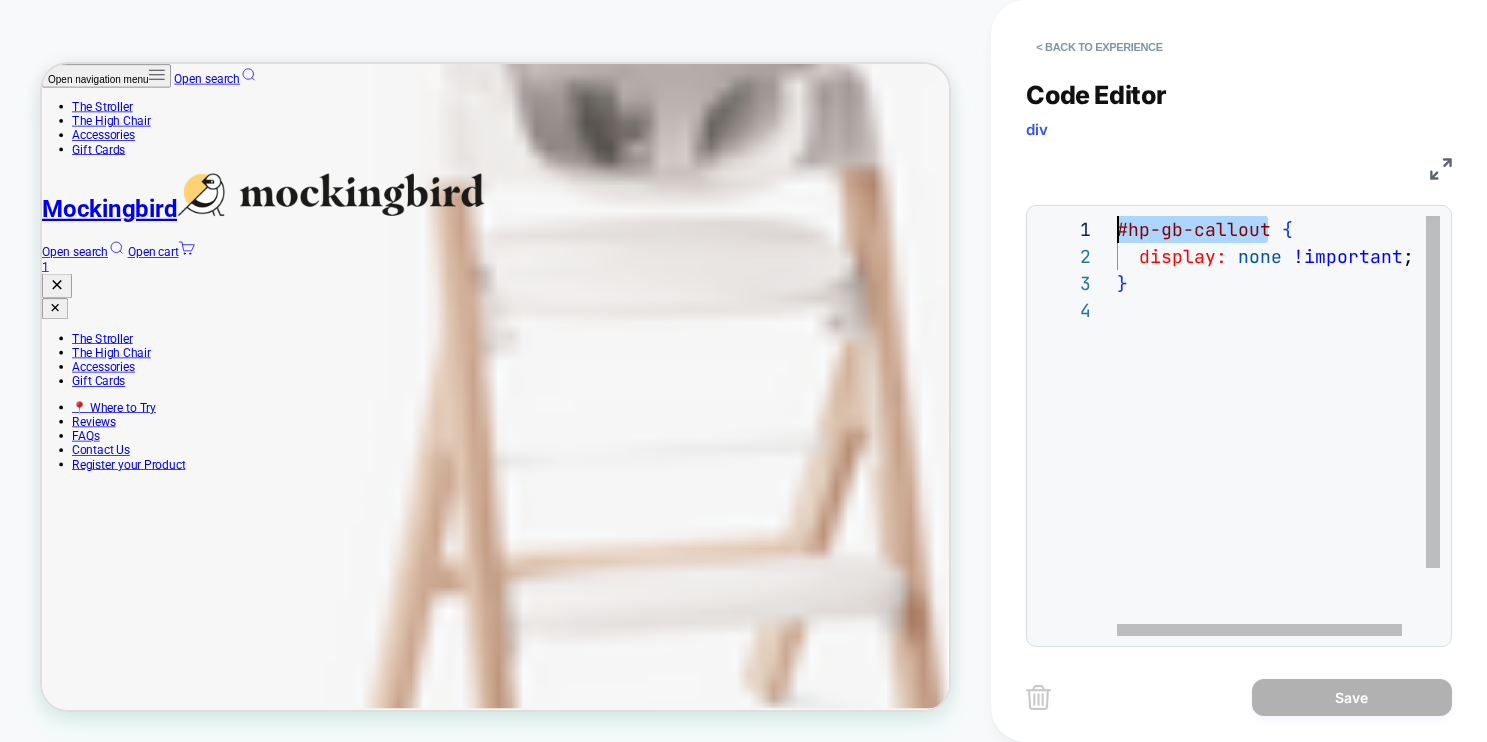 drag, startPoint x: 1268, startPoint y: 228, endPoint x: 1092, endPoint y: 227, distance: 176.00284 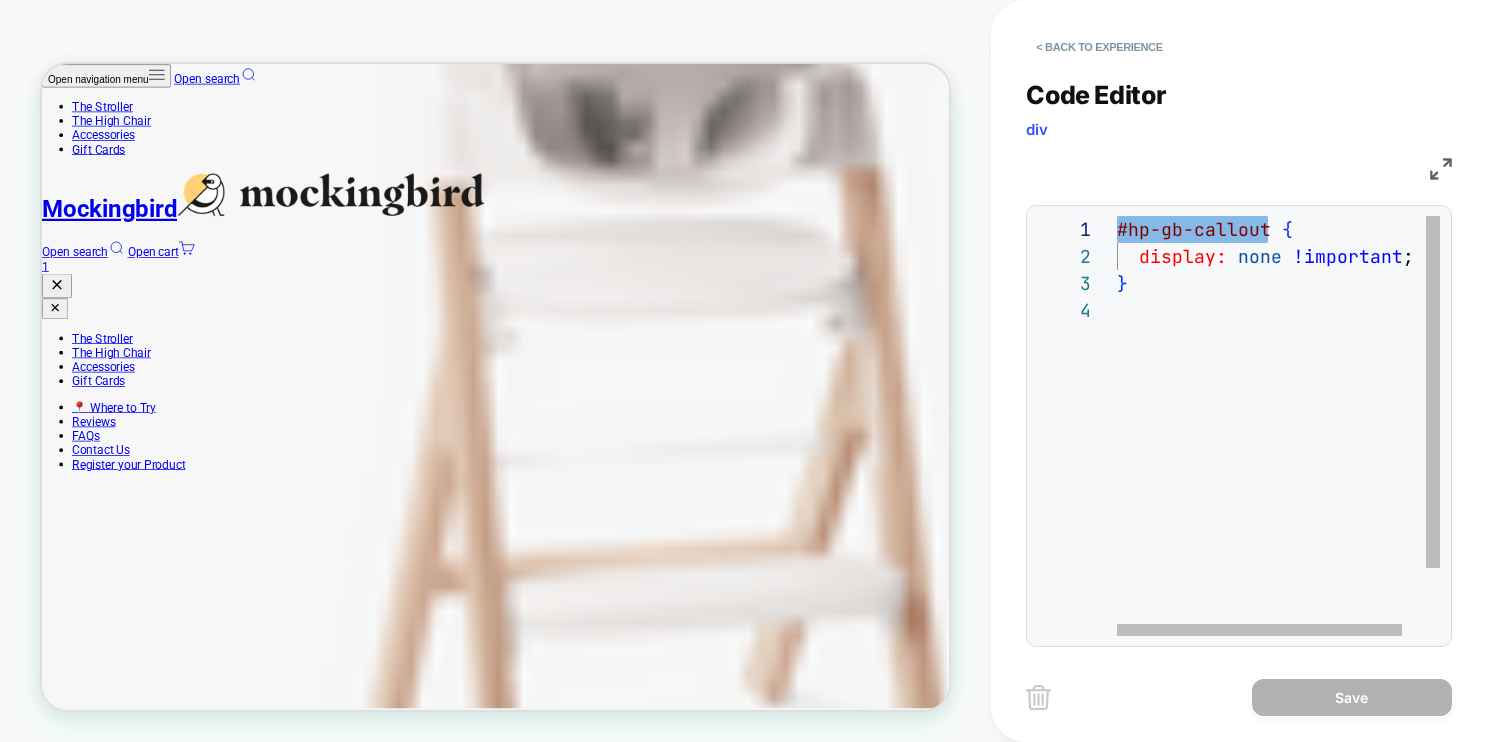 type on "**********" 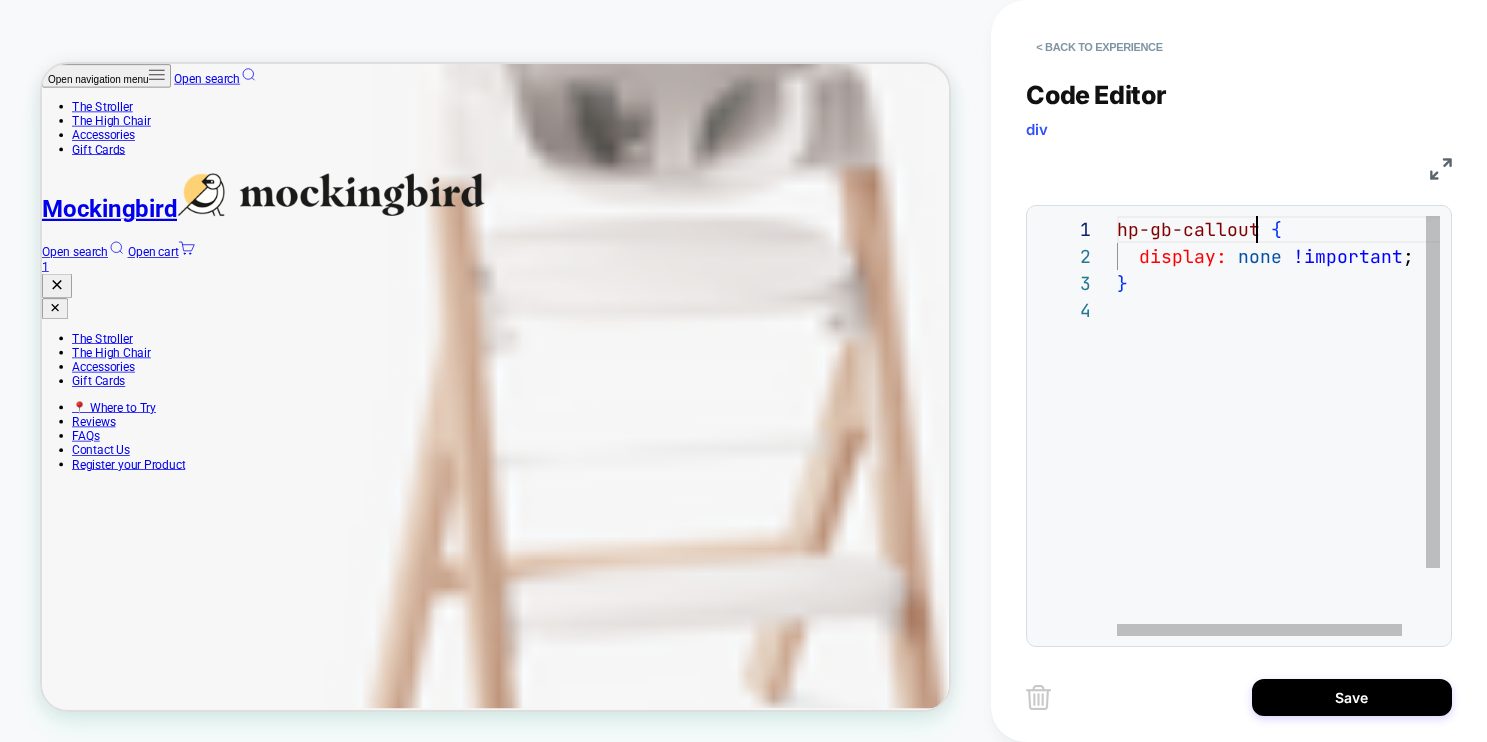 scroll, scrollTop: 0, scrollLeft: 140, axis: horizontal 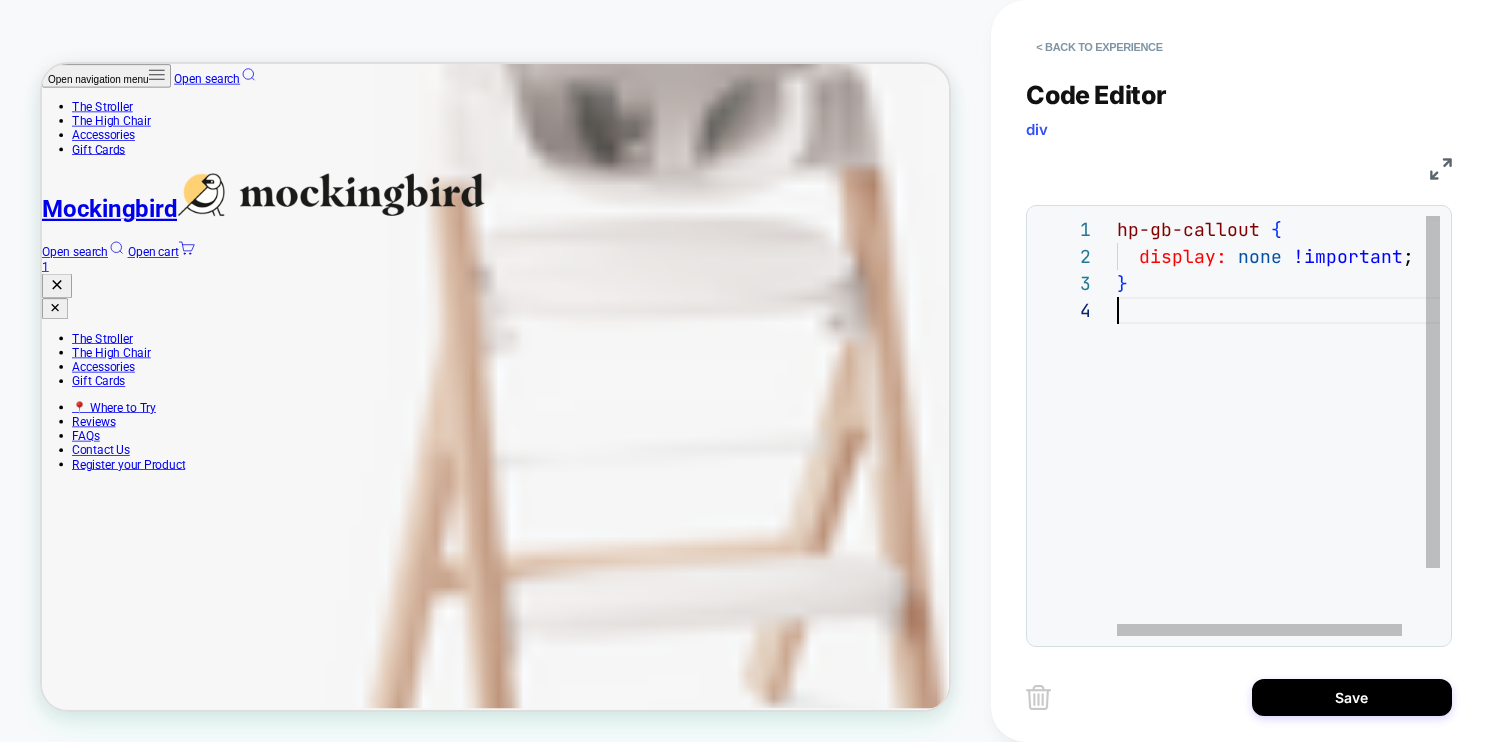click on "hp-gb-callout   {    display:   none   !important ; }" at bounding box center [1291, 466] 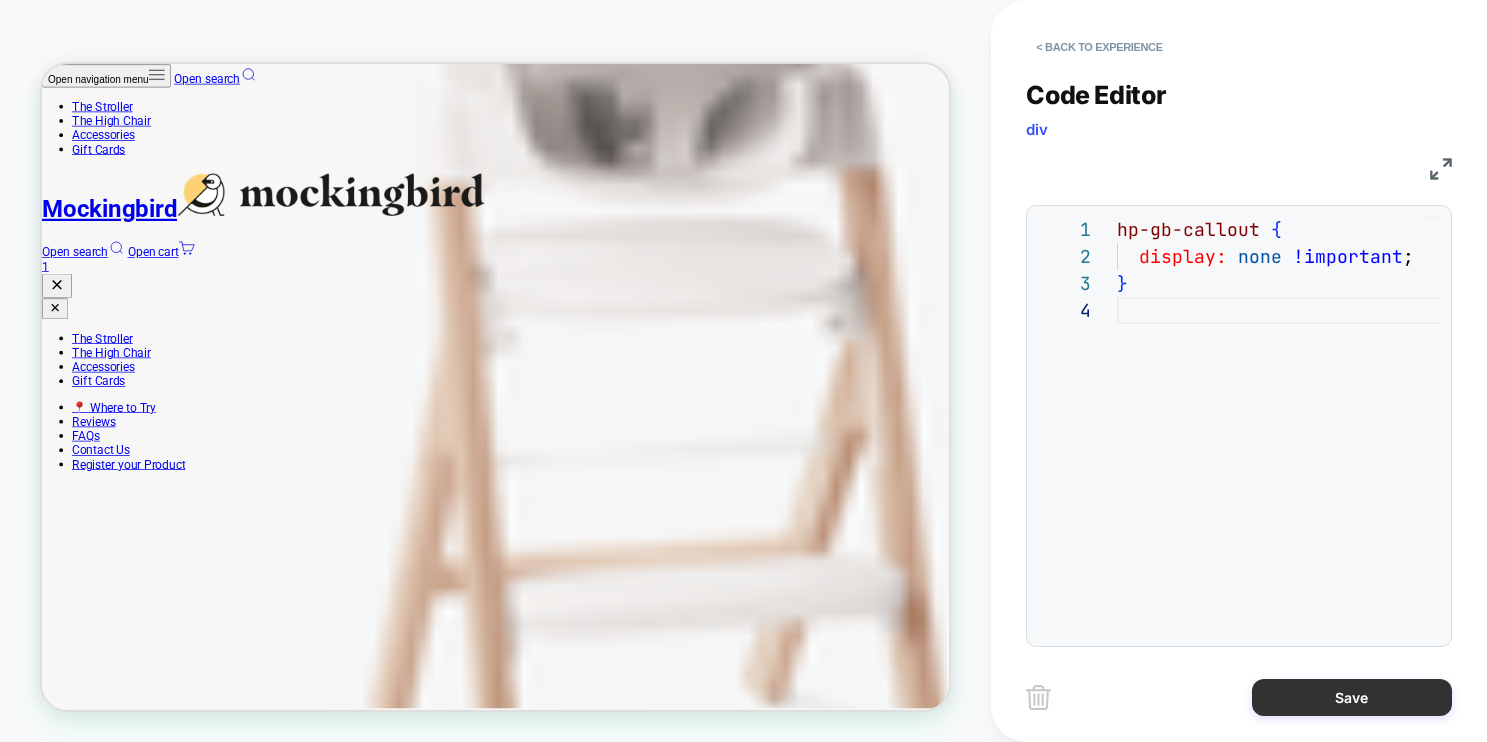 click on "Save" at bounding box center [1352, 697] 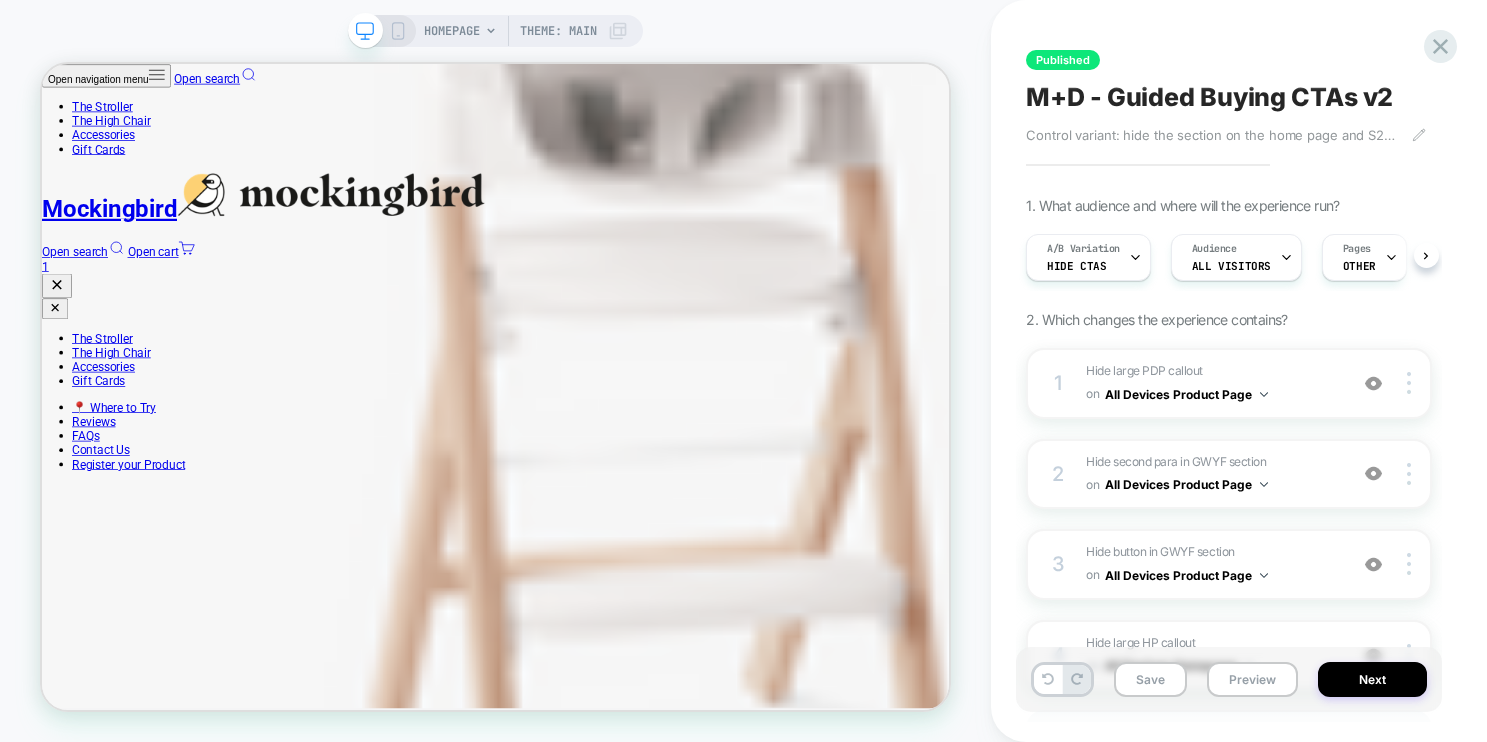 scroll, scrollTop: 0, scrollLeft: 1, axis: horizontal 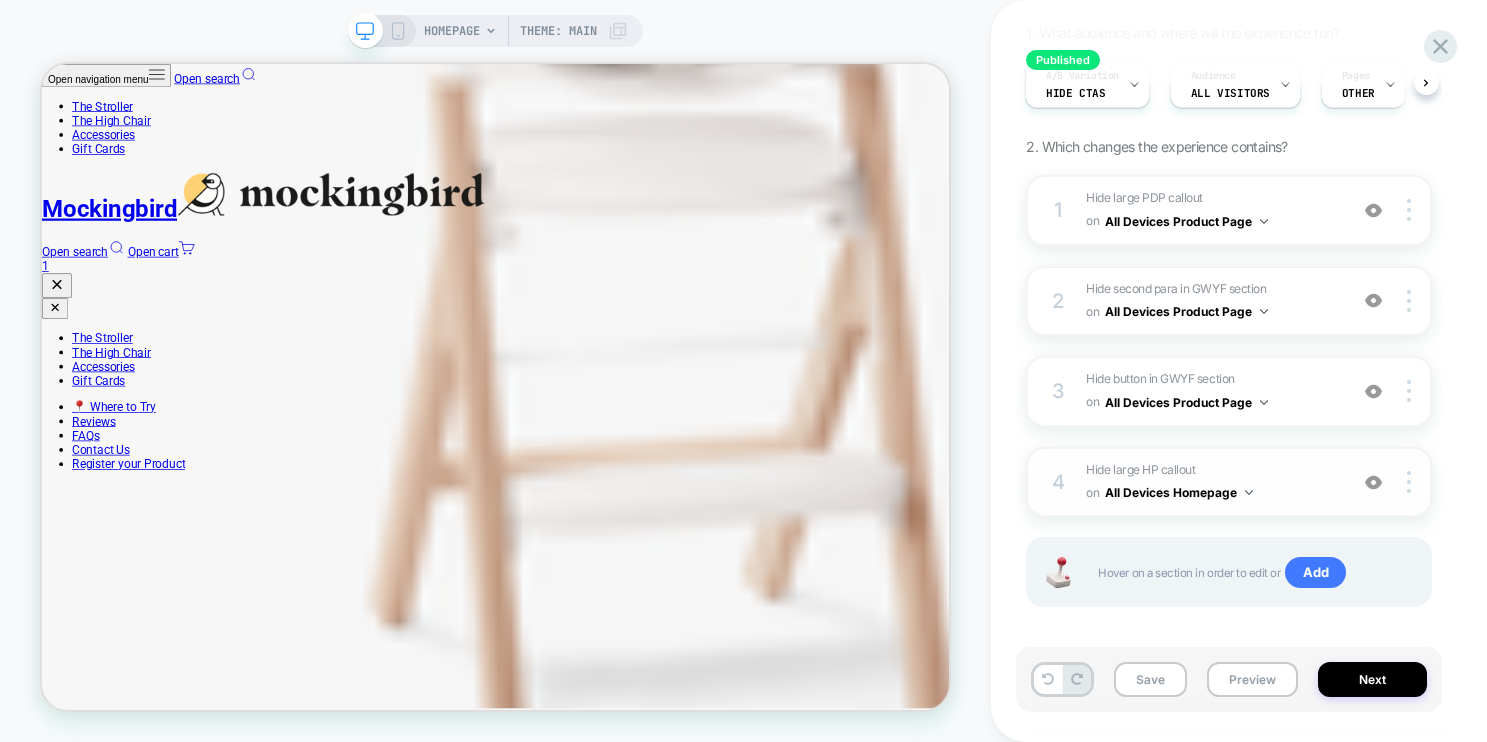 click on "Hide large HP callout Hiding .text-custom--mobile   on All Devices Homepage" at bounding box center (1211, 482) 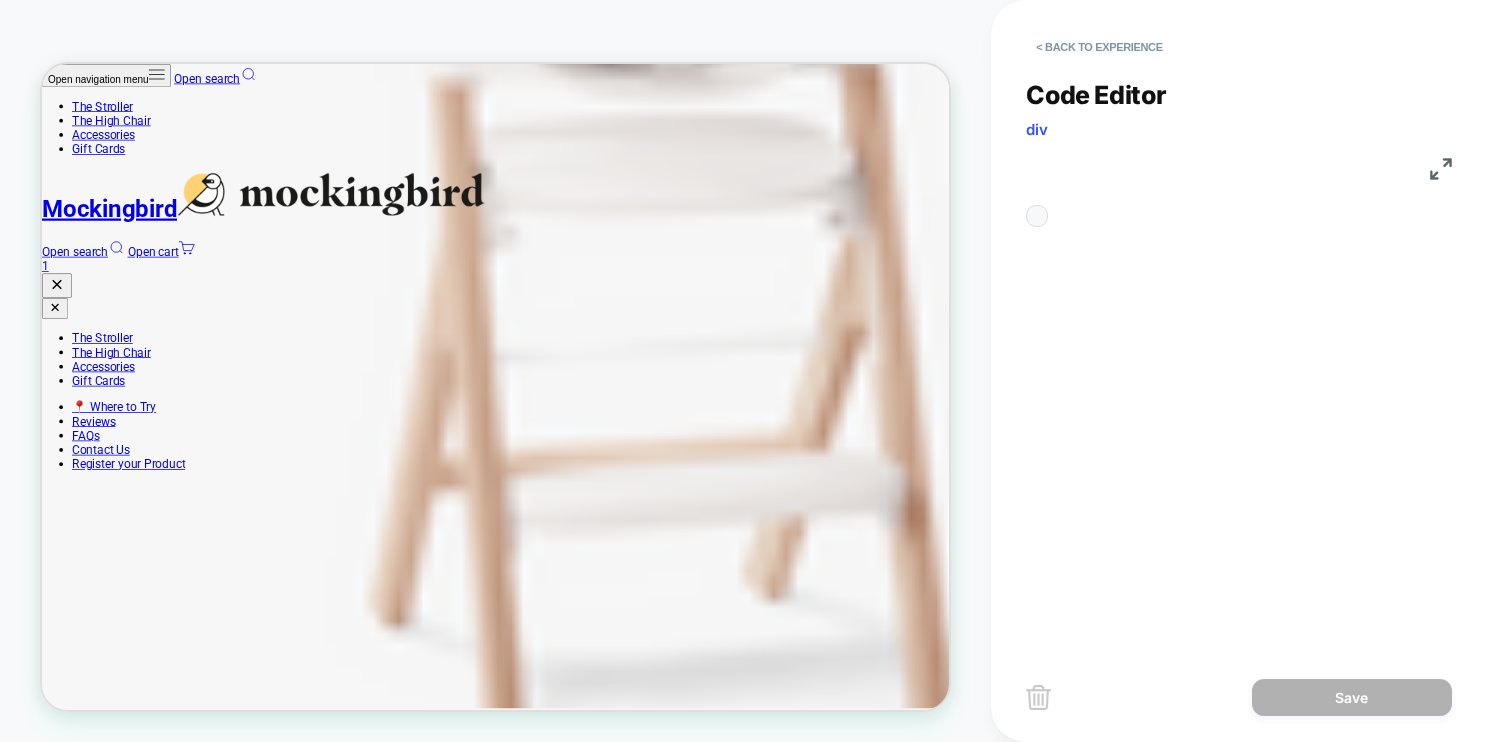 scroll, scrollTop: 1608, scrollLeft: 0, axis: vertical 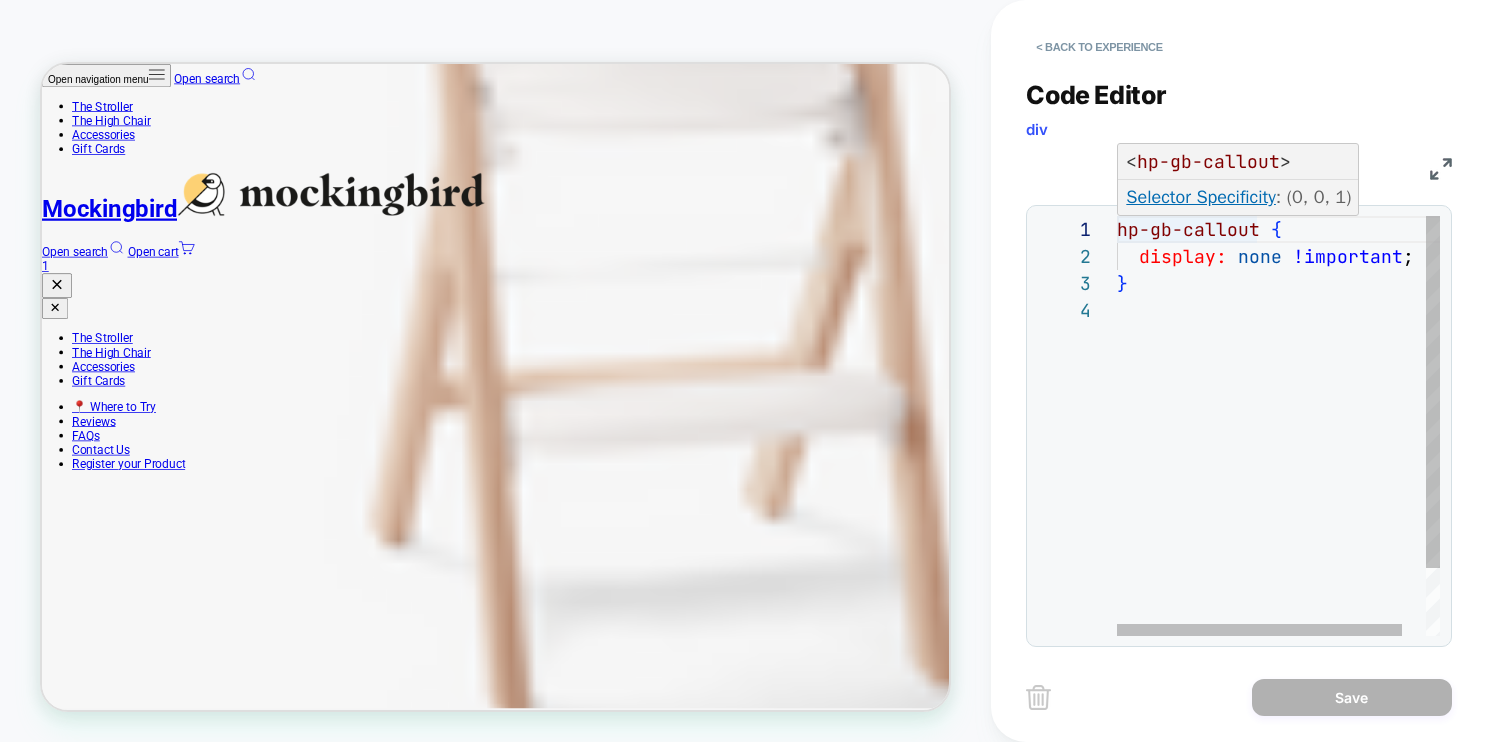 click on "hp-gb-callout" at bounding box center [1188, 229] 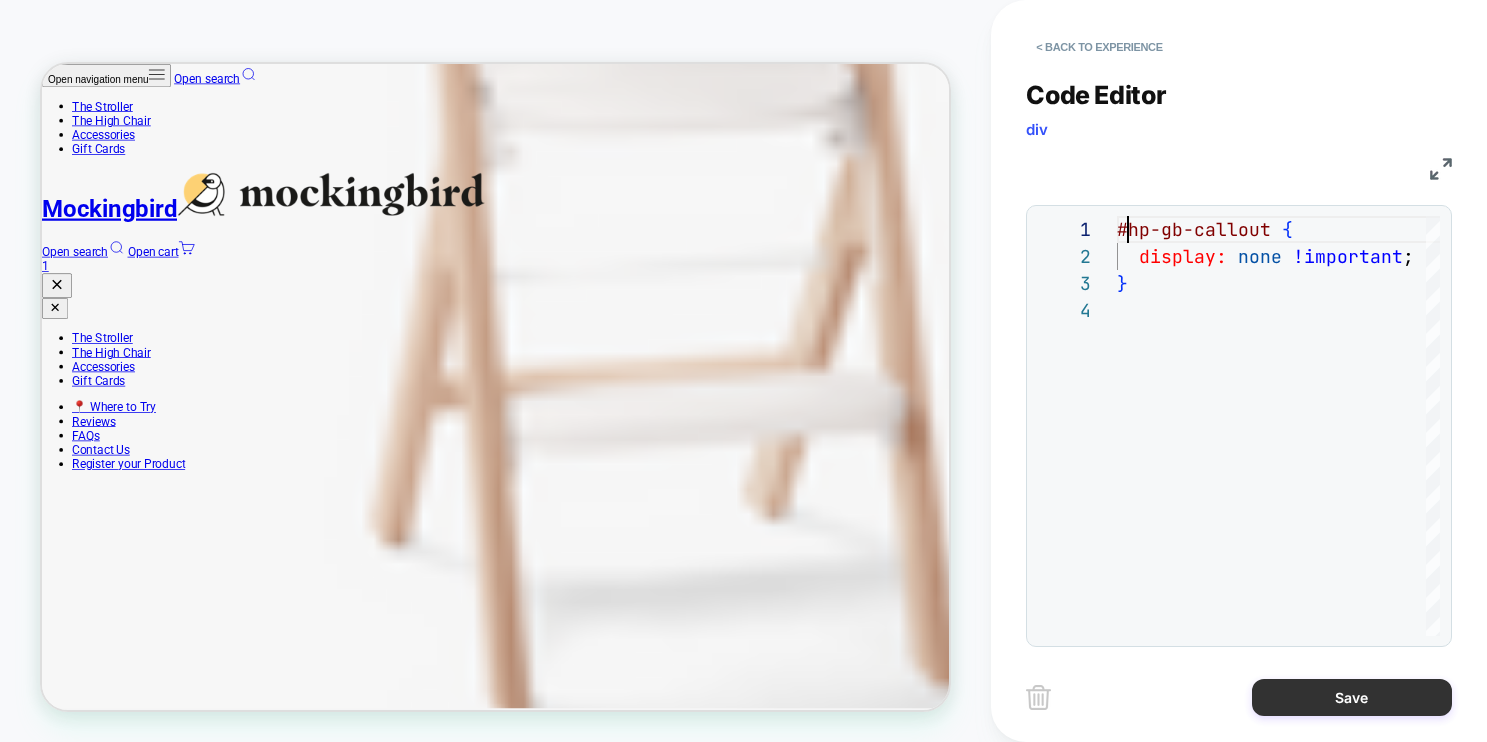 type on "**********" 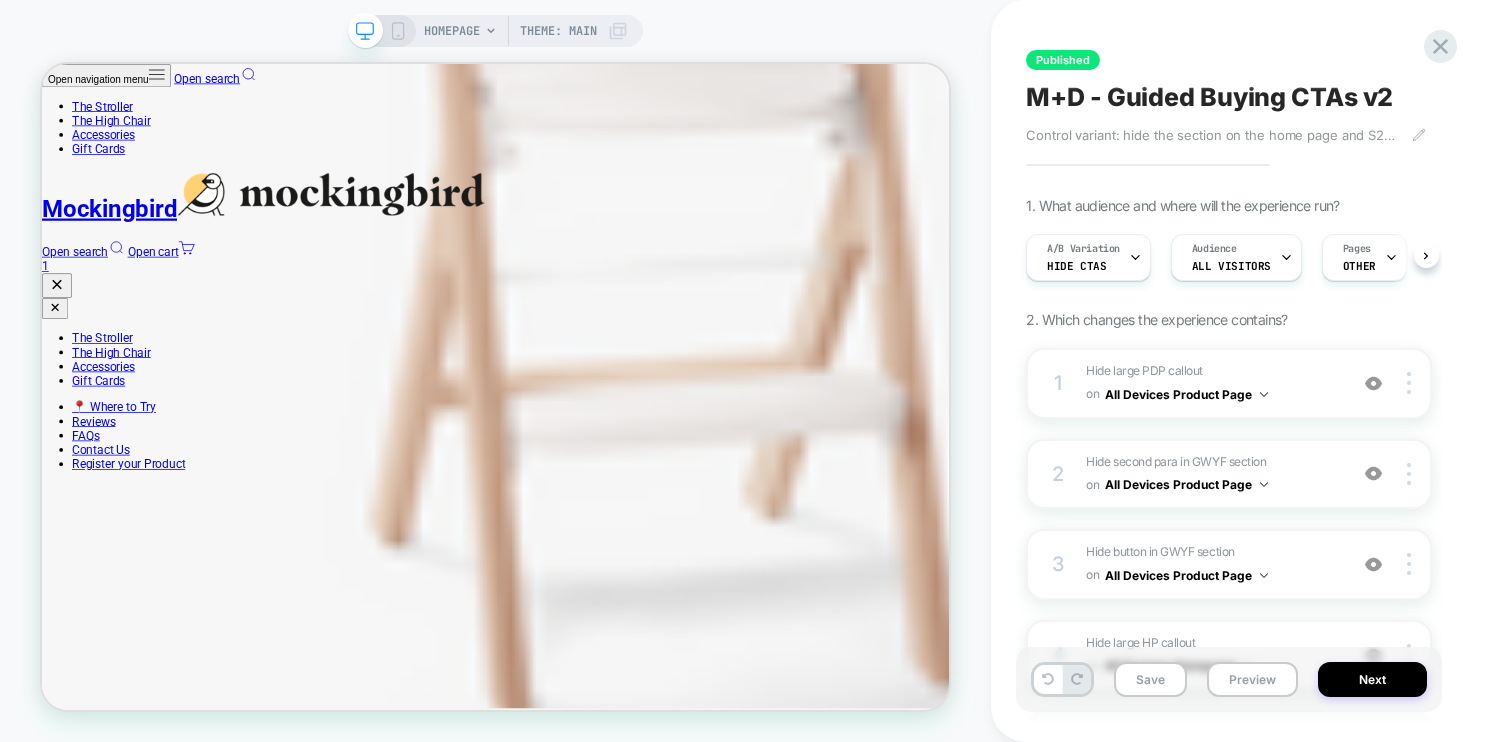 scroll, scrollTop: 0, scrollLeft: 1, axis: horizontal 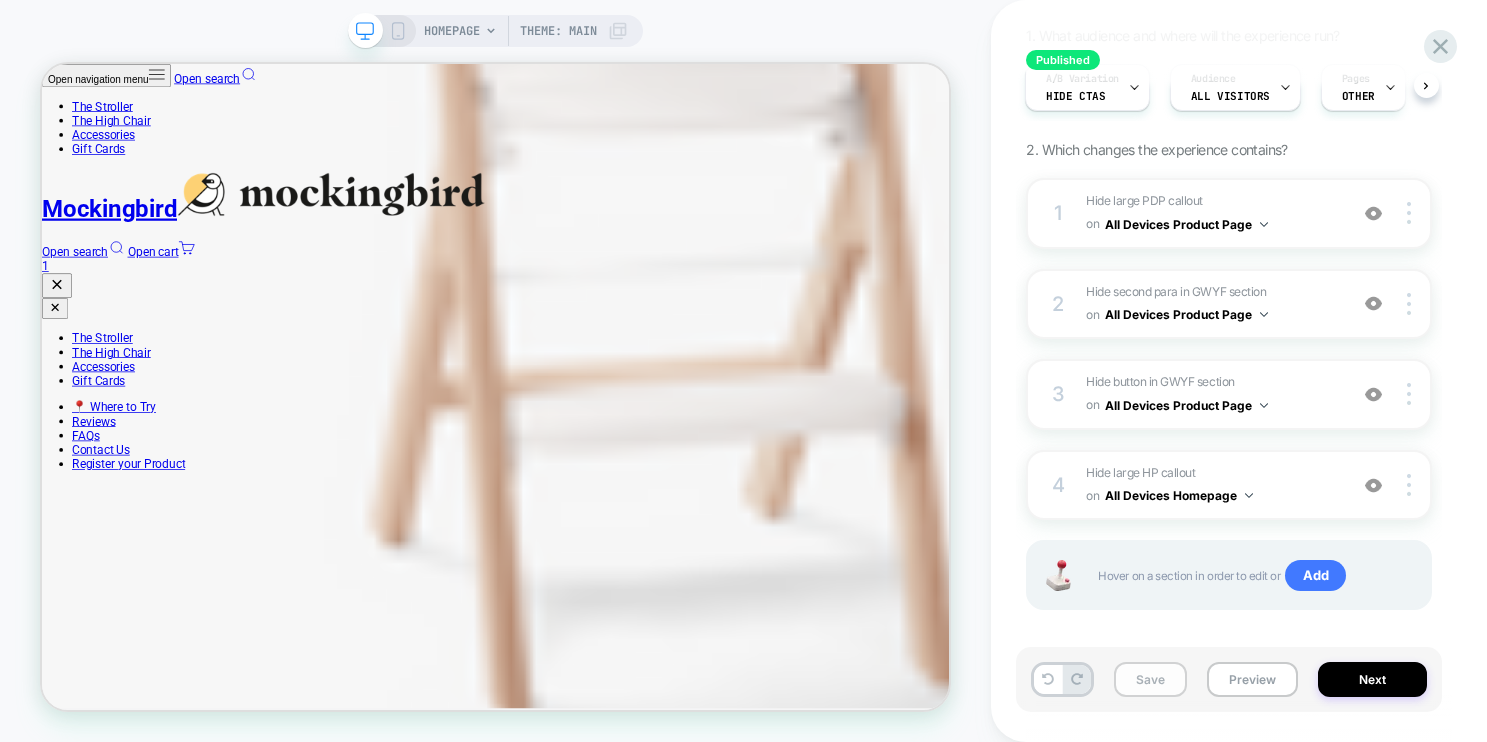 click on "Save" at bounding box center (1150, 679) 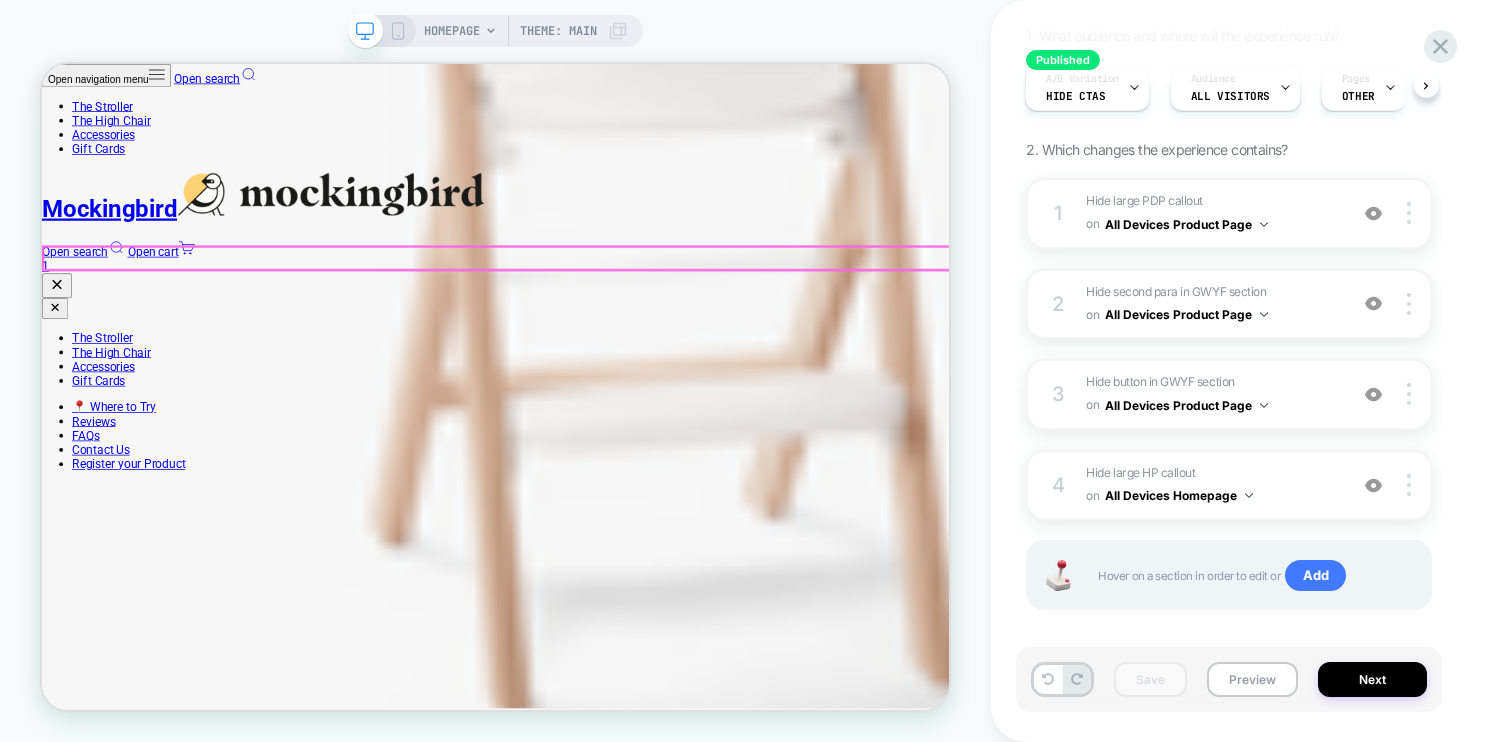 scroll, scrollTop: 1297, scrollLeft: 0, axis: vertical 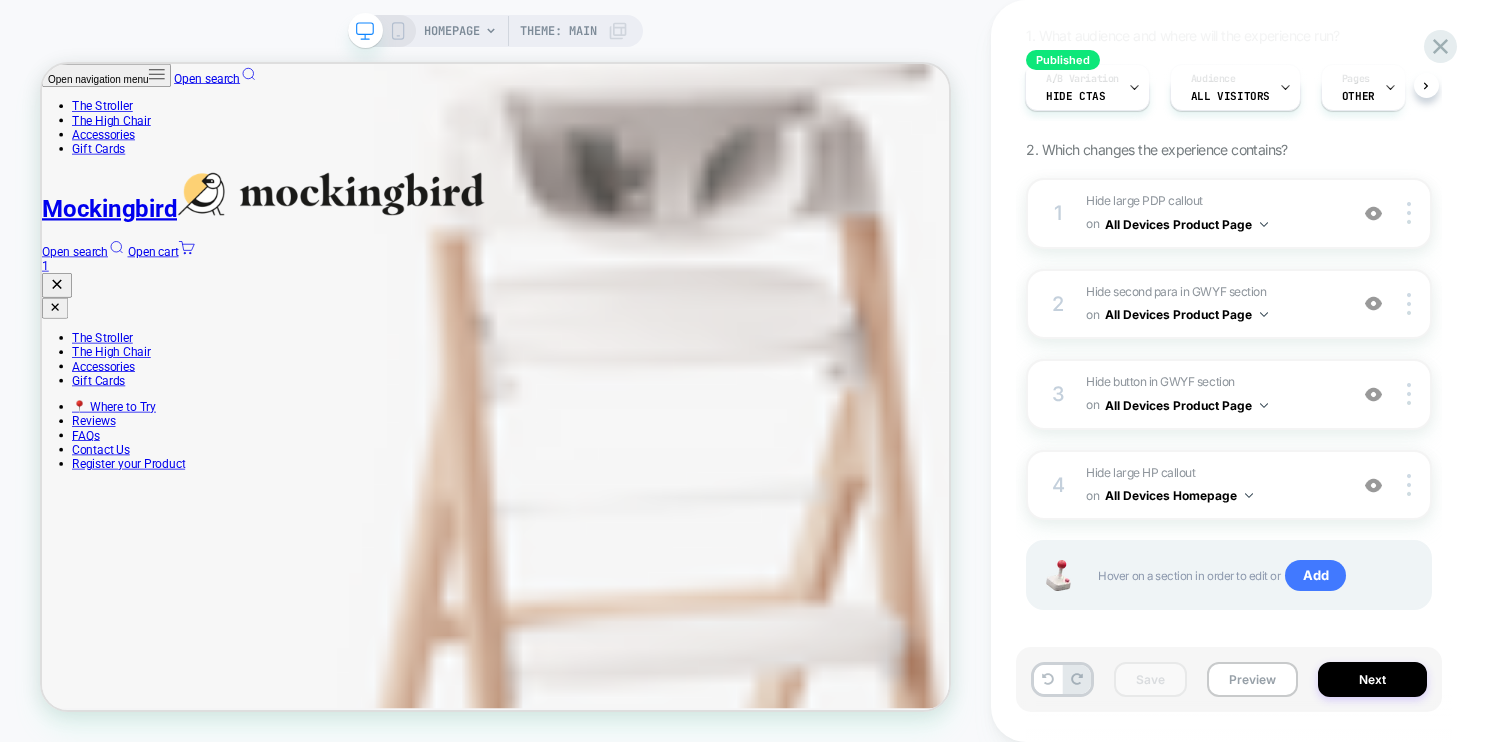 click on "HOMEPAGE Theme: MAIN" at bounding box center [495, 31] 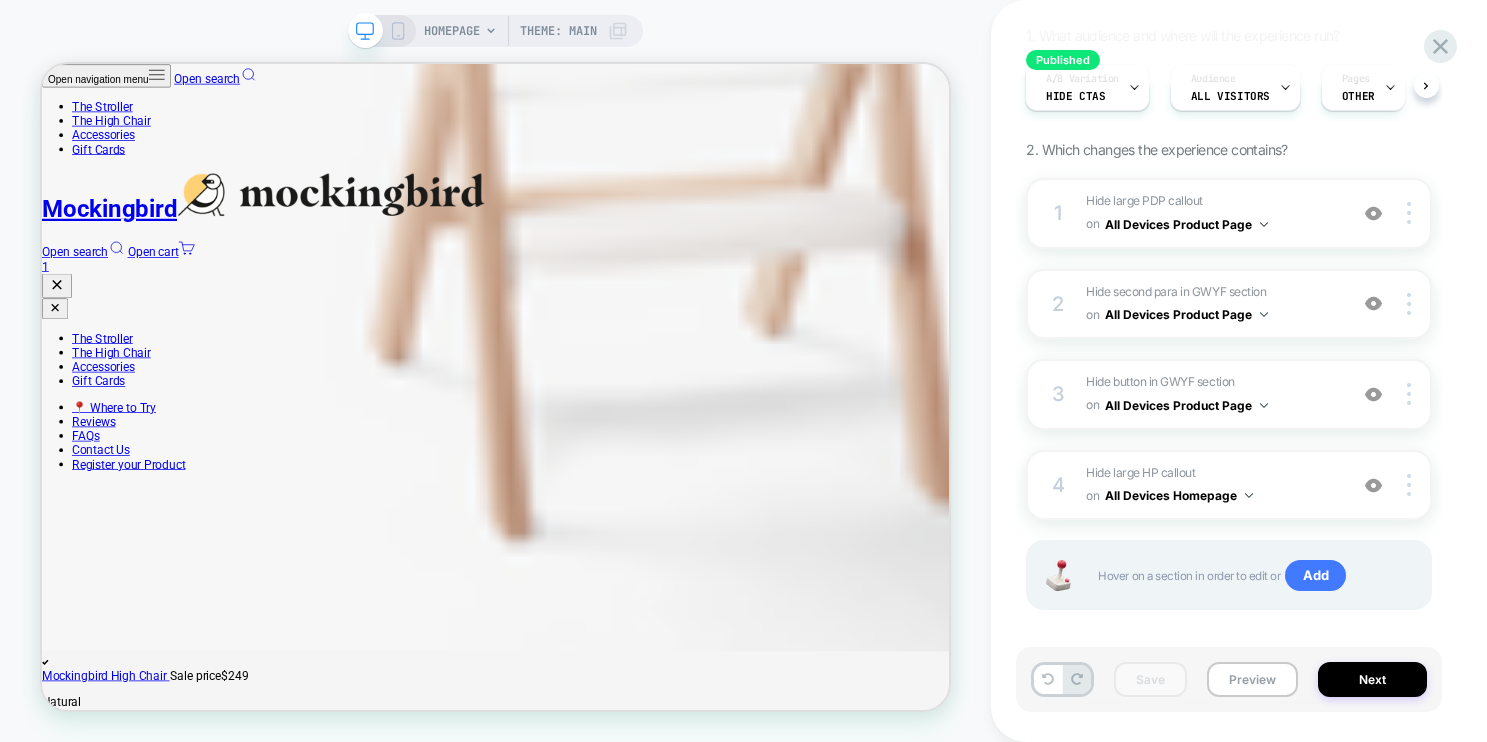scroll, scrollTop: 1131, scrollLeft: 0, axis: vertical 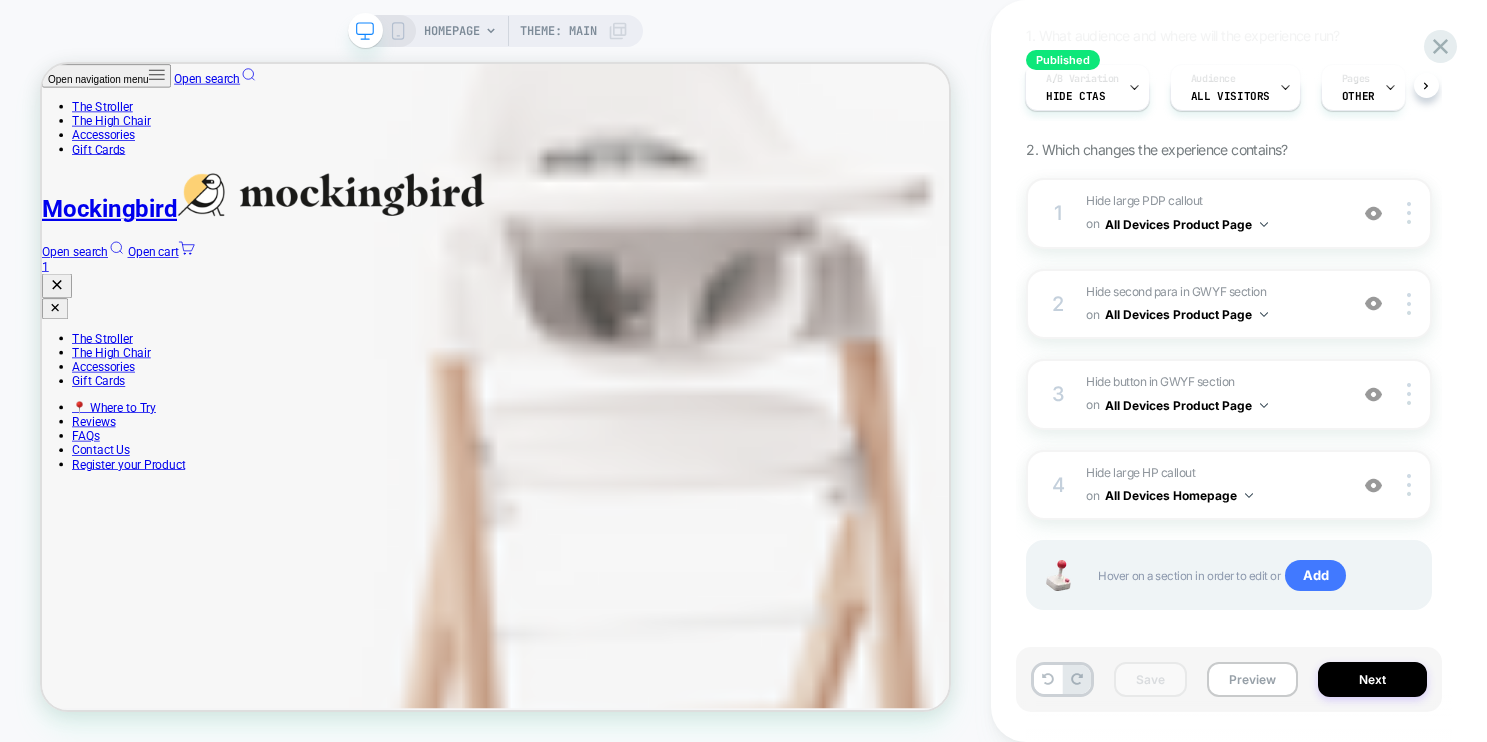 click 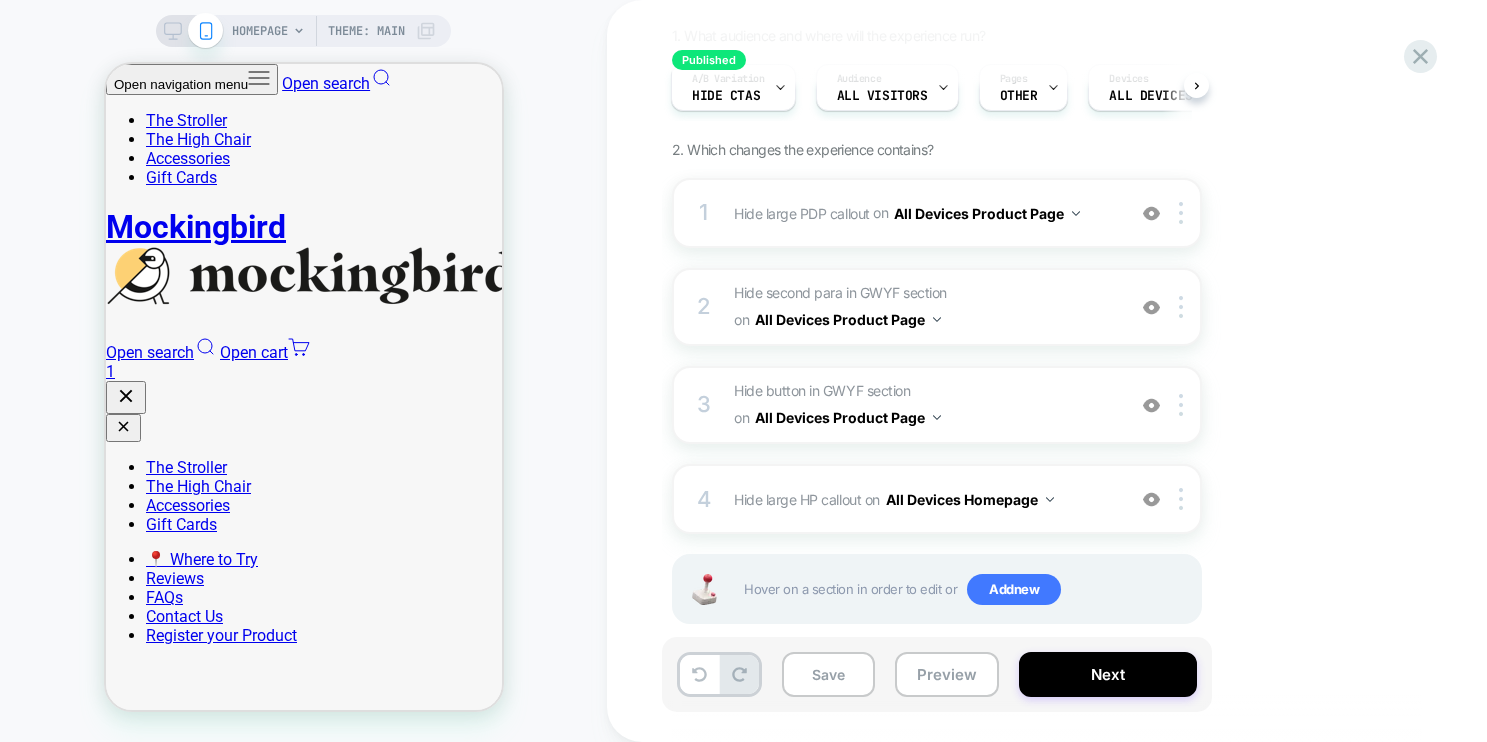 scroll, scrollTop: 0, scrollLeft: 0, axis: both 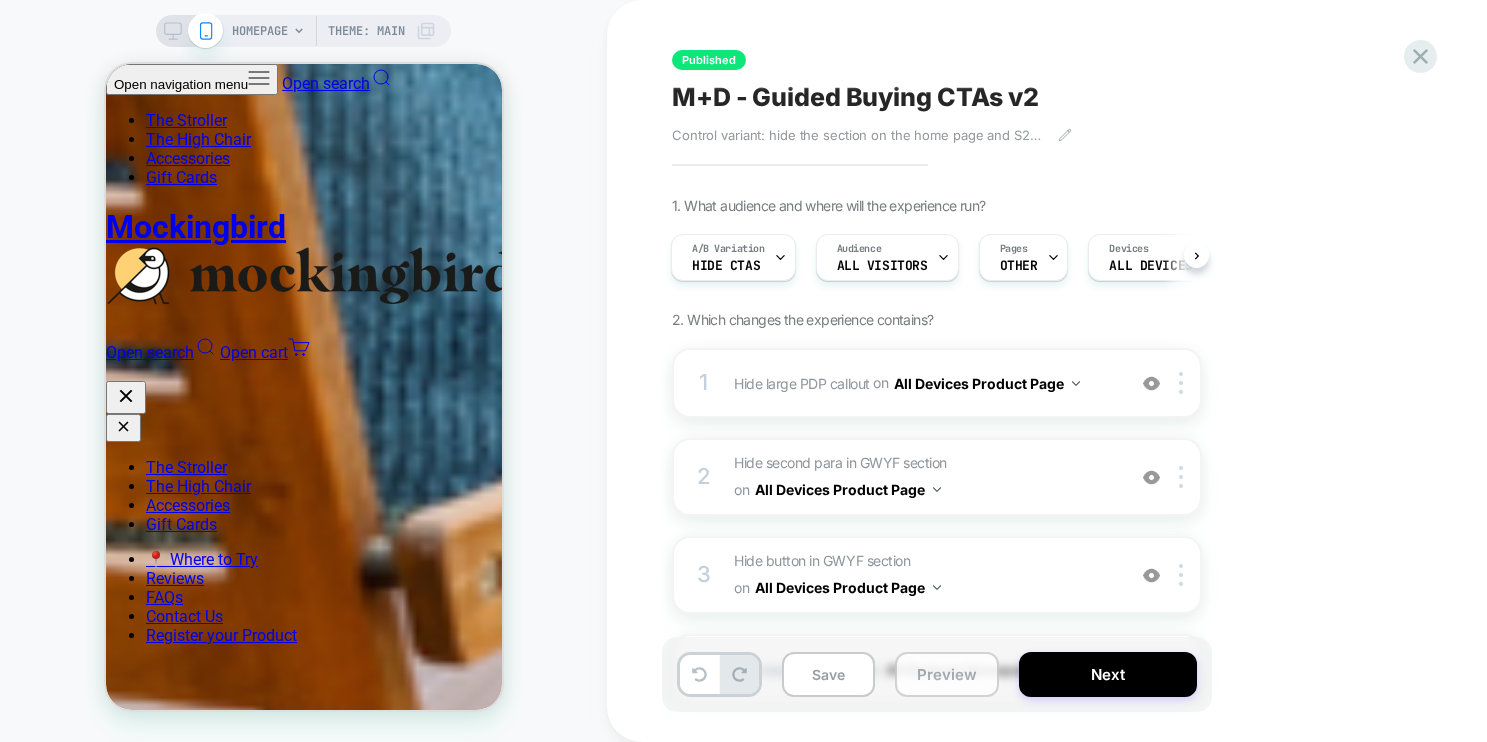 click on "Preview" at bounding box center [947, 674] 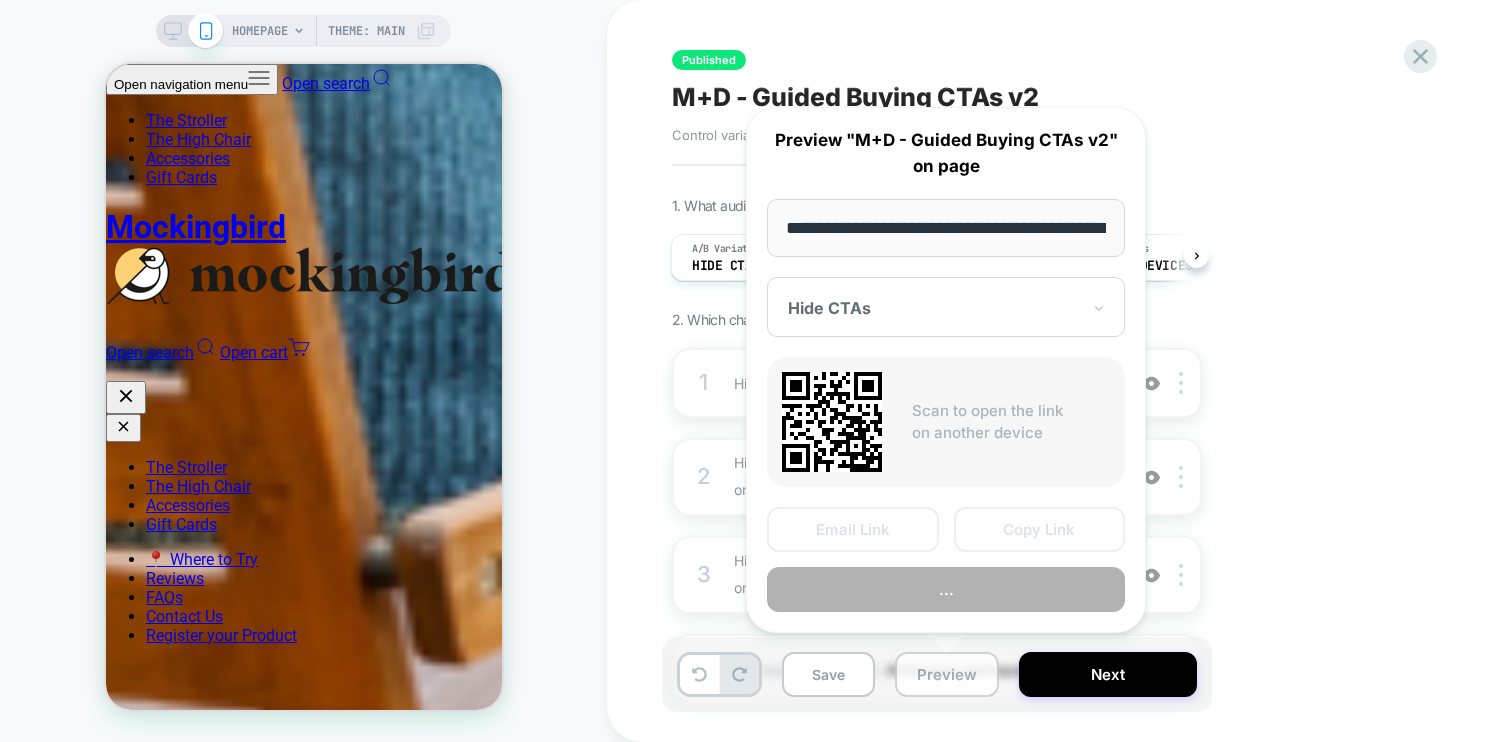 scroll, scrollTop: 0, scrollLeft: 86, axis: horizontal 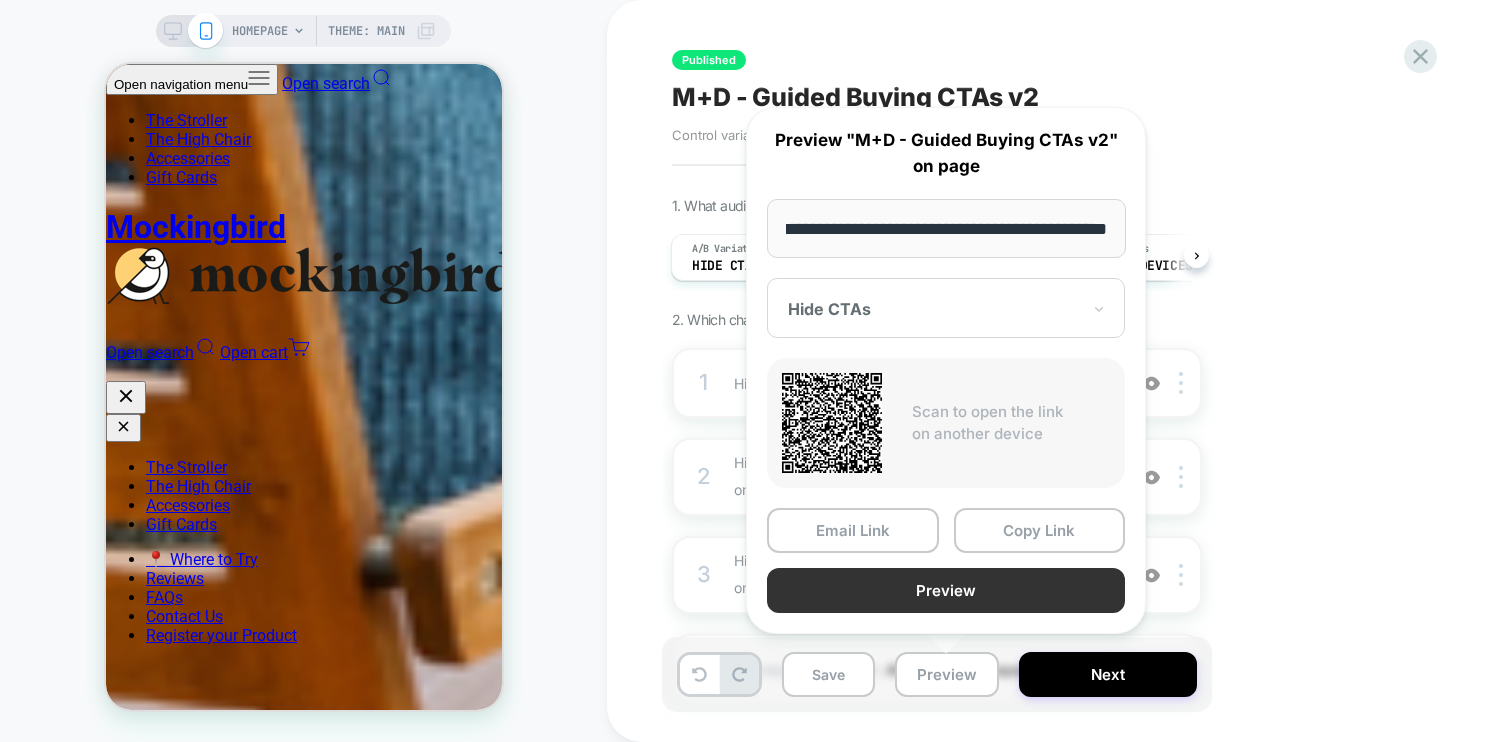 click on "Preview" at bounding box center [946, 590] 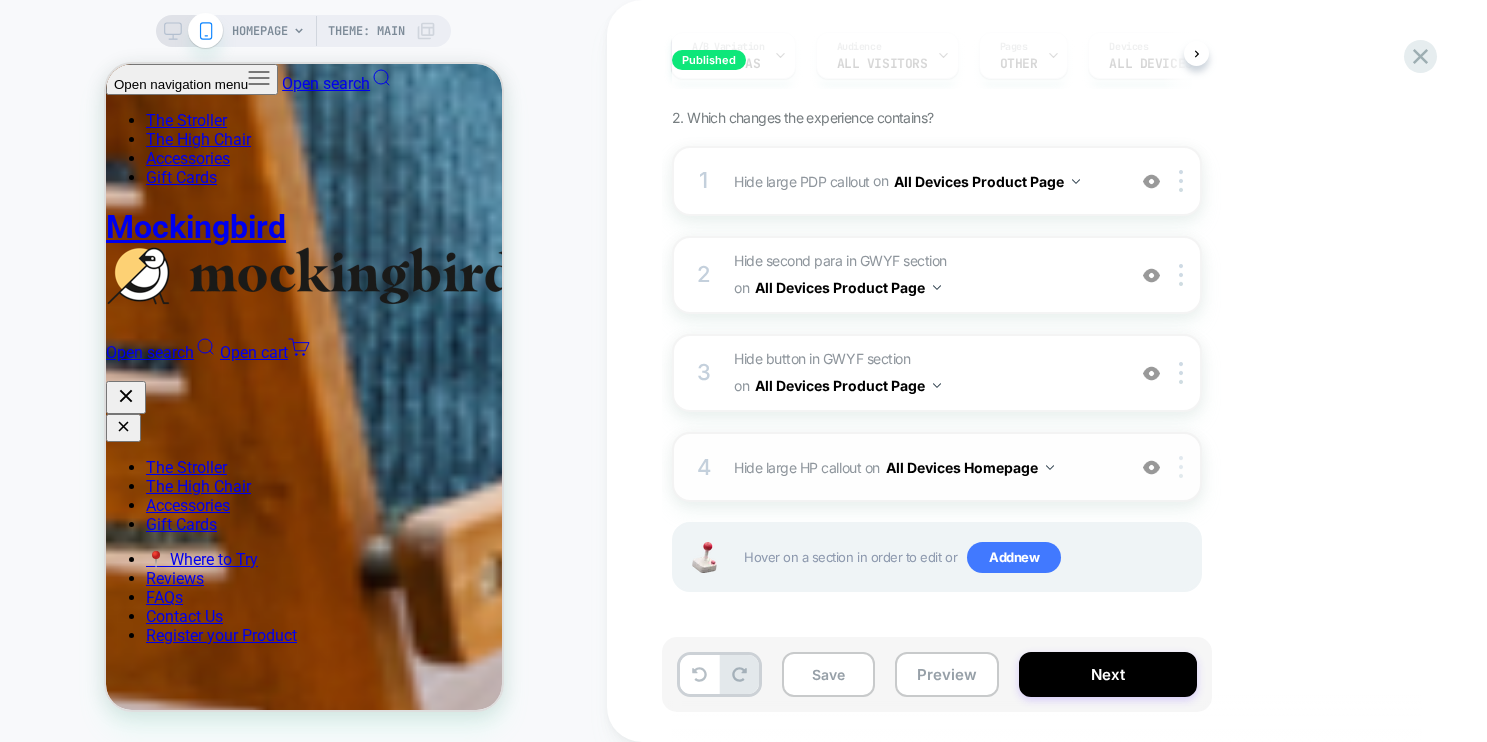 scroll, scrollTop: 202, scrollLeft: 0, axis: vertical 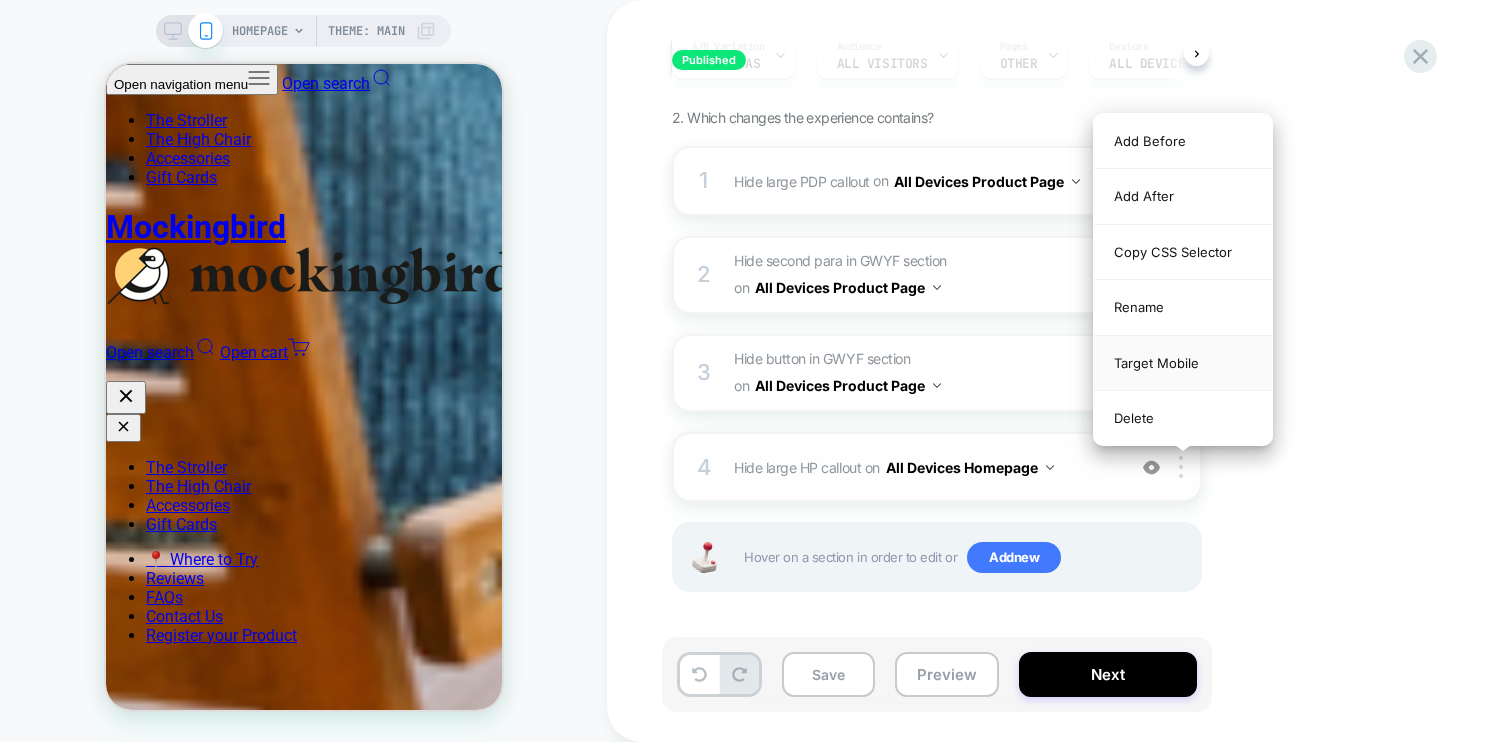 click on "Target   Mobile" at bounding box center [1183, 363] 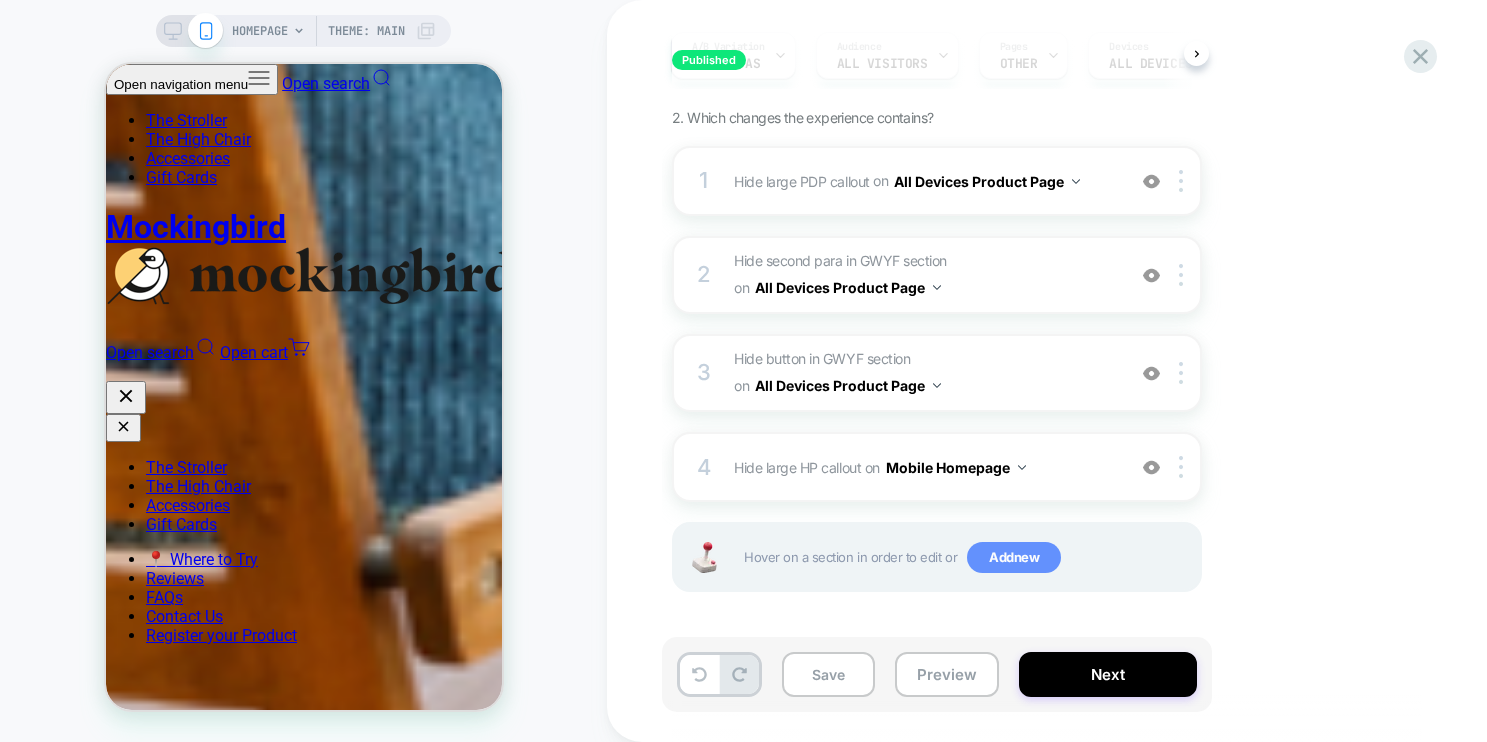 click on "Add  new" at bounding box center (1014, 558) 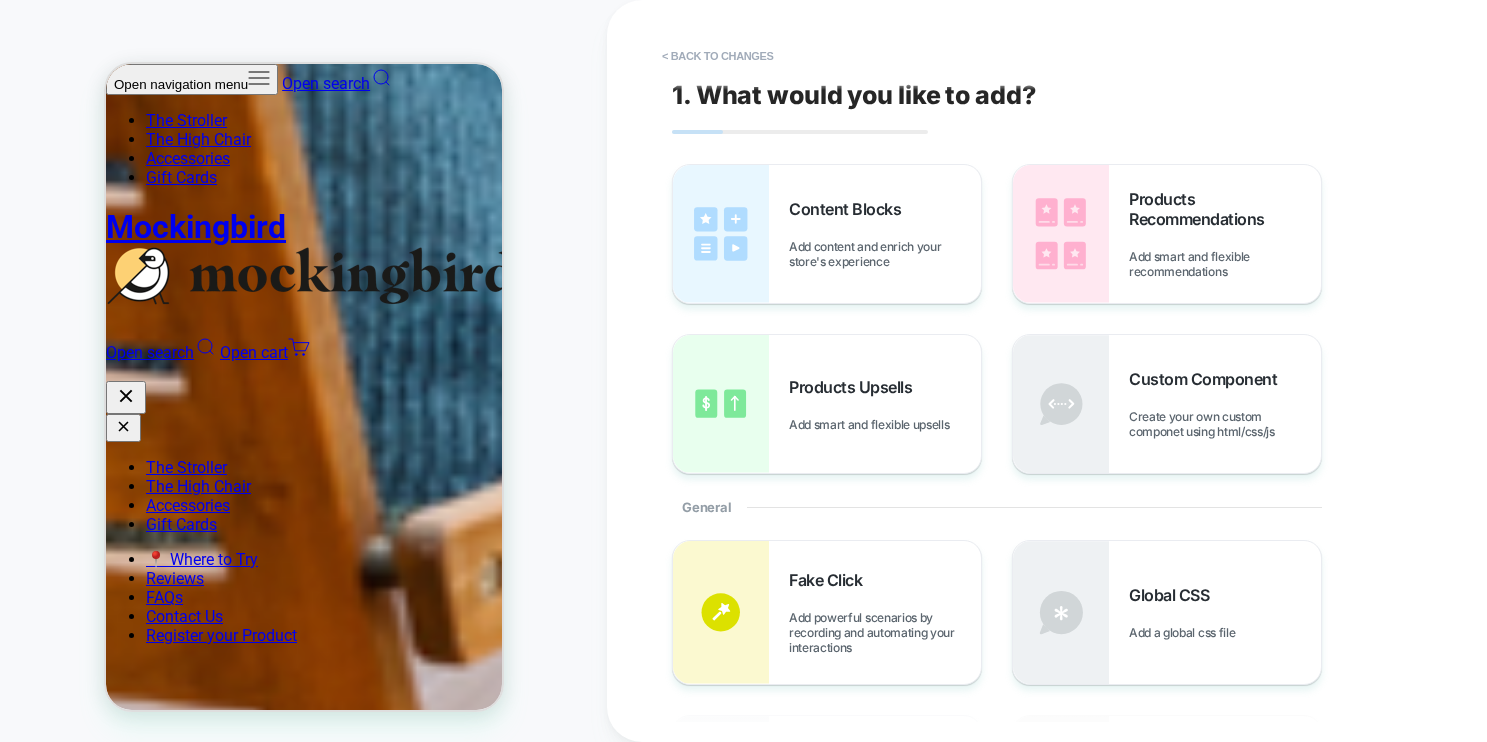 scroll, scrollTop: 0, scrollLeft: 0, axis: both 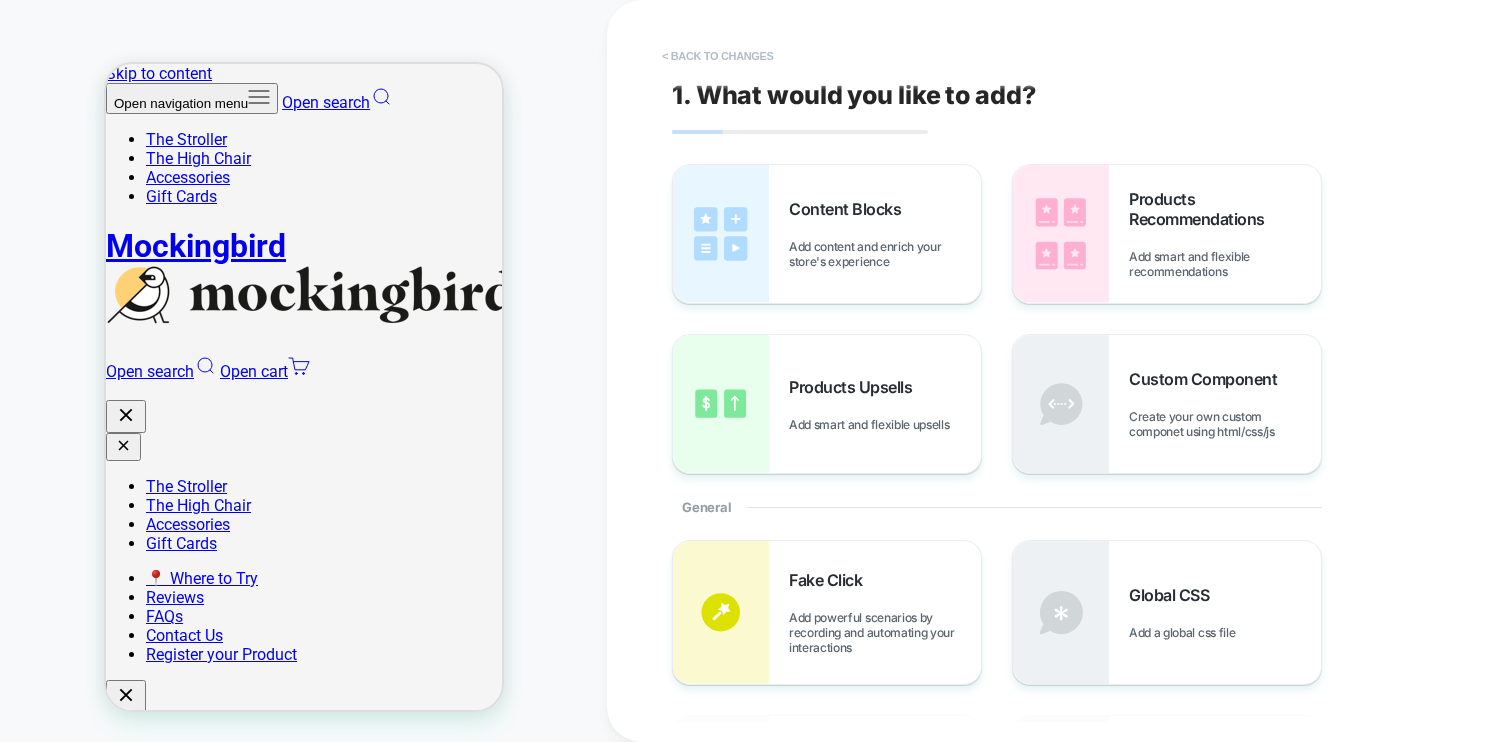 click on "< Back to changes" at bounding box center [718, 56] 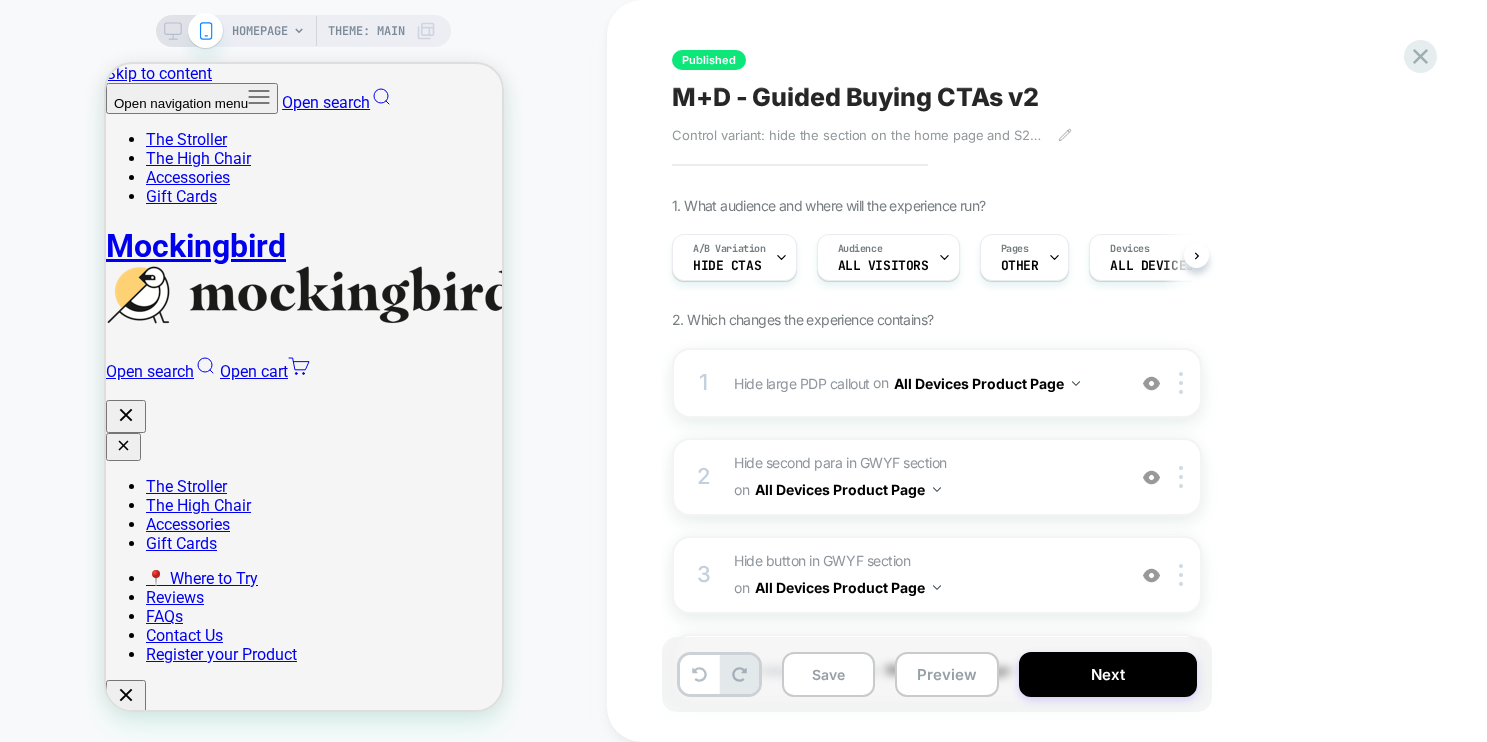 scroll, scrollTop: 0, scrollLeft: 1, axis: horizontal 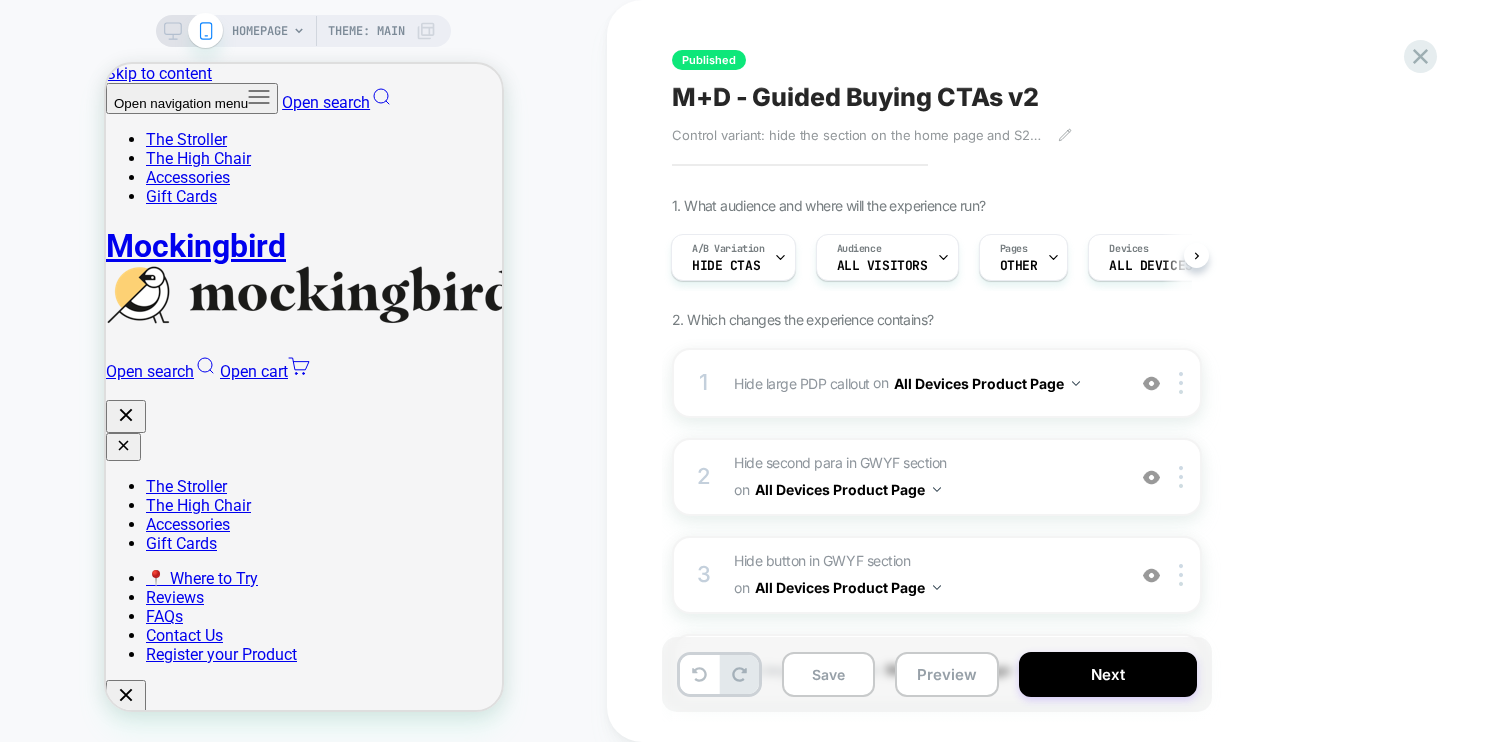 click 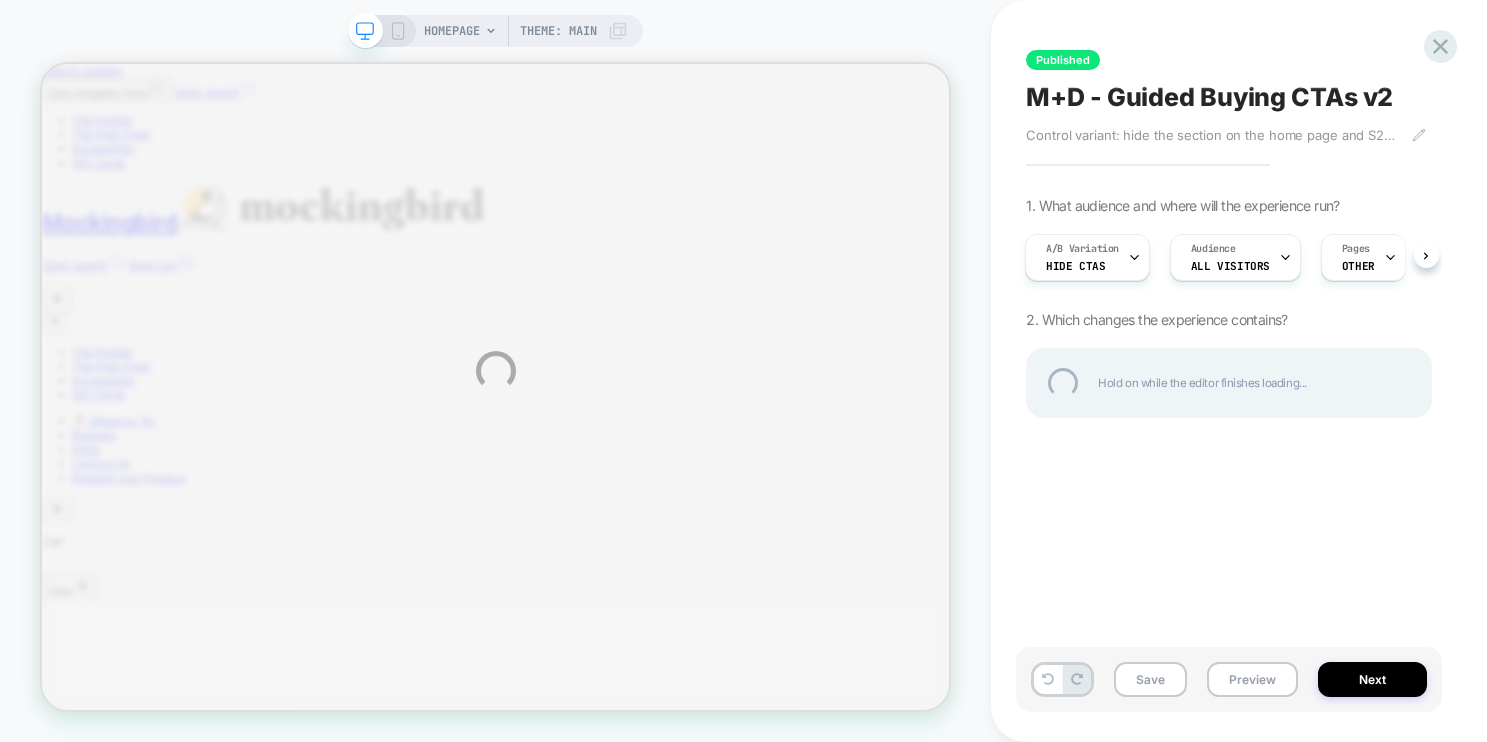scroll, scrollTop: 0, scrollLeft: 0, axis: both 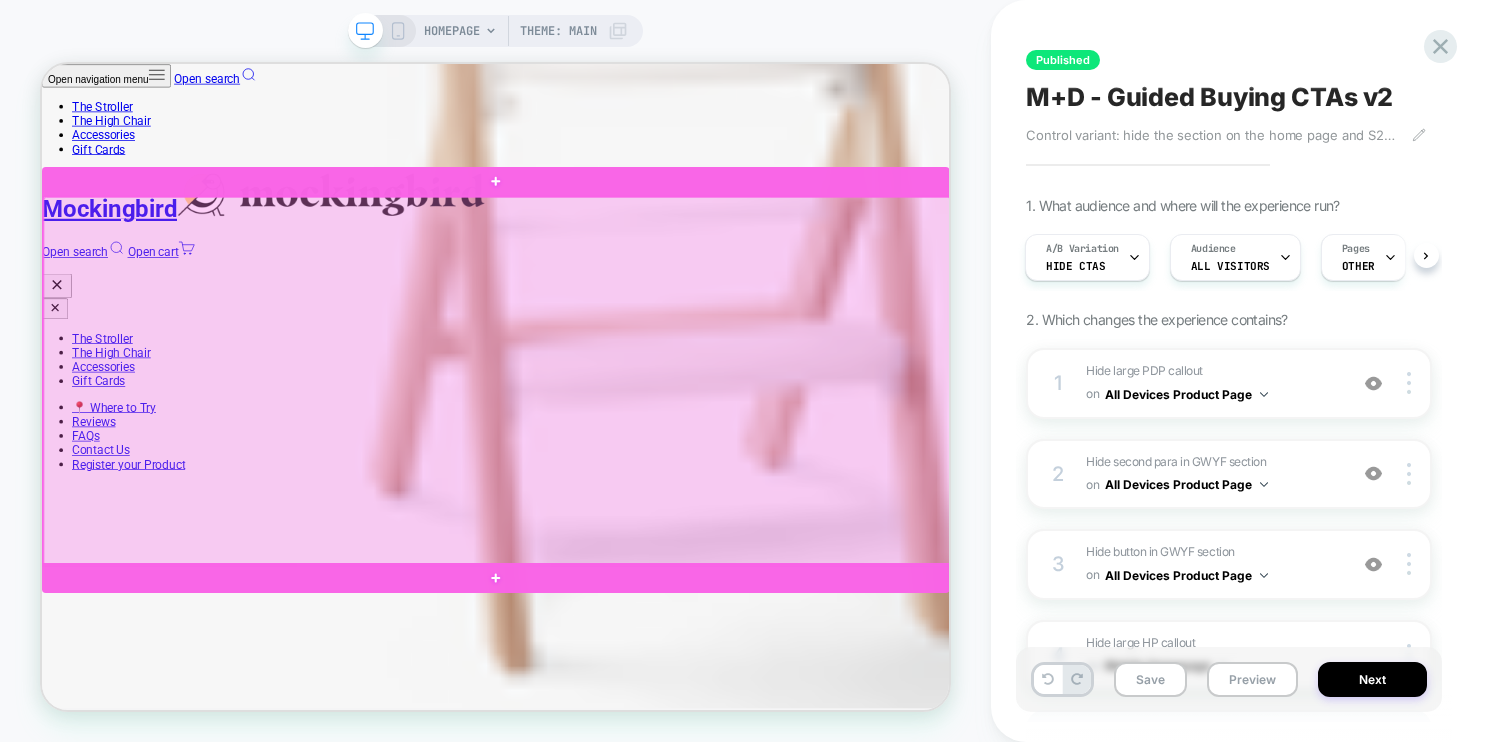 click at bounding box center (649, 487) 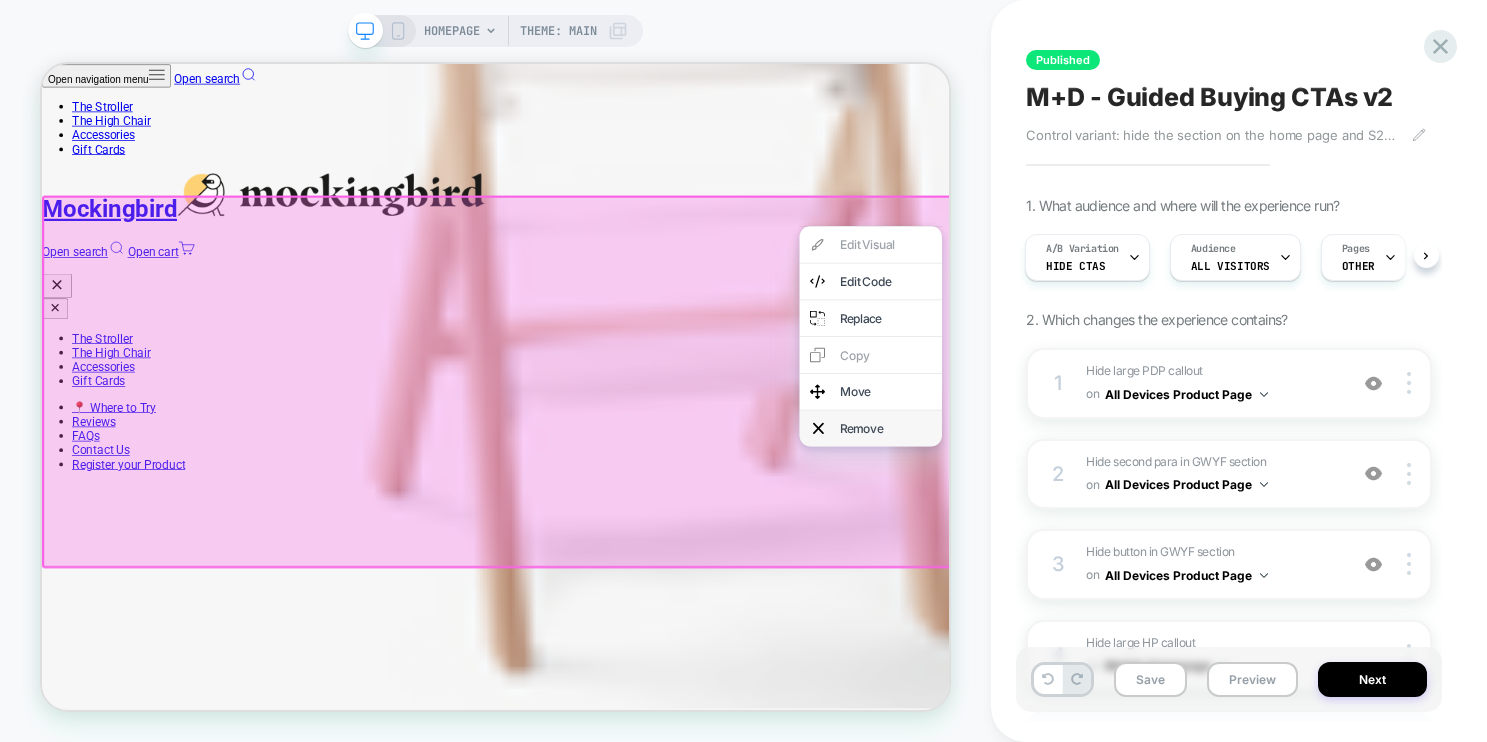 click on "Remove" at bounding box center [1167, 550] 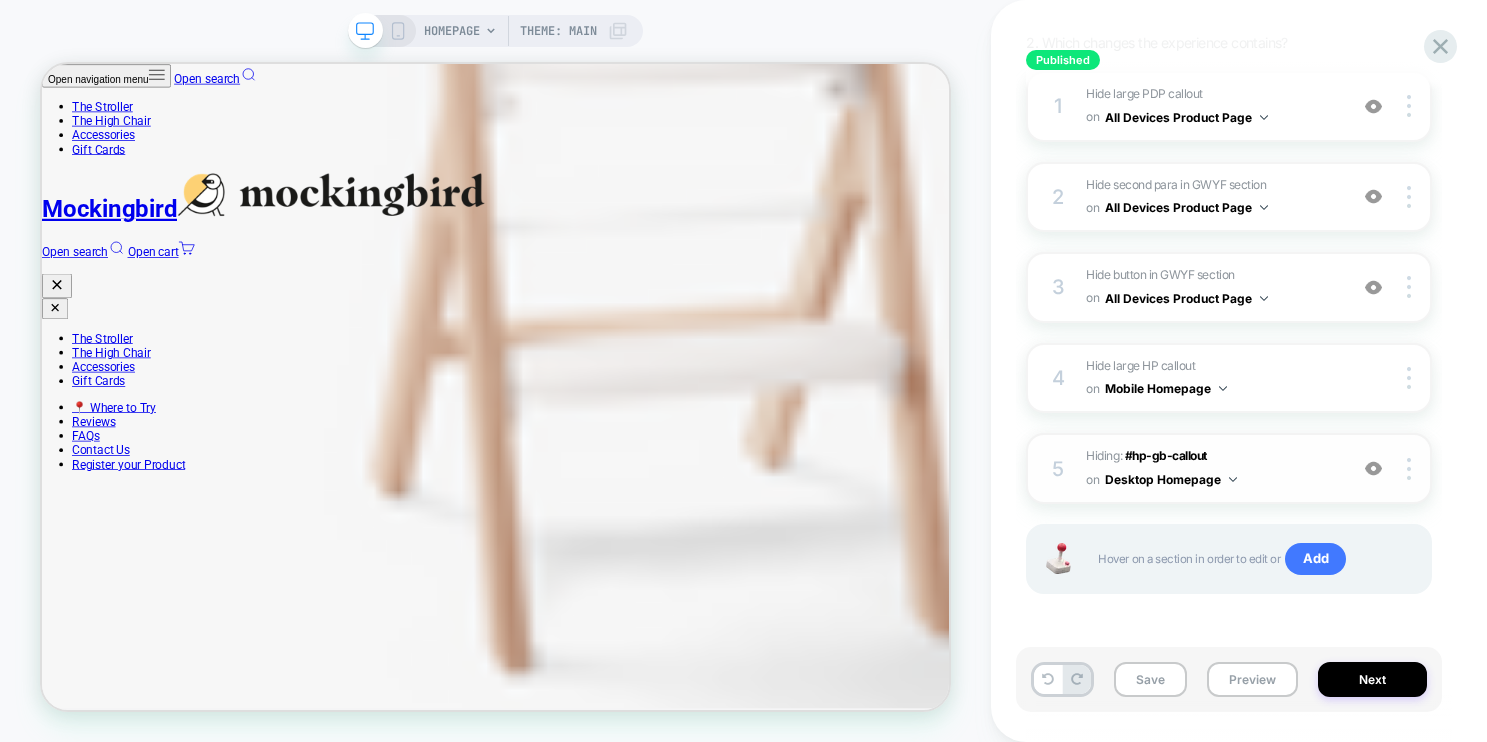 scroll, scrollTop: 276, scrollLeft: 0, axis: vertical 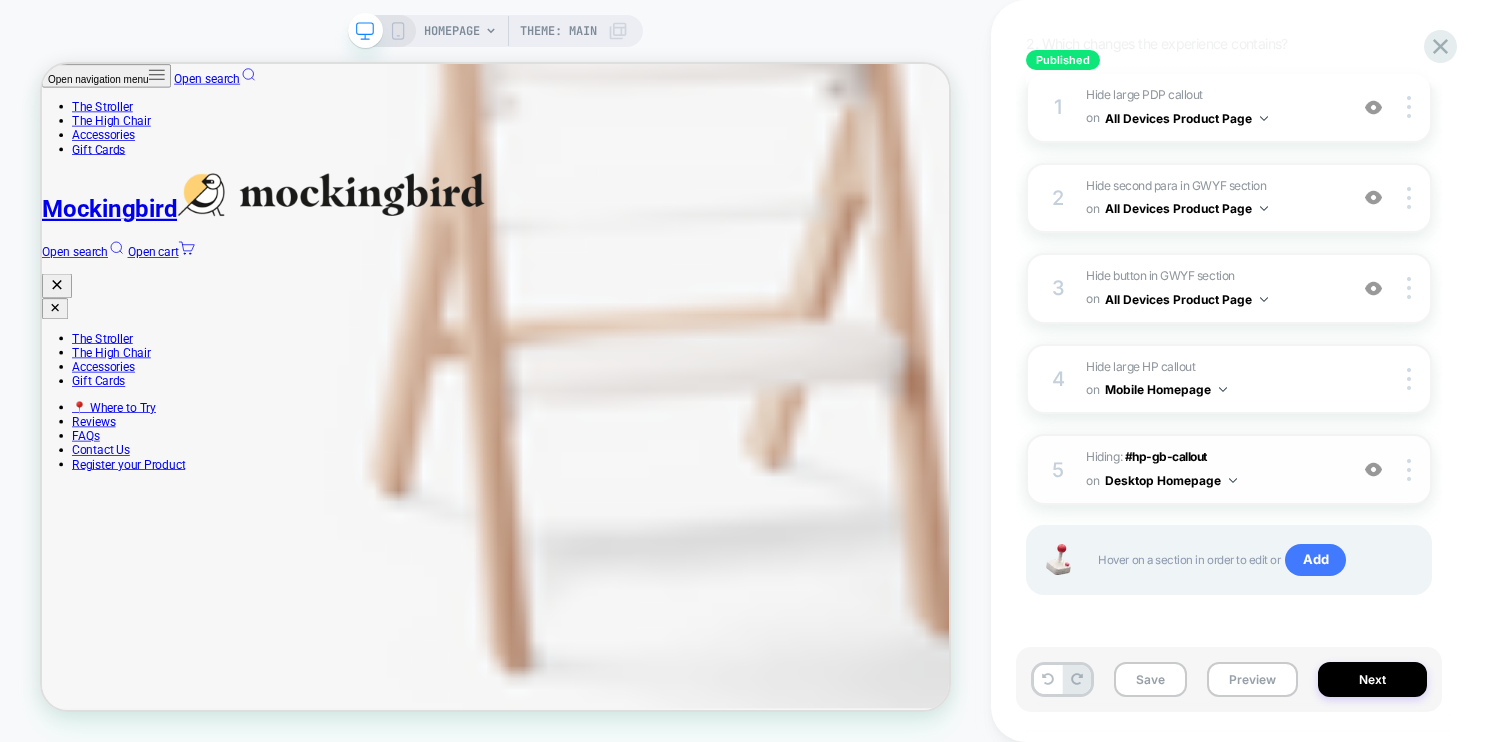 click on "Hiding :   #hp-gb-callout #hp-gb-callout   on Desktop Homepage" at bounding box center (1211, 469) 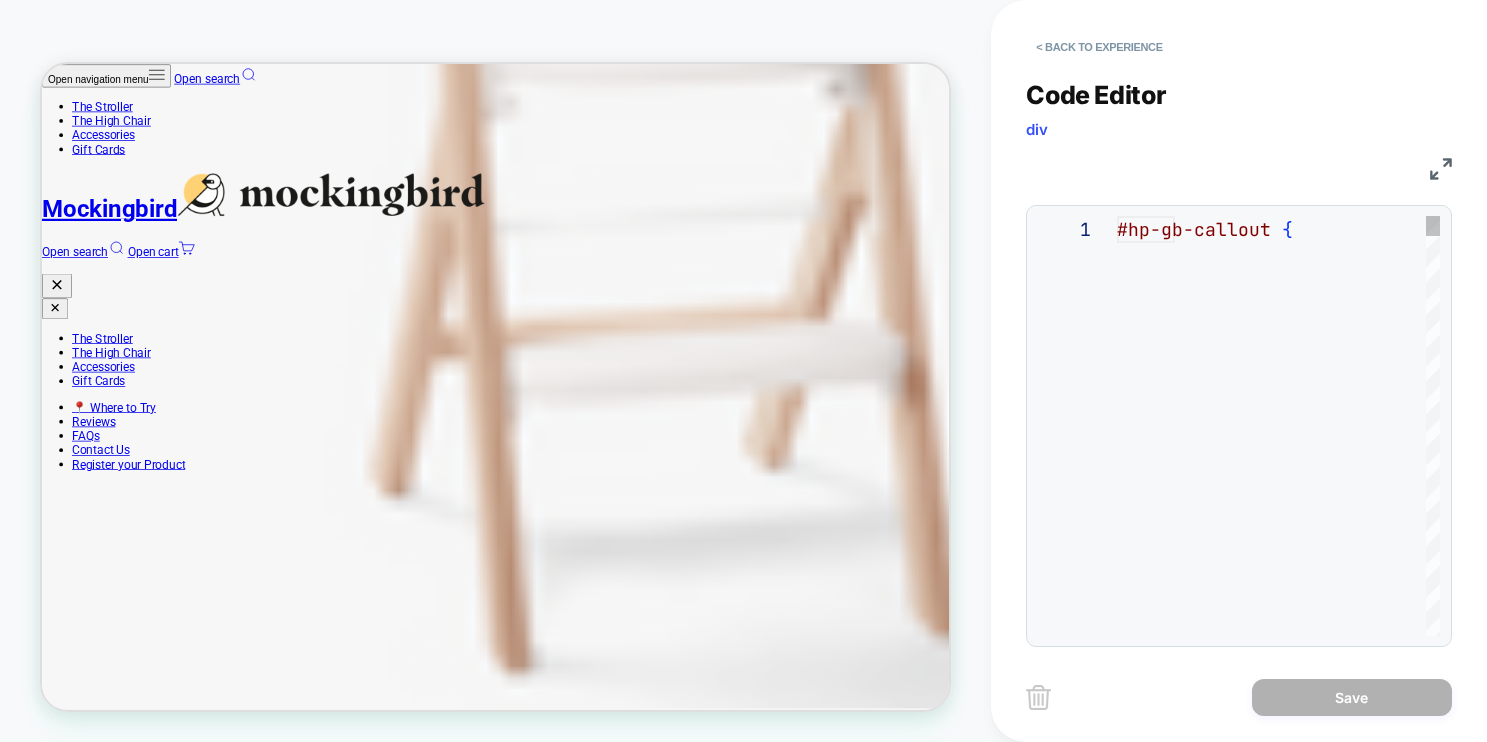 scroll, scrollTop: 81, scrollLeft: 0, axis: vertical 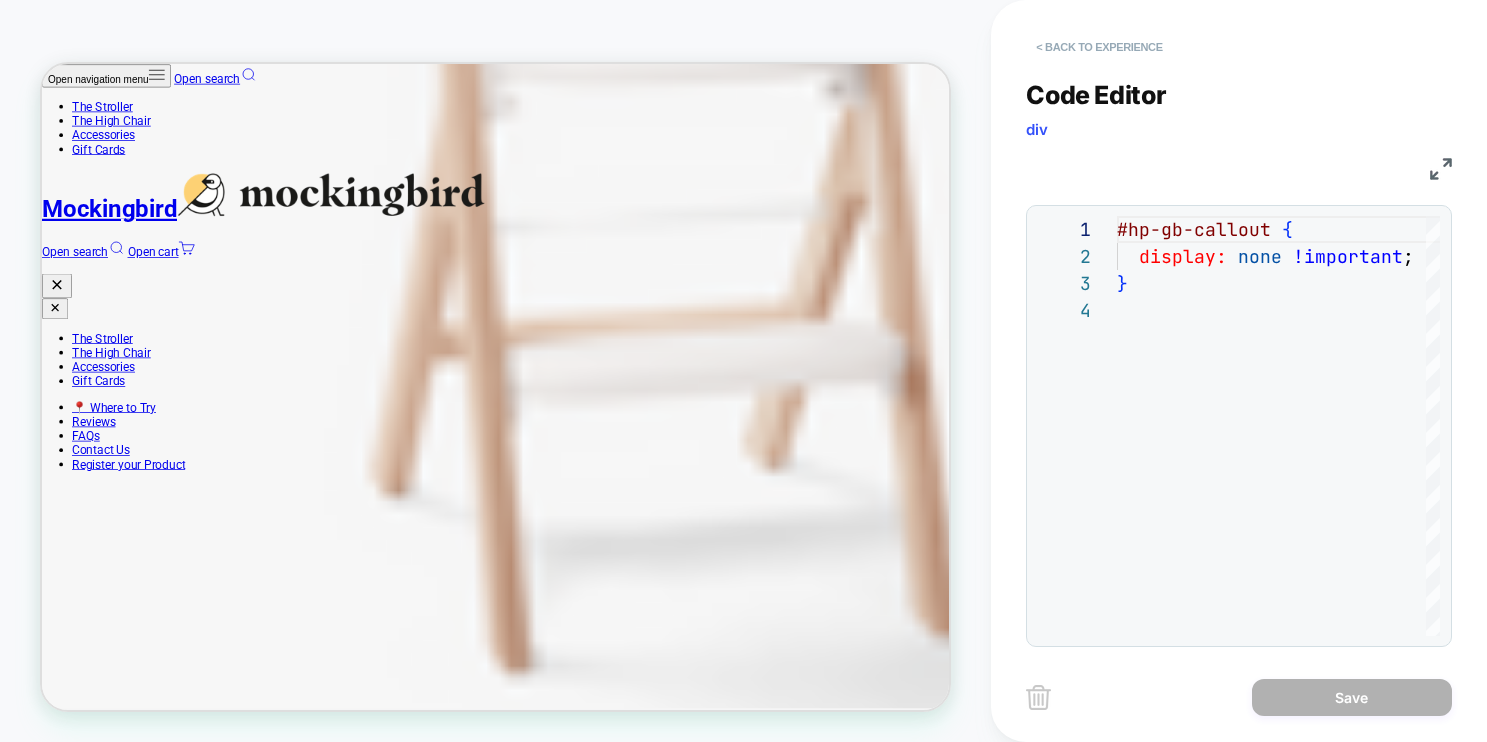 click on "< Back to experience" at bounding box center (1099, 47) 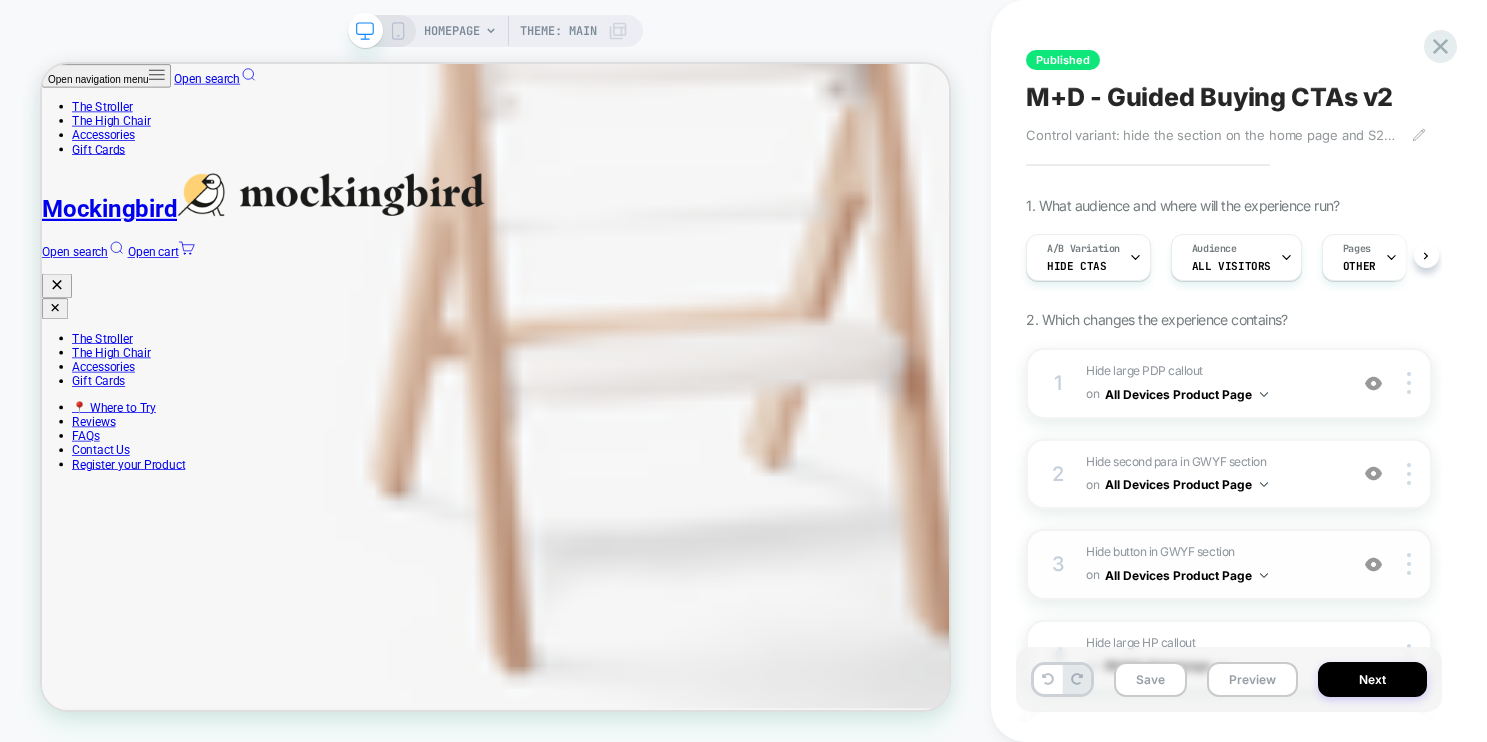 scroll, scrollTop: 0, scrollLeft: 1, axis: horizontal 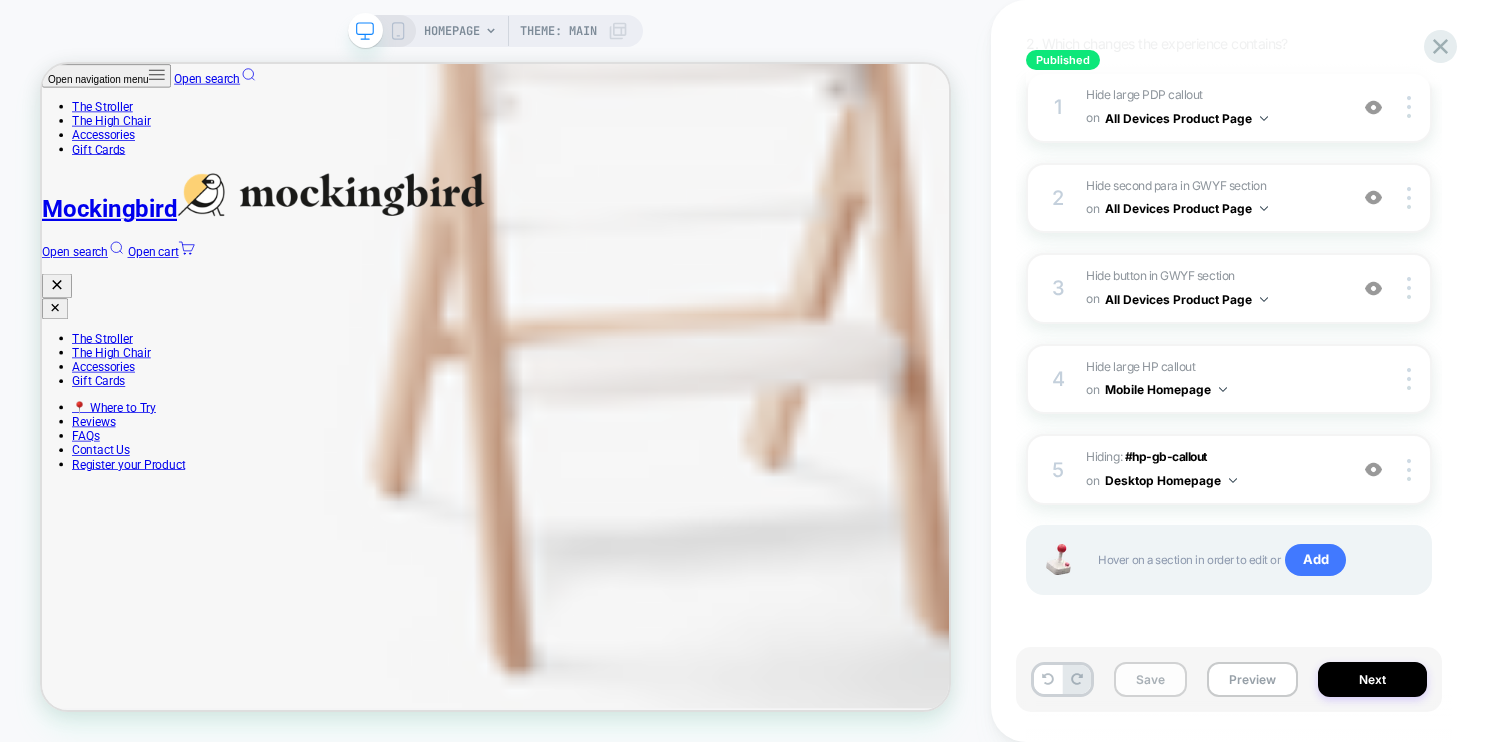 click on "Save" at bounding box center (1150, 679) 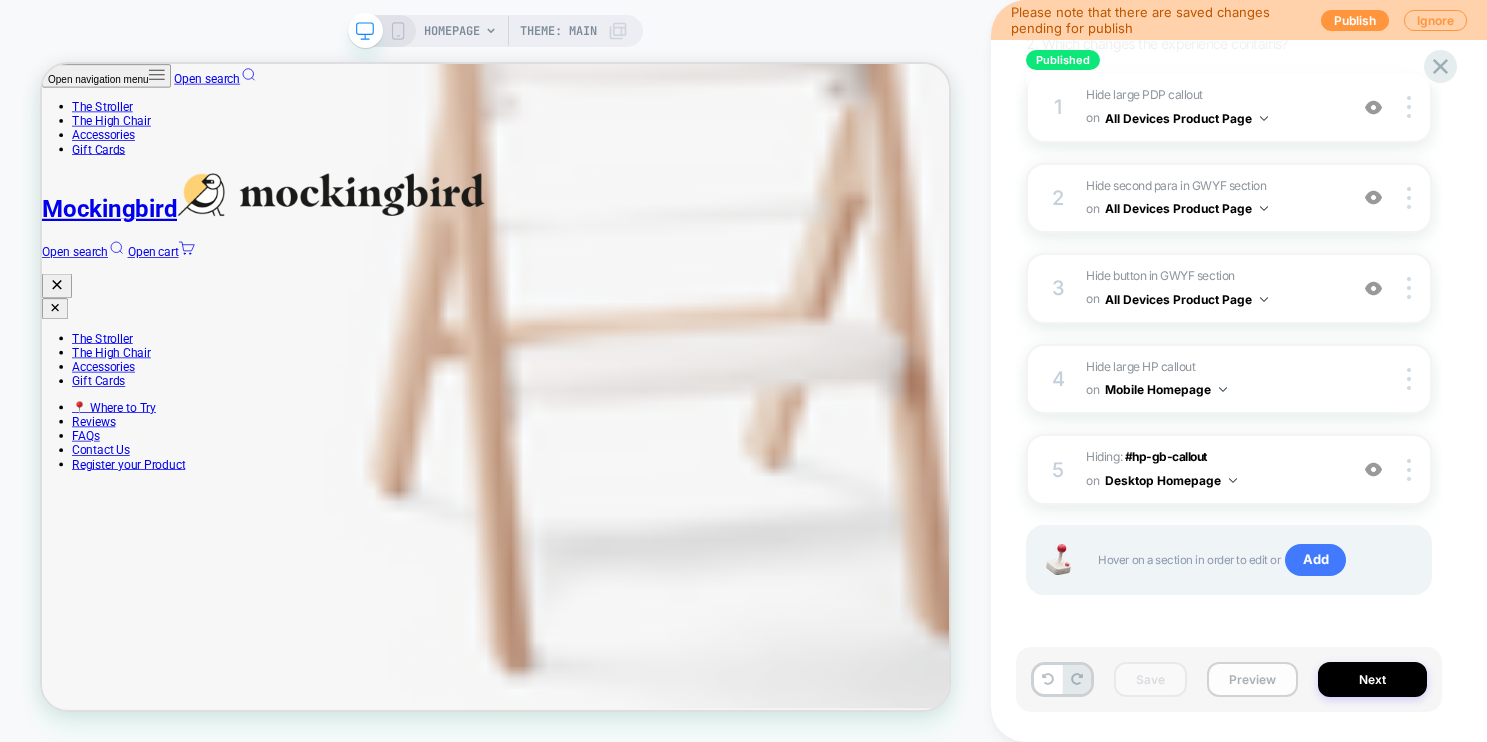 click on "Preview" at bounding box center (1252, 679) 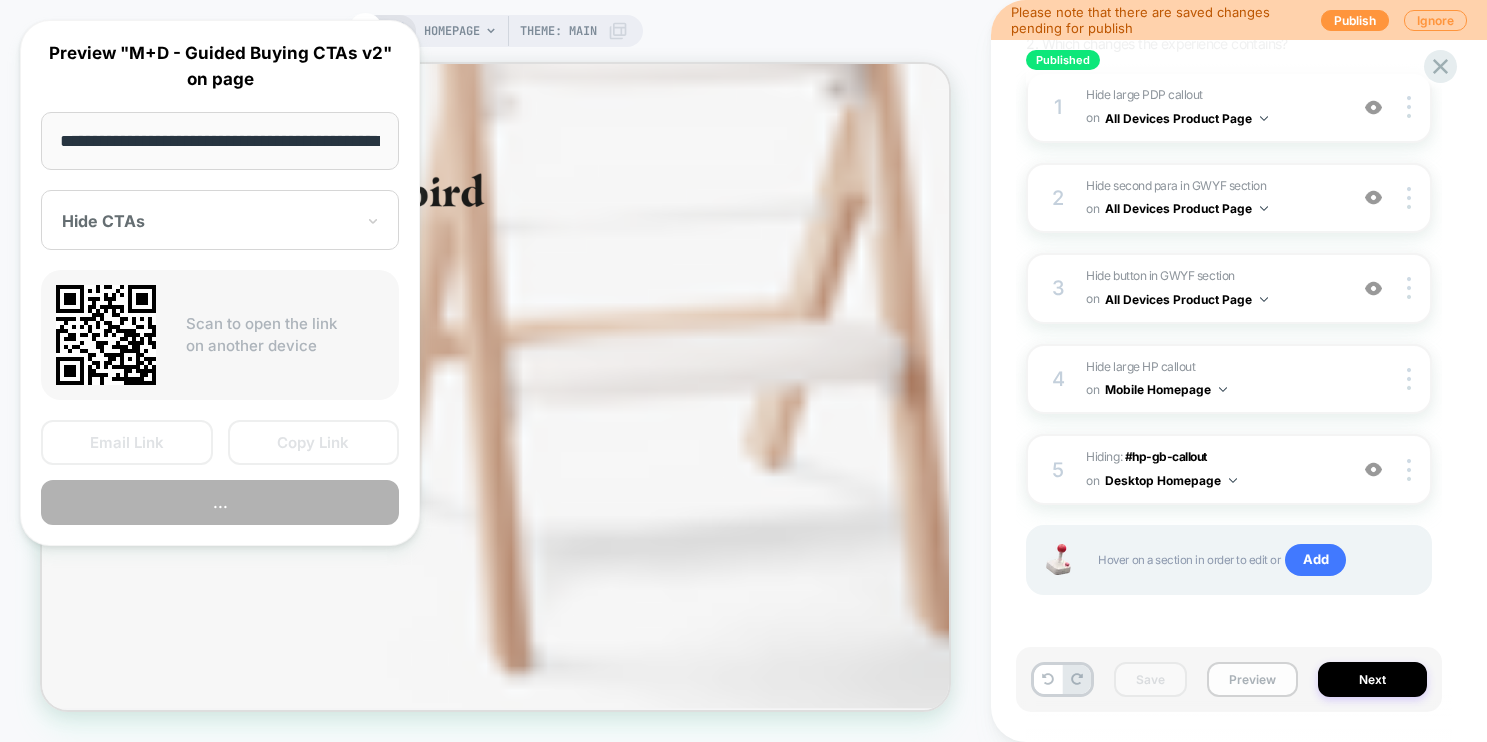 scroll, scrollTop: 0, scrollLeft: 86, axis: horizontal 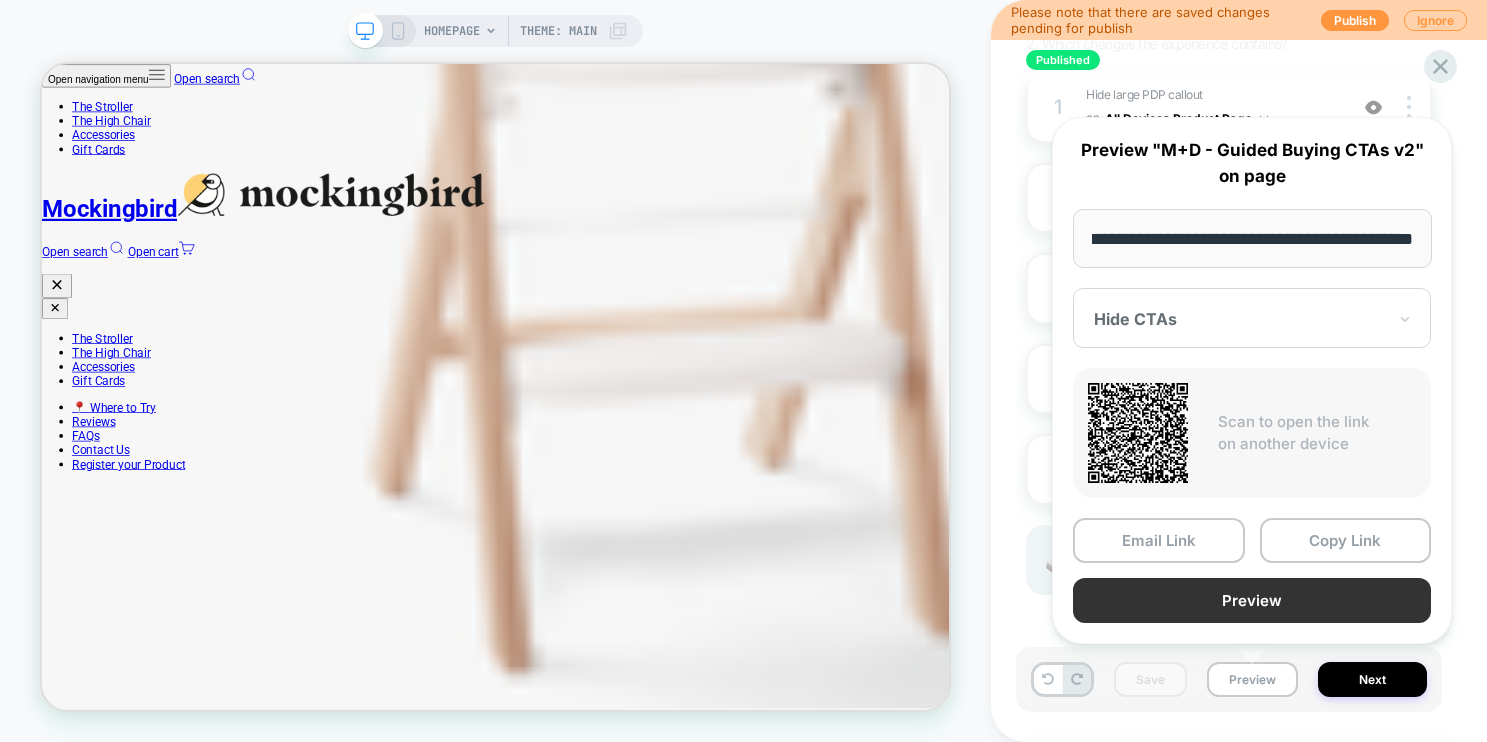 click on "Preview" at bounding box center (1252, 600) 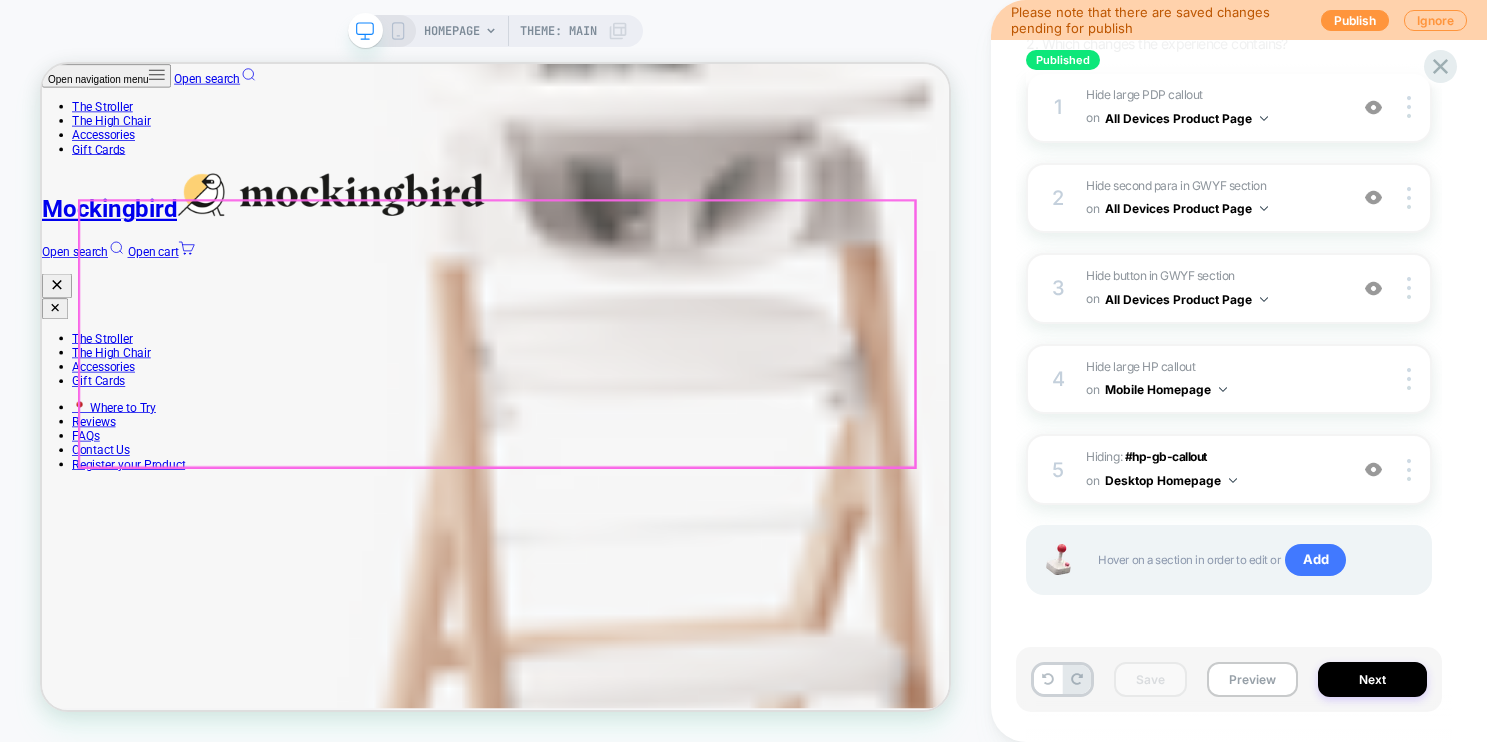 scroll, scrollTop: 1241, scrollLeft: 0, axis: vertical 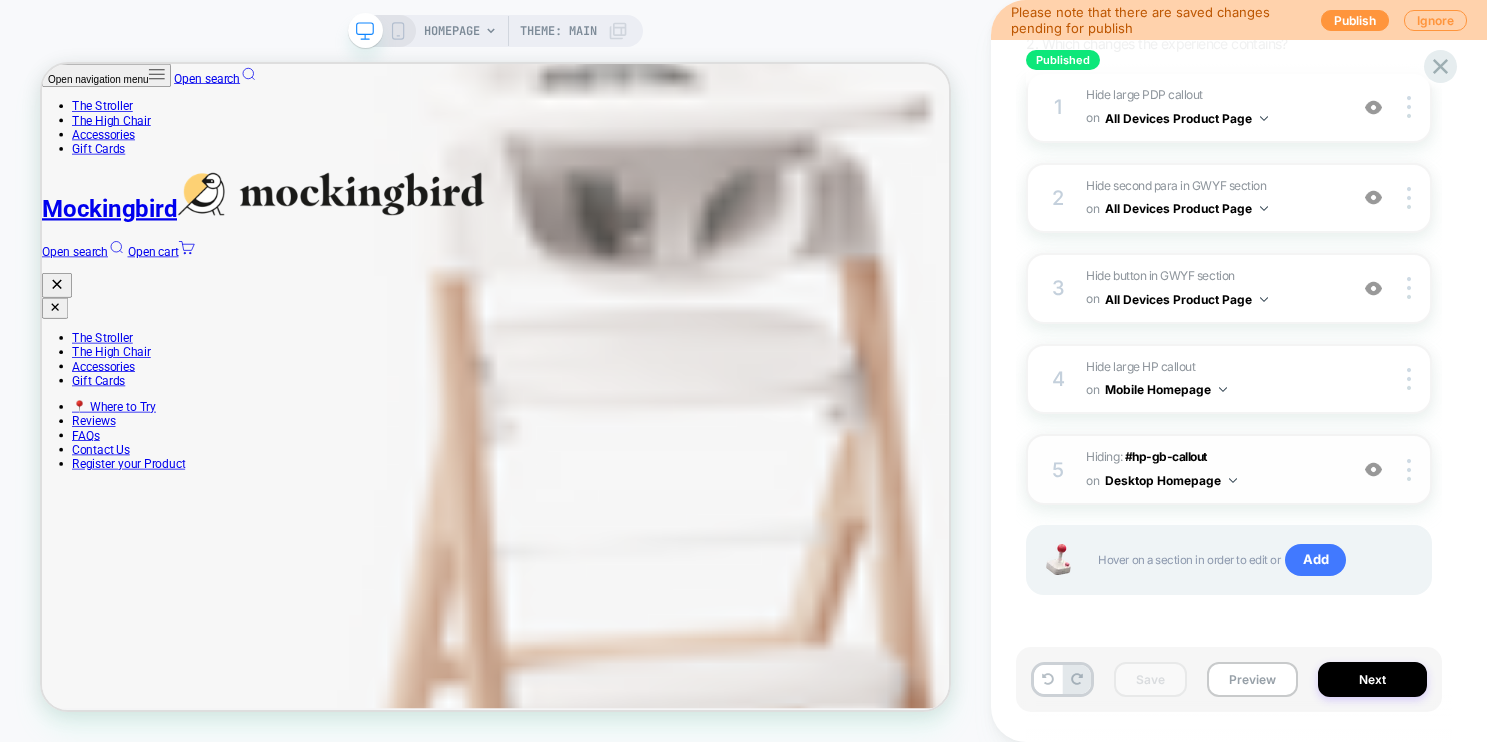 click at bounding box center [1373, 469] 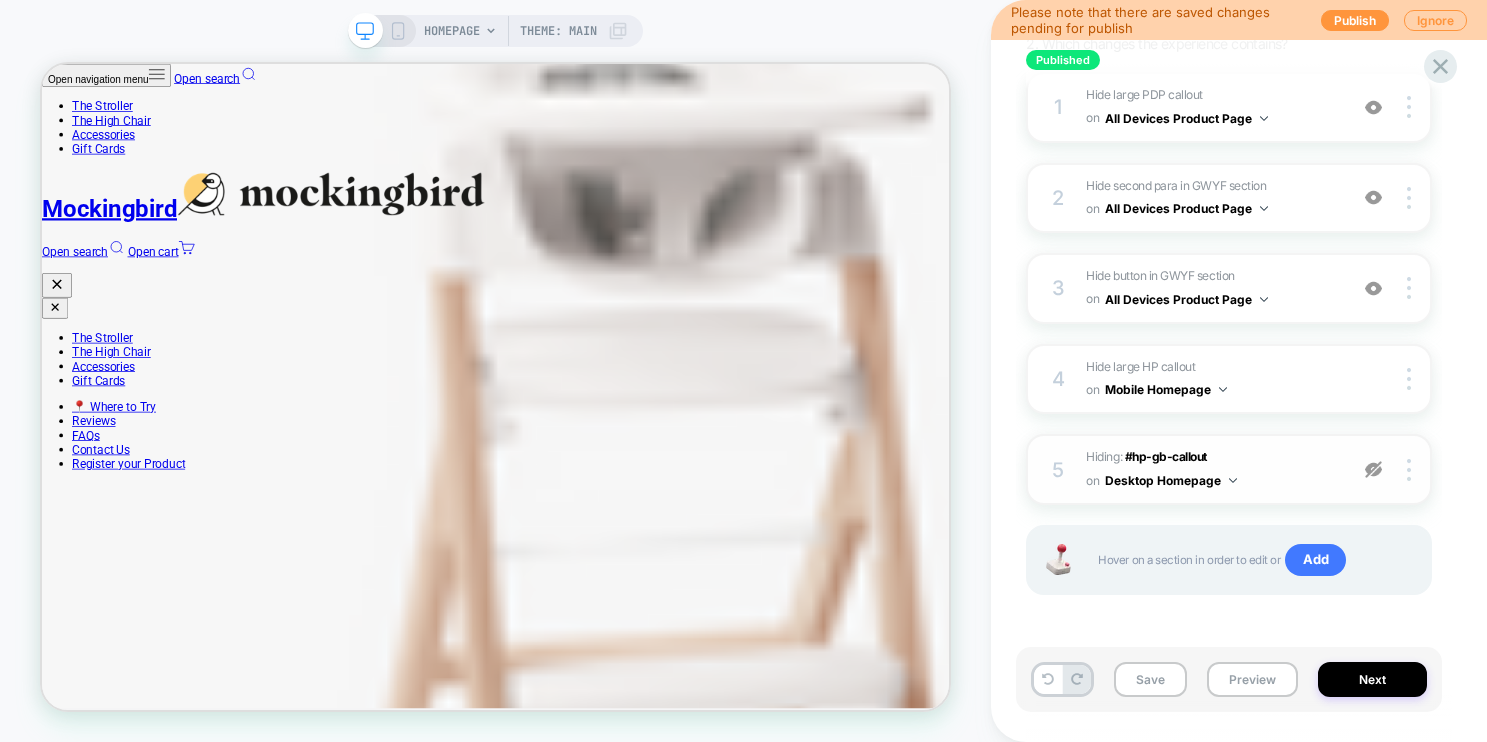 click at bounding box center [1373, 469] 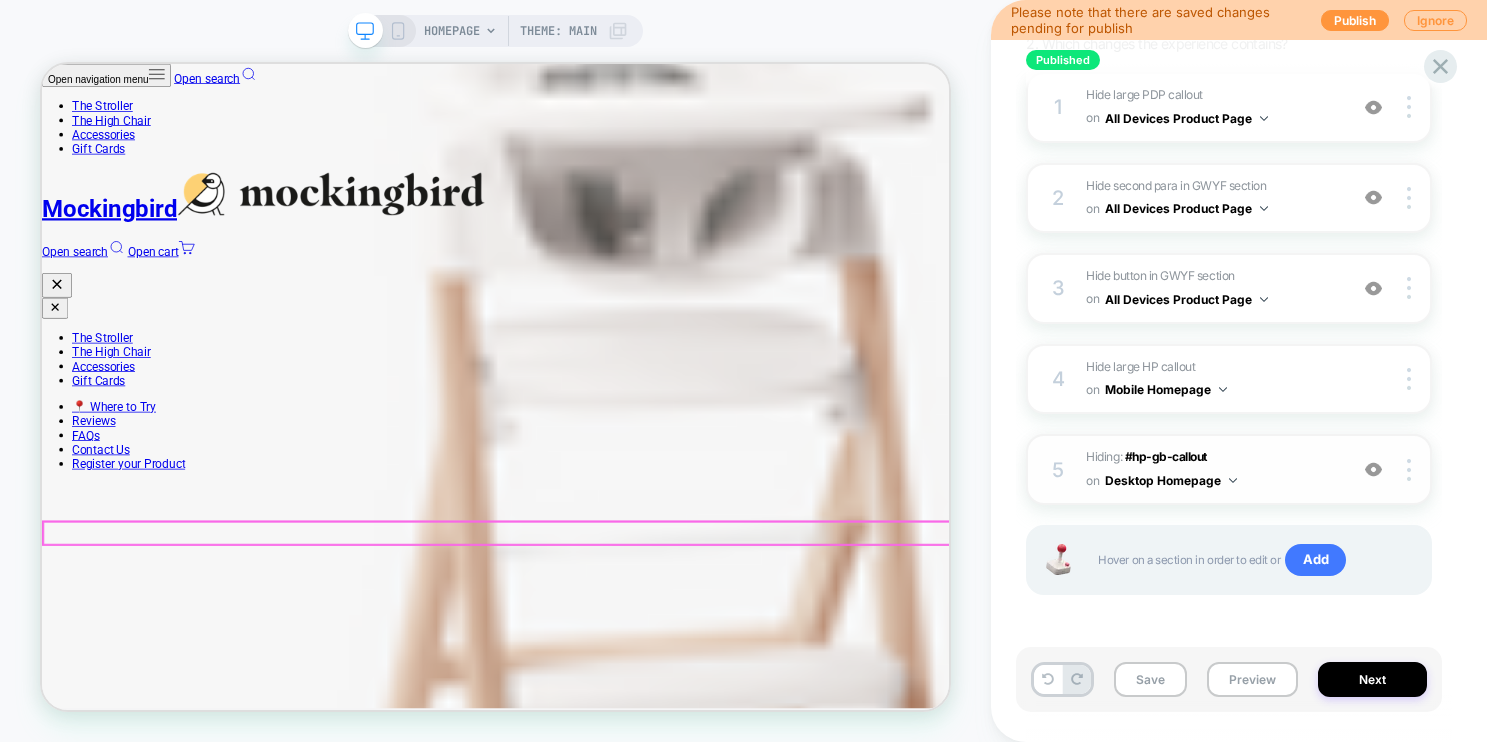 click on "Get matched with your perfect stroller setup
We know stroller shopping can be overwhelming, and every family's needs are different. Answer a few quick questions, and we'll share the stroller & accessories we think would be a perfect match for you!
Get started
Get matched with your perfect stroller setup
We know stroller shopping can be overwhelming, and every family's needs are different. Answer a few quick questions, and we'll share the stroller & accessories we think would be a perfect match for you!
Get started" at bounding box center (647, 26604) 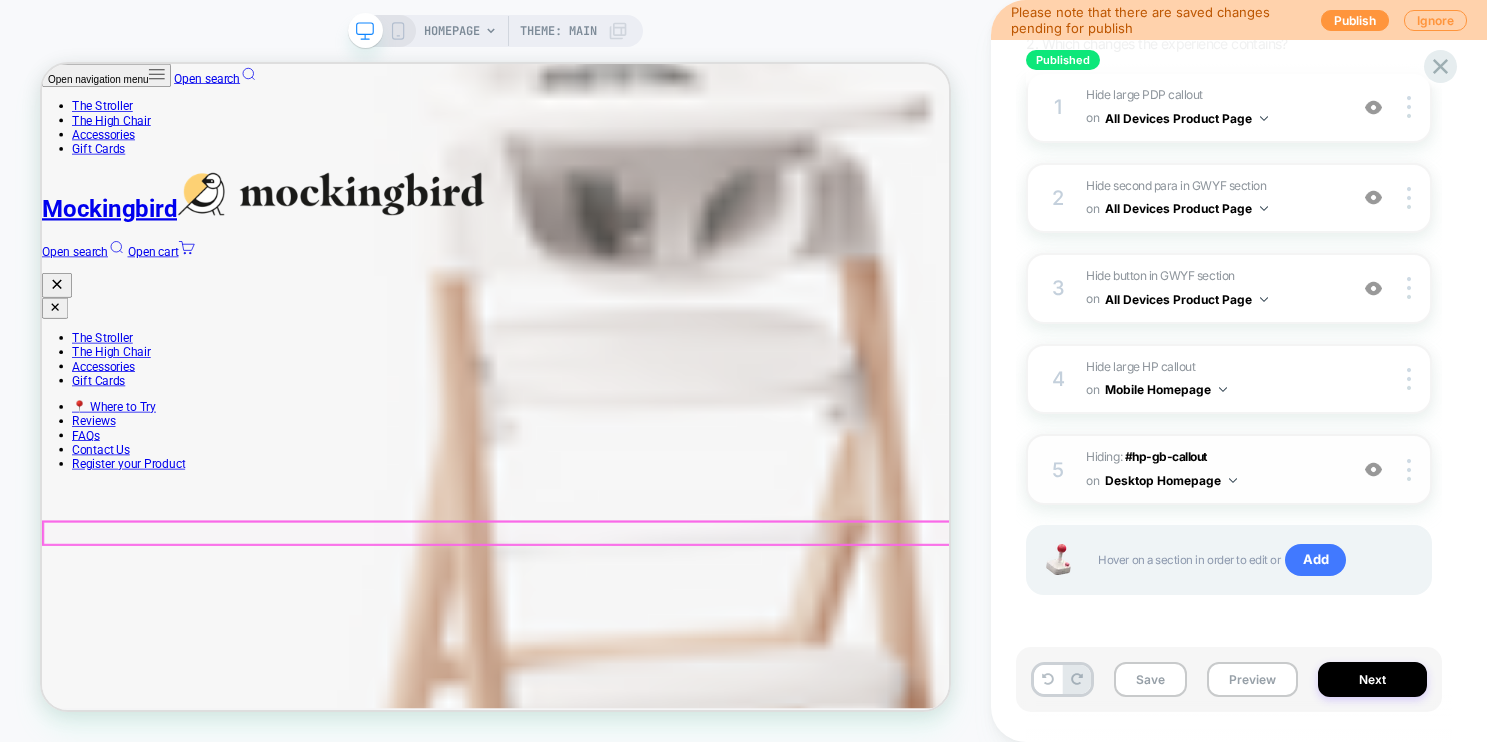 click on "Get matched with your perfect stroller setup
We know stroller shopping can be overwhelming, and every family's needs are different. Answer a few quick questions, and we'll share the stroller & accessories we think would be a perfect match for you!
Get started
Get matched with your perfect stroller setup
We know stroller shopping can be overwhelming, and every family's needs are different. Answer a few quick questions, and we'll share the stroller & accessories we think would be a perfect match for you!
Get started" at bounding box center (647, 26604) 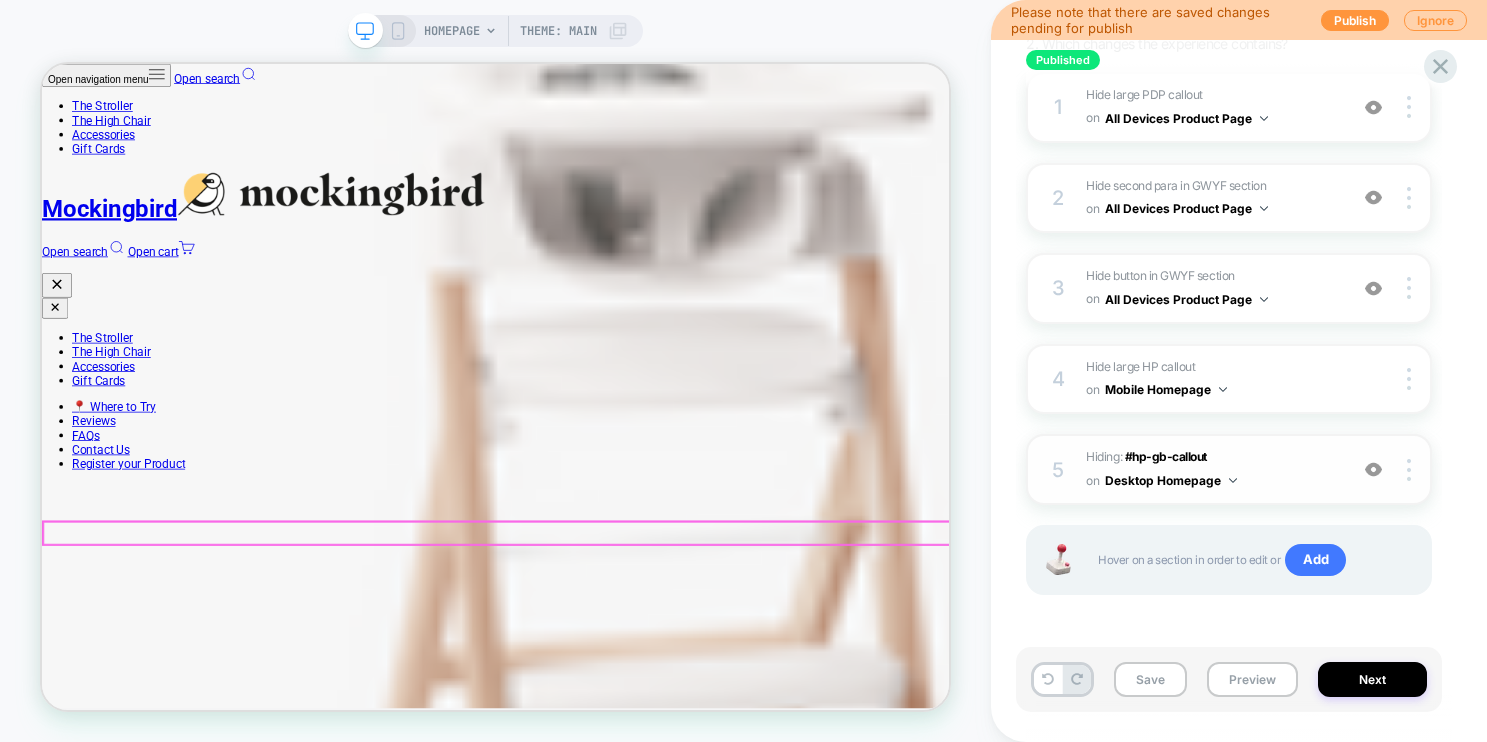 click on "Get matched with your perfect stroller setup
We know stroller shopping can be overwhelming, and every family's needs are different. Answer a few quick questions, and we'll share the stroller & accessories we think would be a perfect match for you!
Get started
Get matched with your perfect stroller setup
We know stroller shopping can be overwhelming, and every family's needs are different. Answer a few quick questions, and we'll share the stroller & accessories we think would be a perfect match for you!
Get started" at bounding box center (647, 26604) 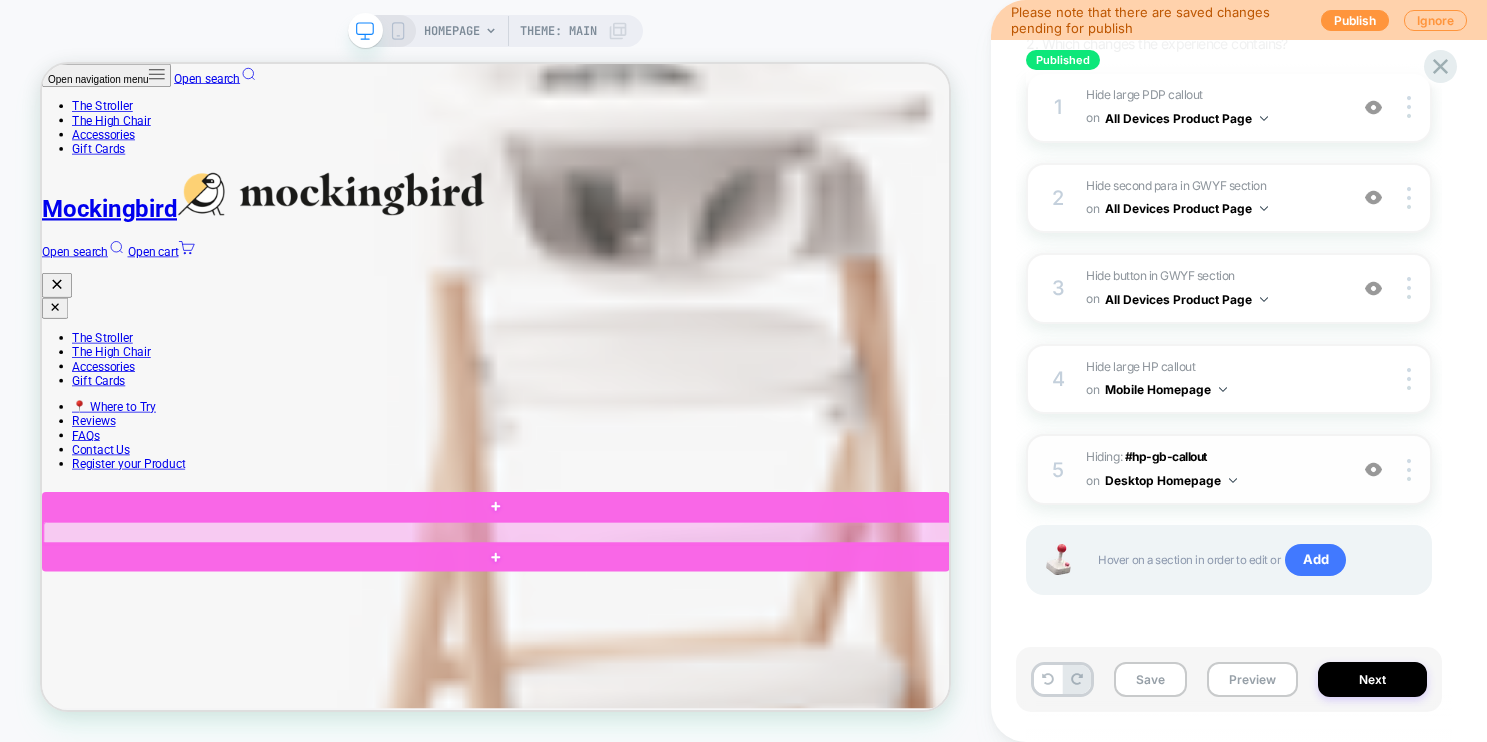 click at bounding box center [649, 690] 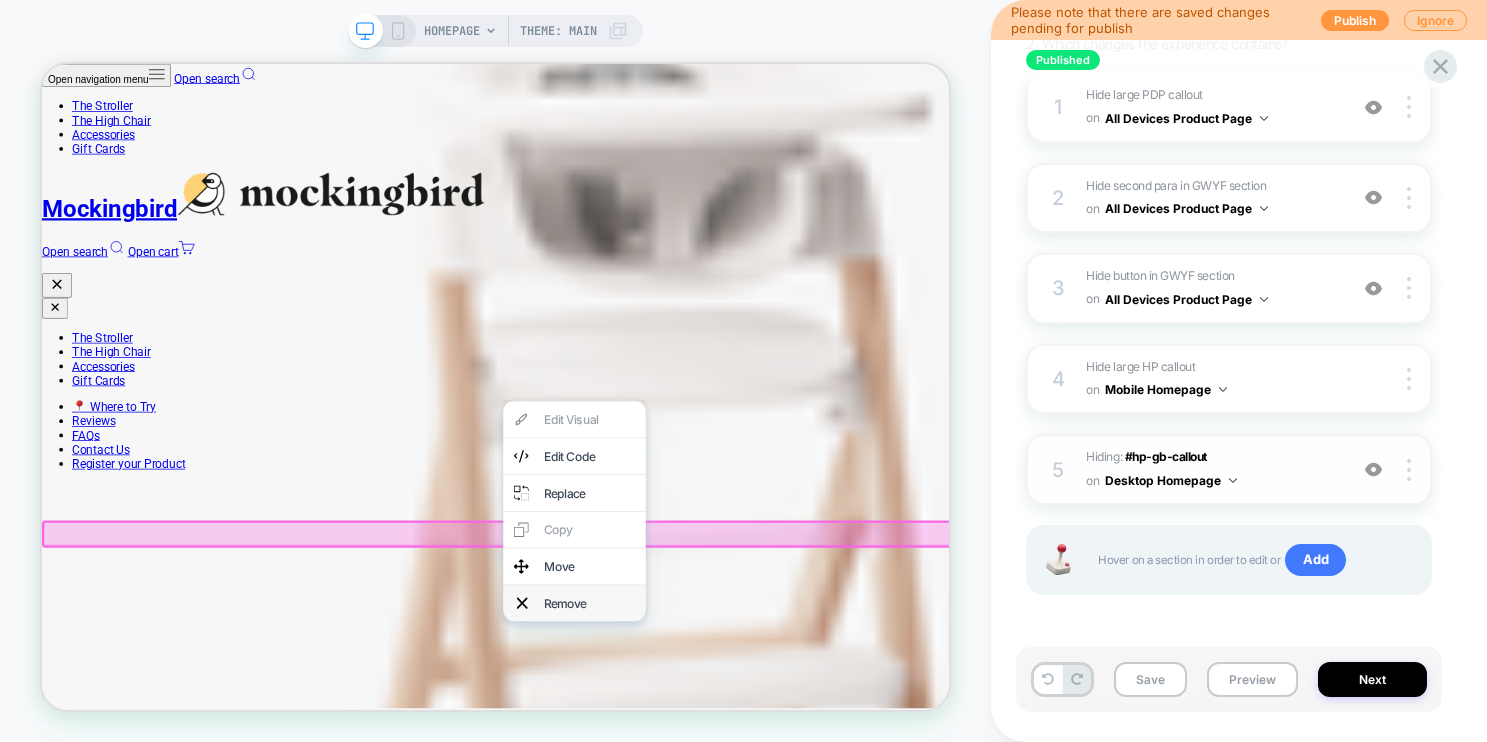 click on "Remove" at bounding box center [772, 783] 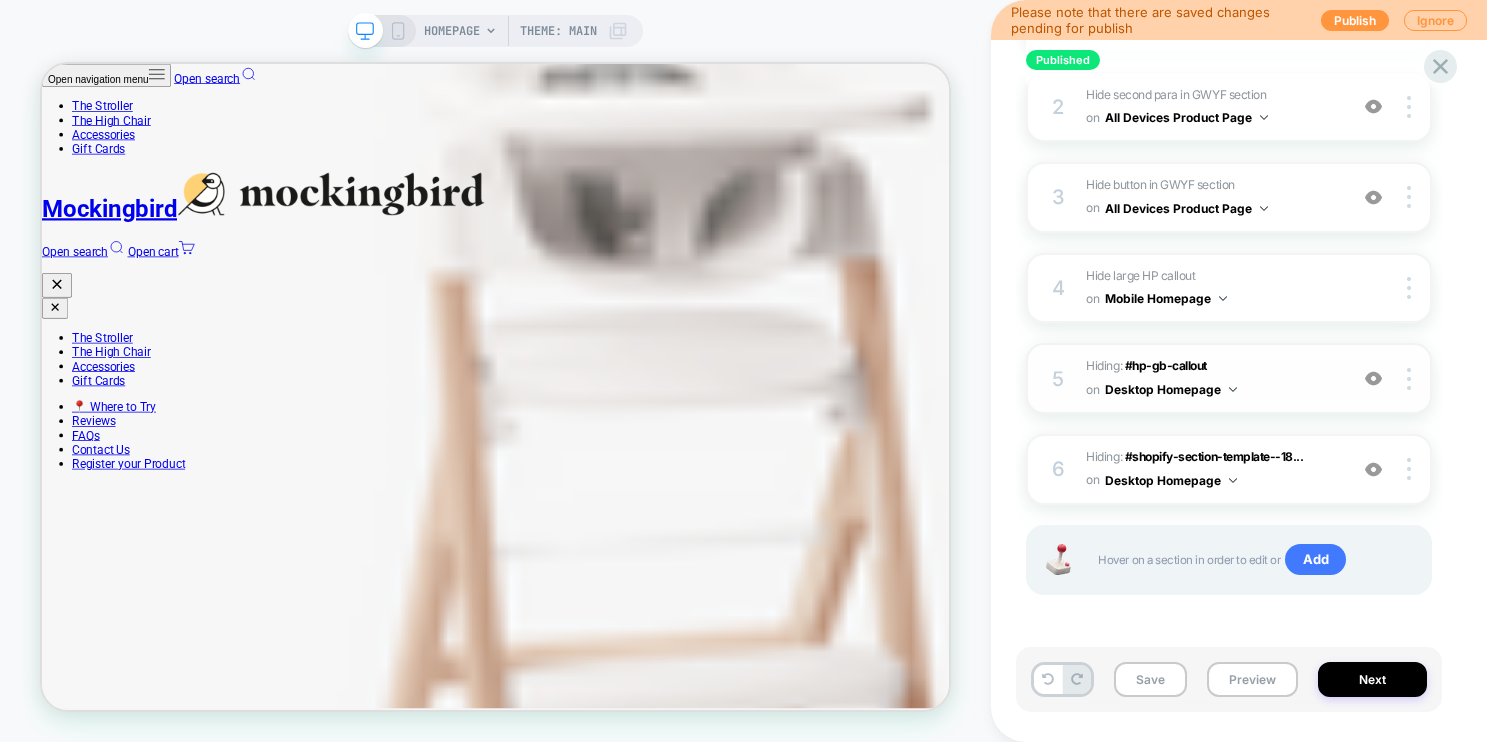 scroll, scrollTop: 366, scrollLeft: 0, axis: vertical 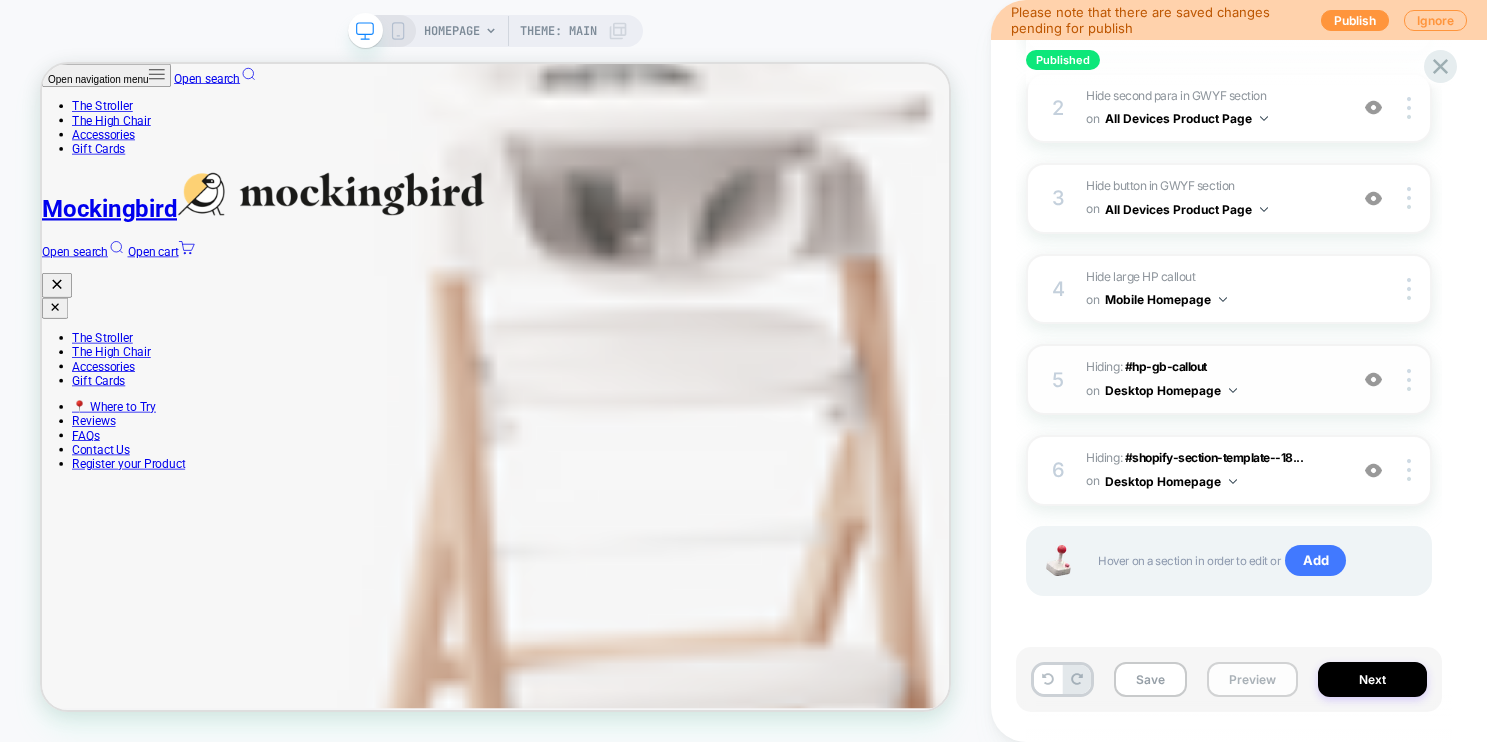 click on "Preview" at bounding box center [1252, 679] 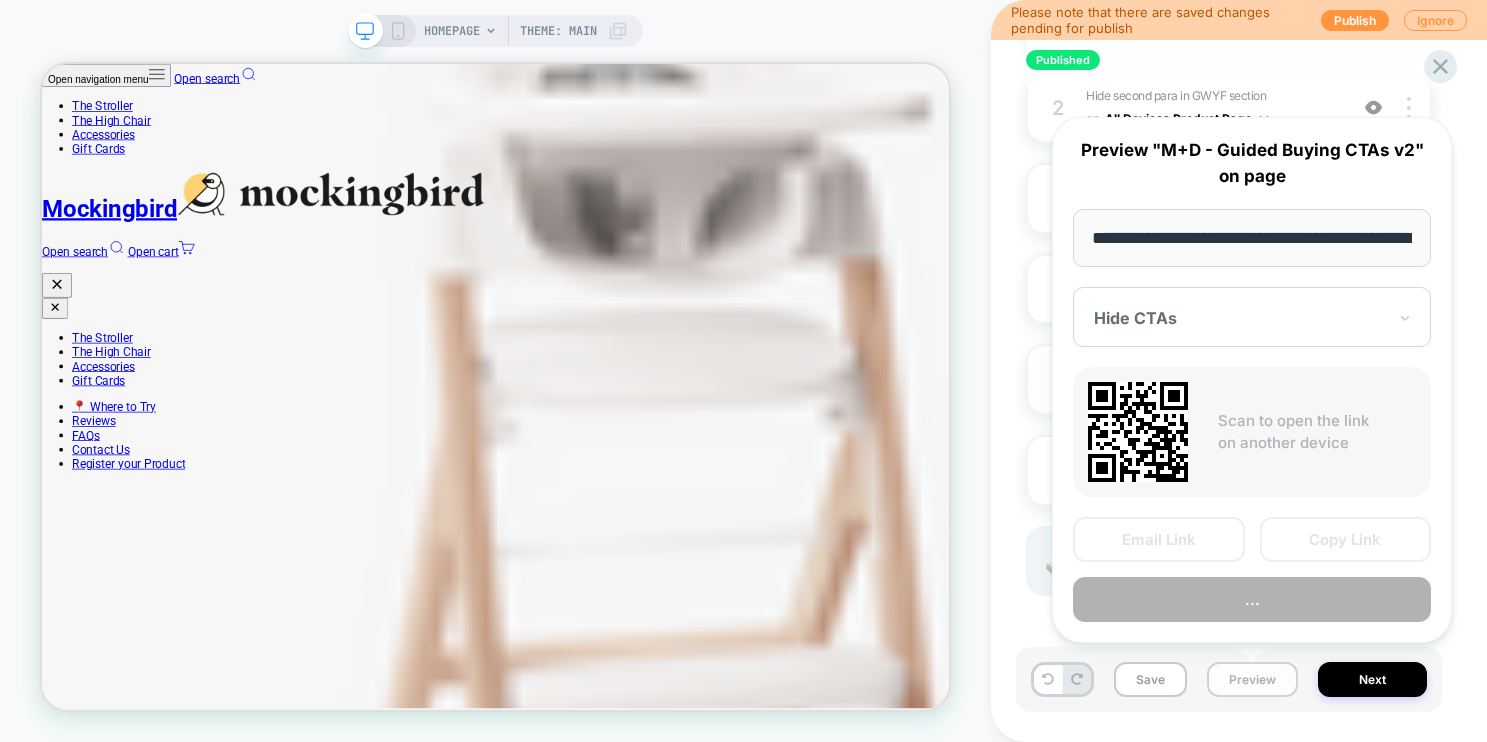 scroll, scrollTop: 0, scrollLeft: 86, axis: horizontal 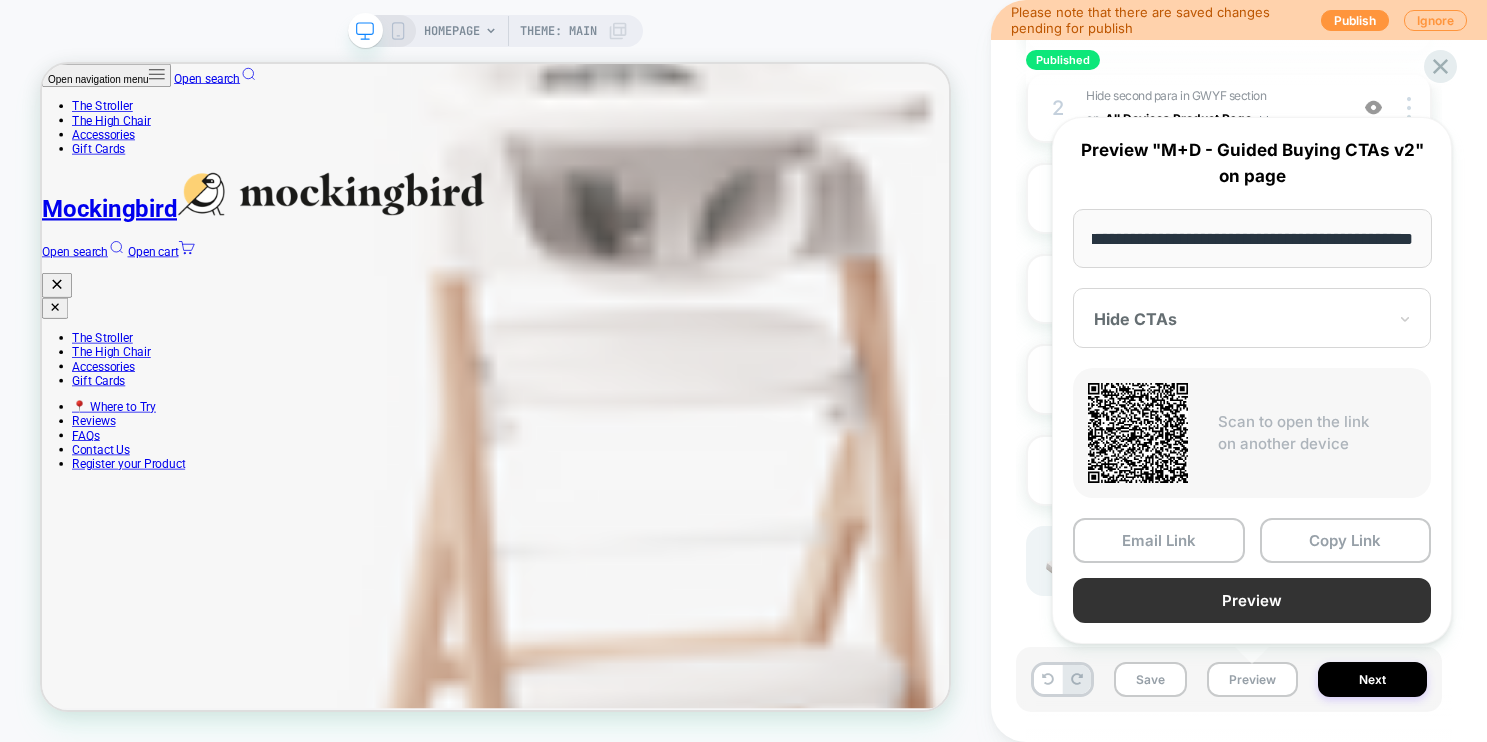 click on "Preview" at bounding box center [1252, 600] 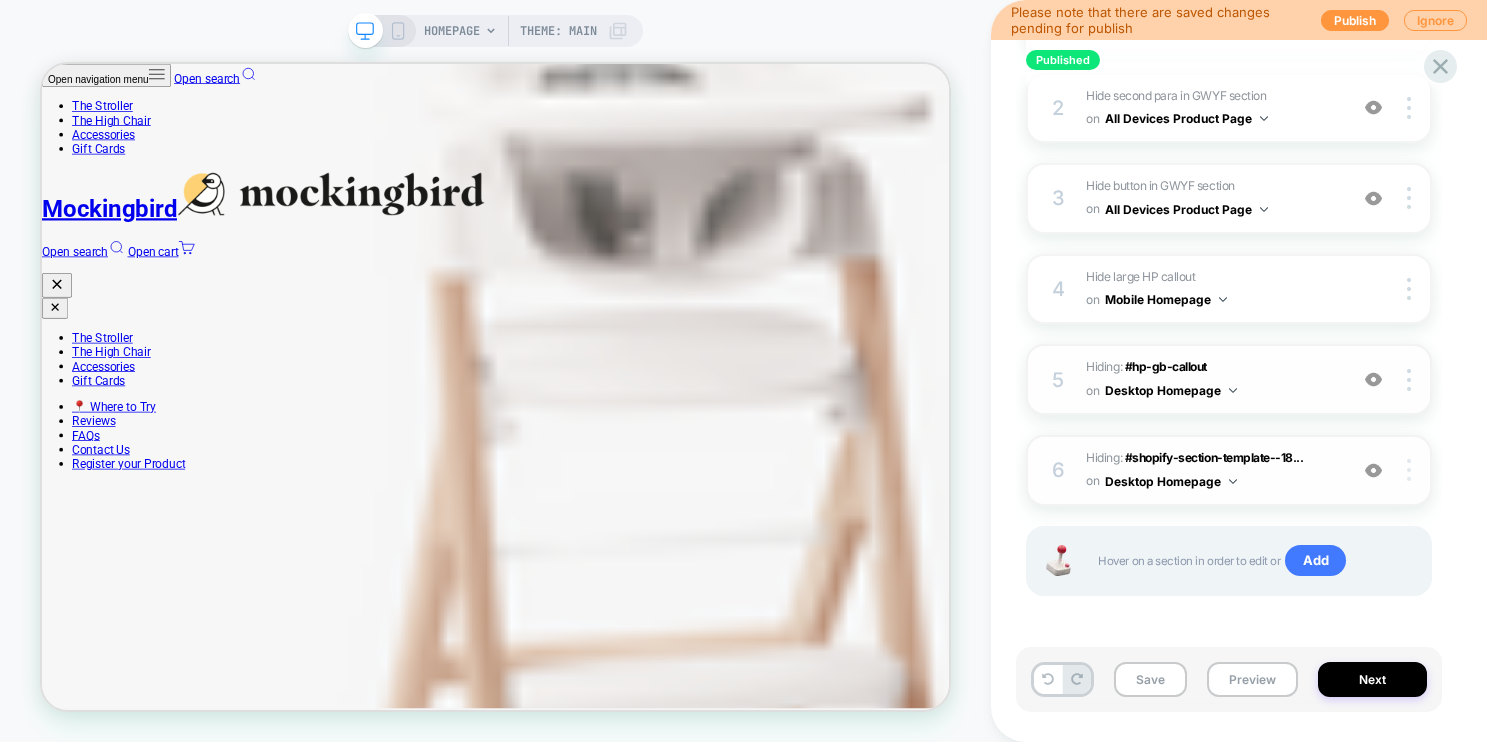 click at bounding box center [1411, 470] 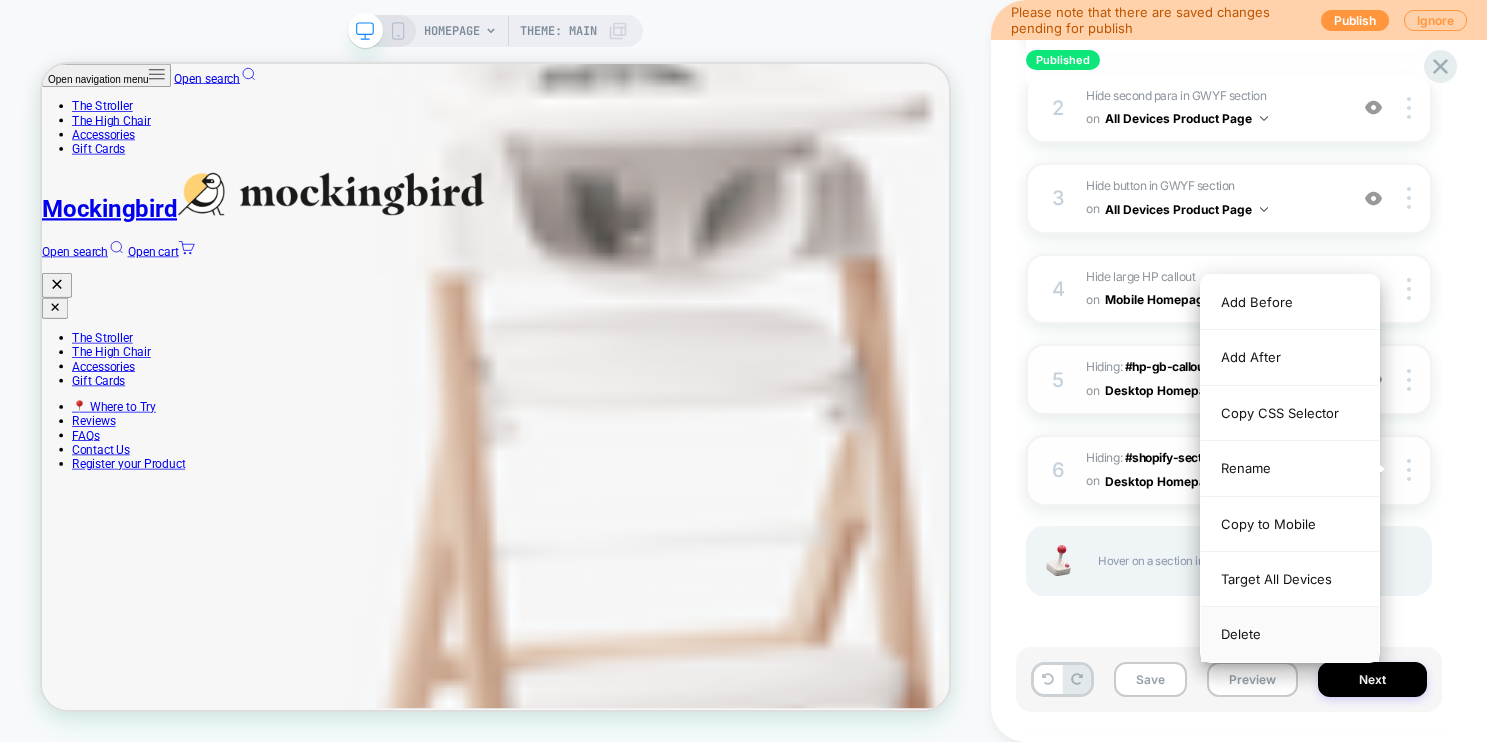 click on "Delete" at bounding box center [1290, 634] 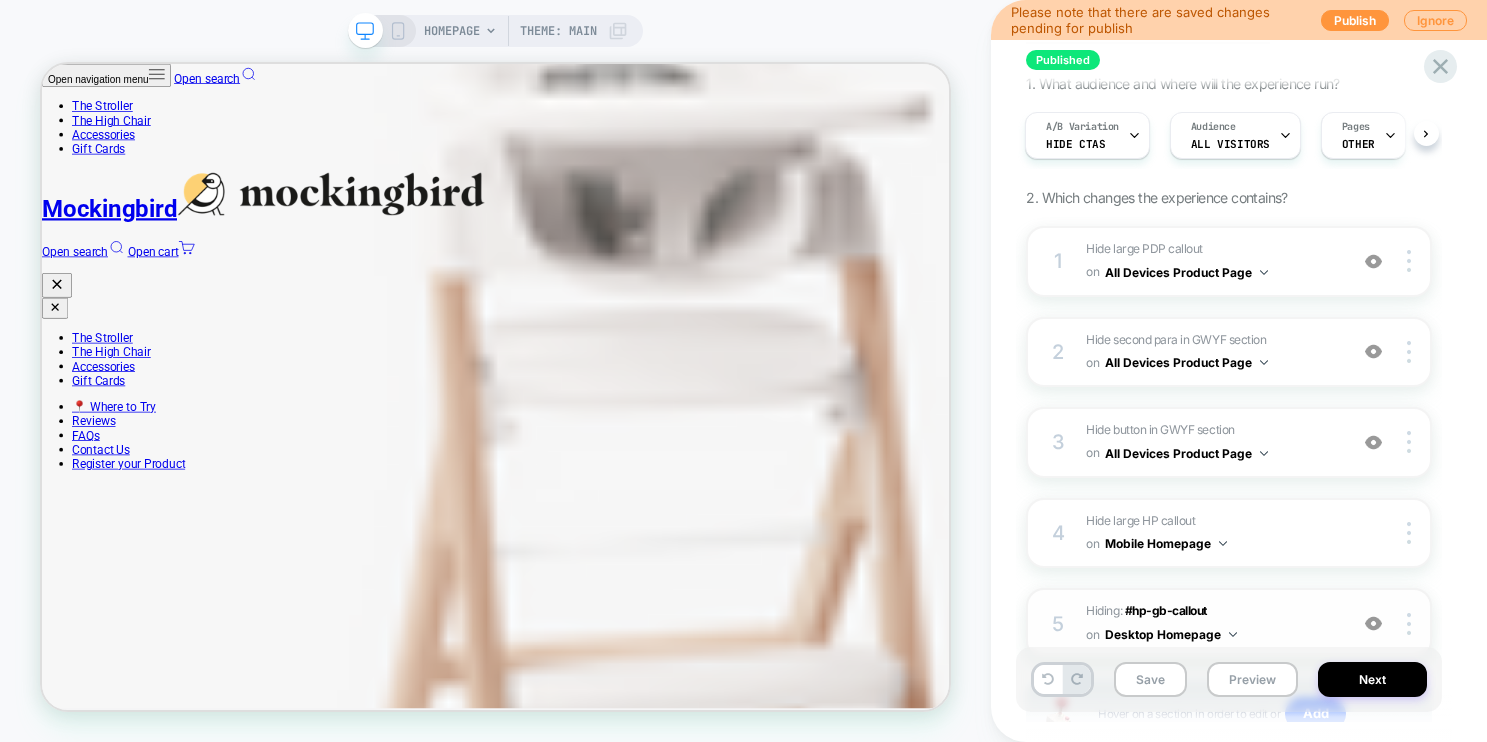 scroll, scrollTop: 121, scrollLeft: 0, axis: vertical 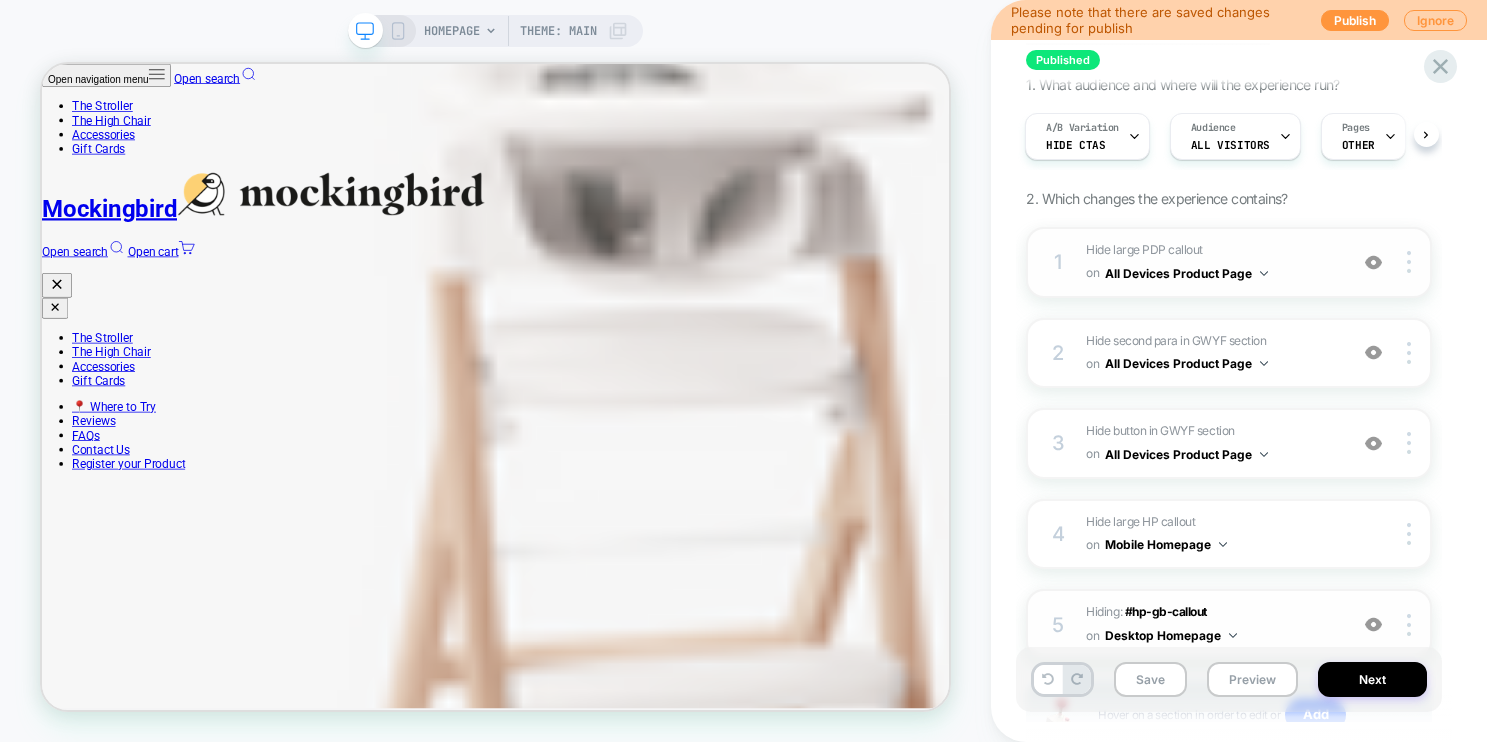 click on "Hide large PDP callout Hiding #shopify-section-template--18444082774182__image_with_text_custom_9AUCVF   on All Devices Product Page" at bounding box center [1211, 262] 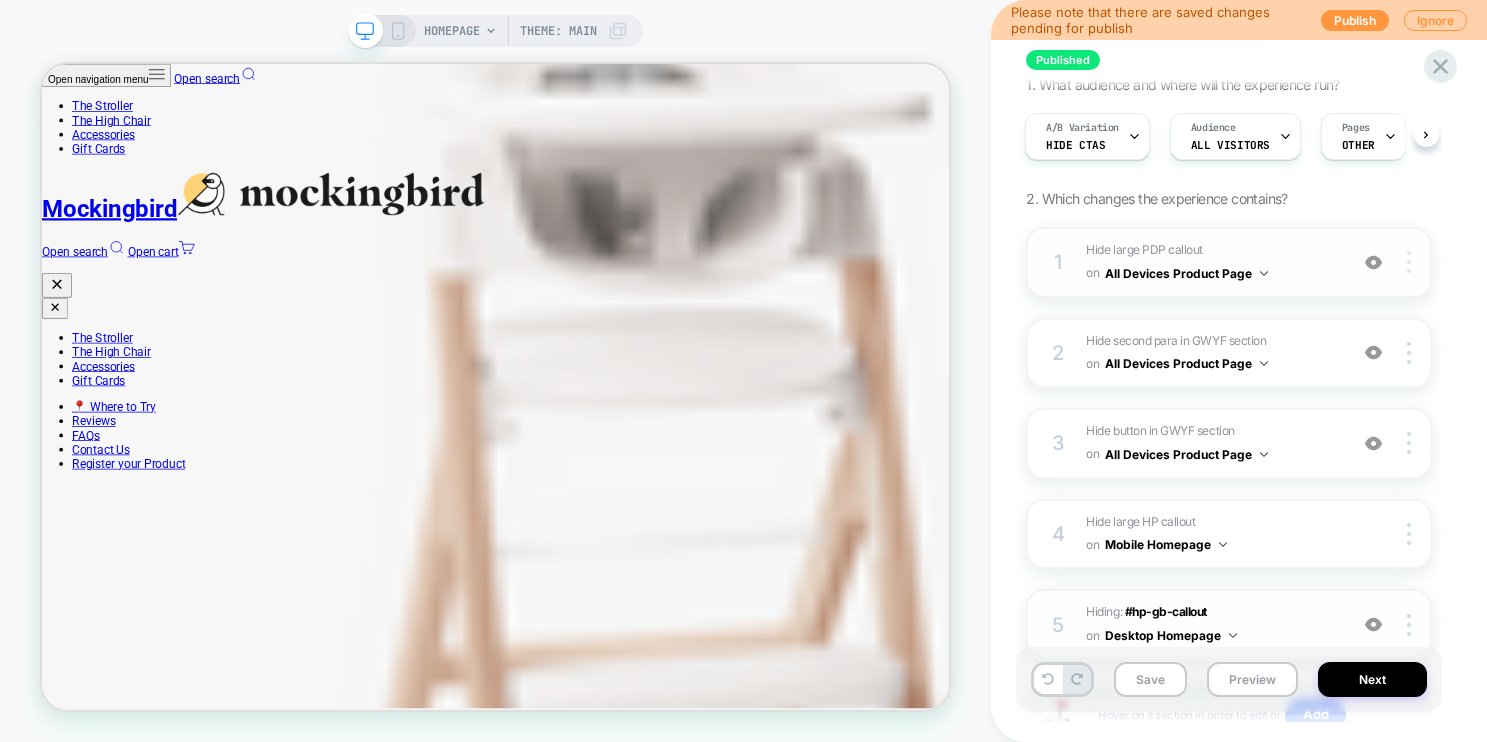 click at bounding box center (1411, 262) 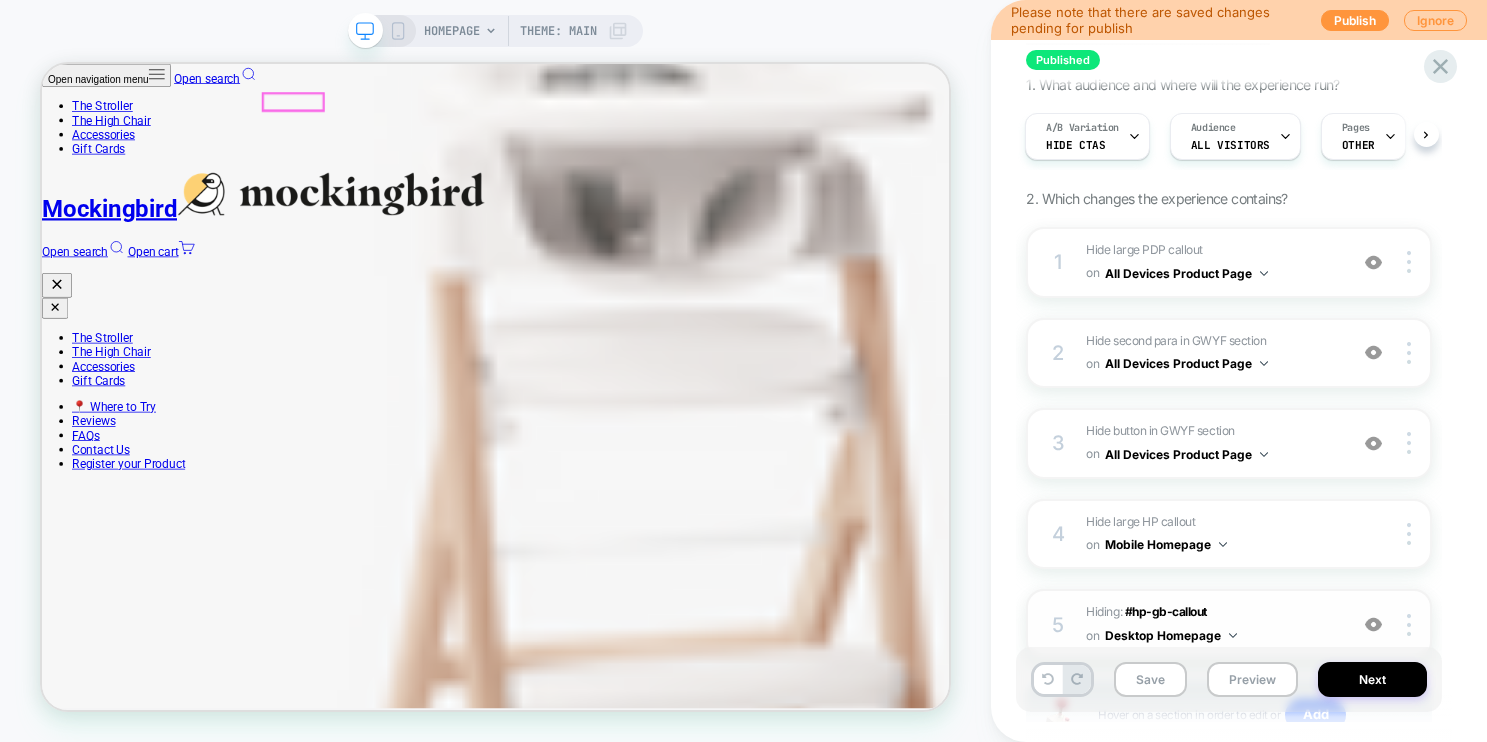 click on "The Stroller" at bounding box center [122, 120] 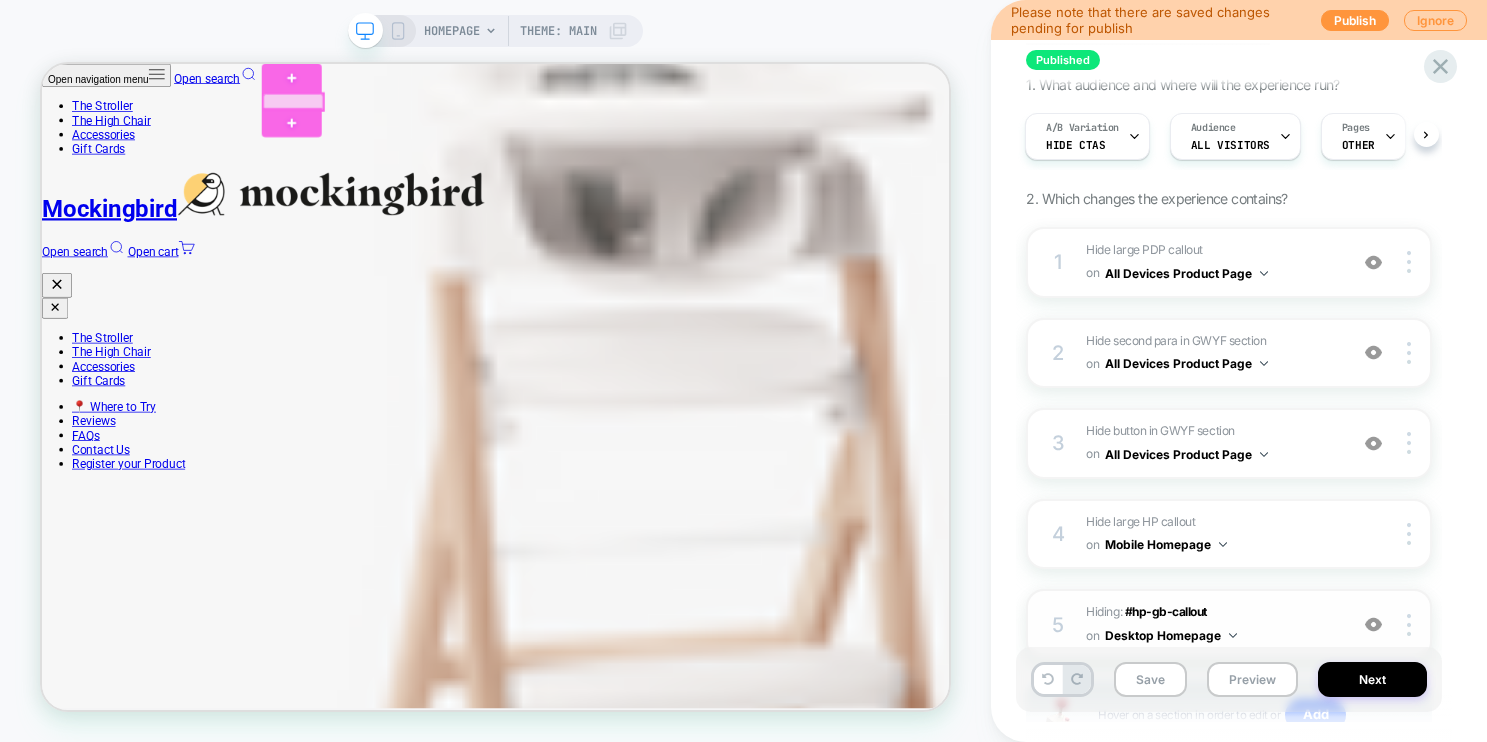 click at bounding box center [377, 115] 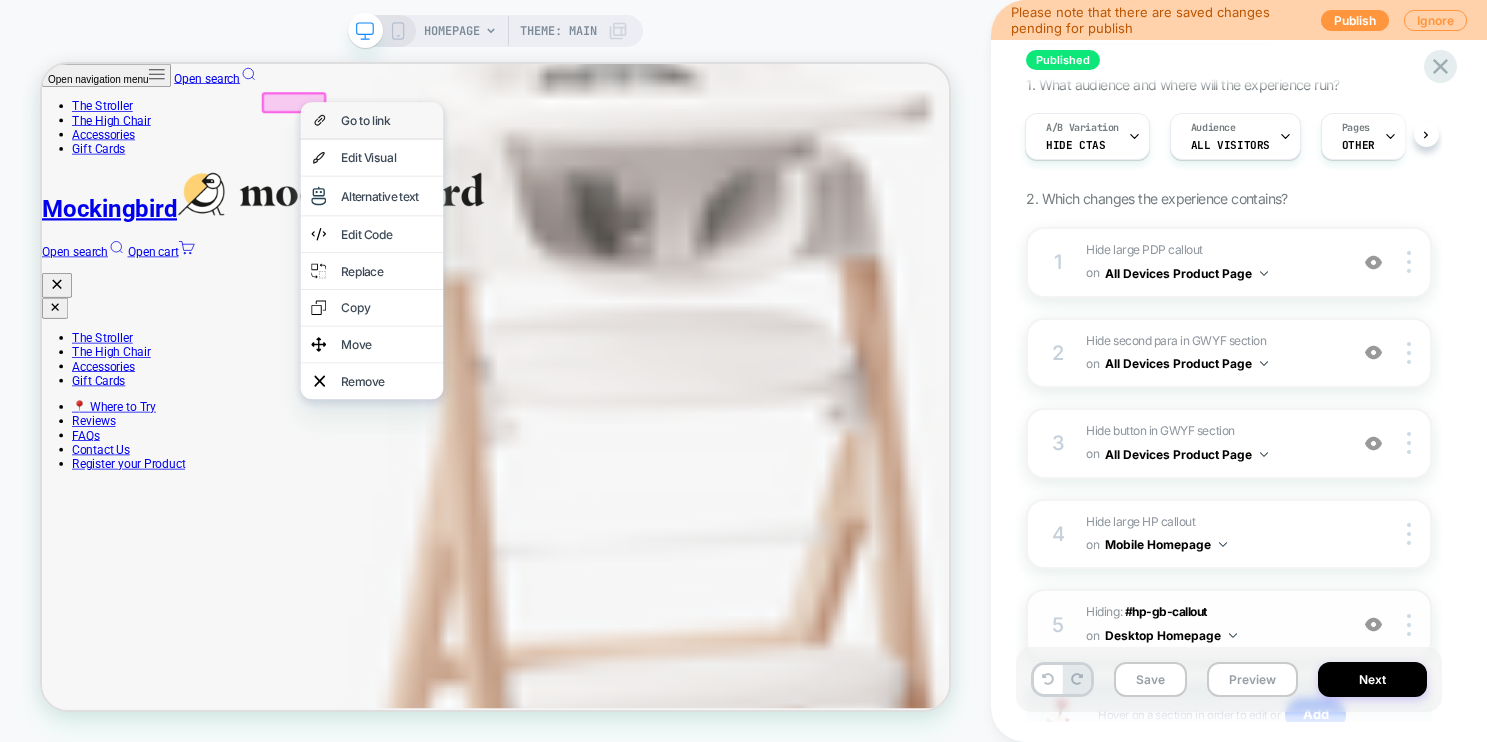 click on "Go to link" at bounding box center (502, 139) 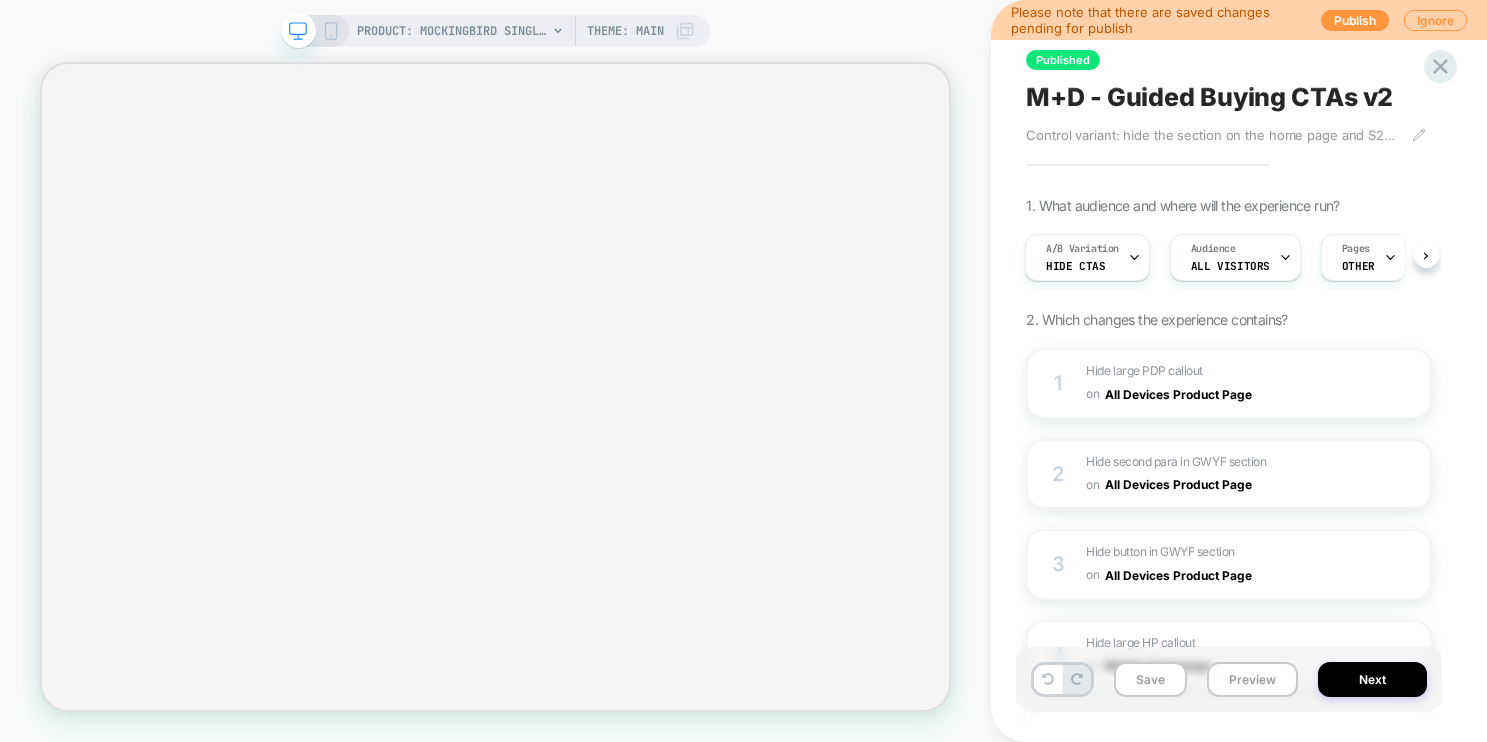 select on "******" 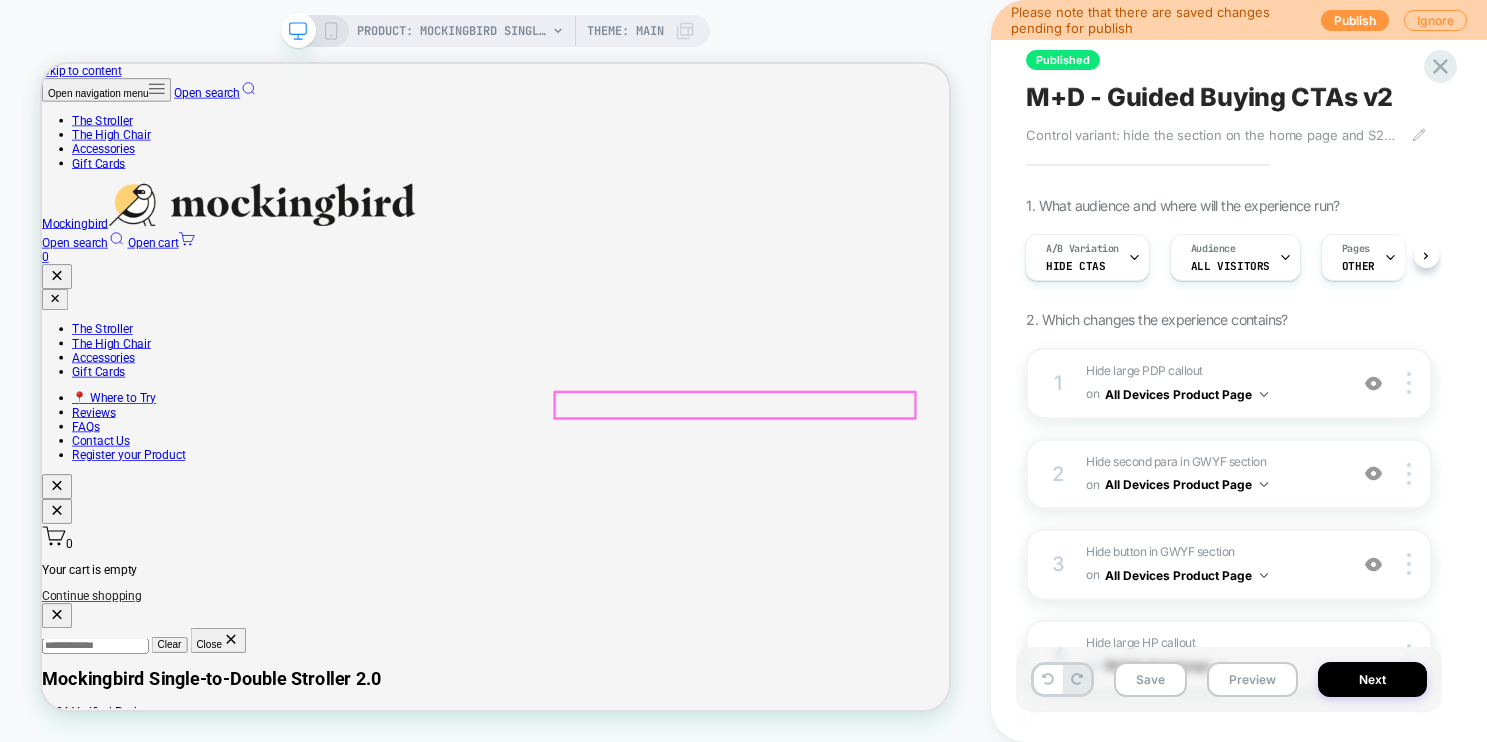scroll, scrollTop: 0, scrollLeft: 2, axis: horizontal 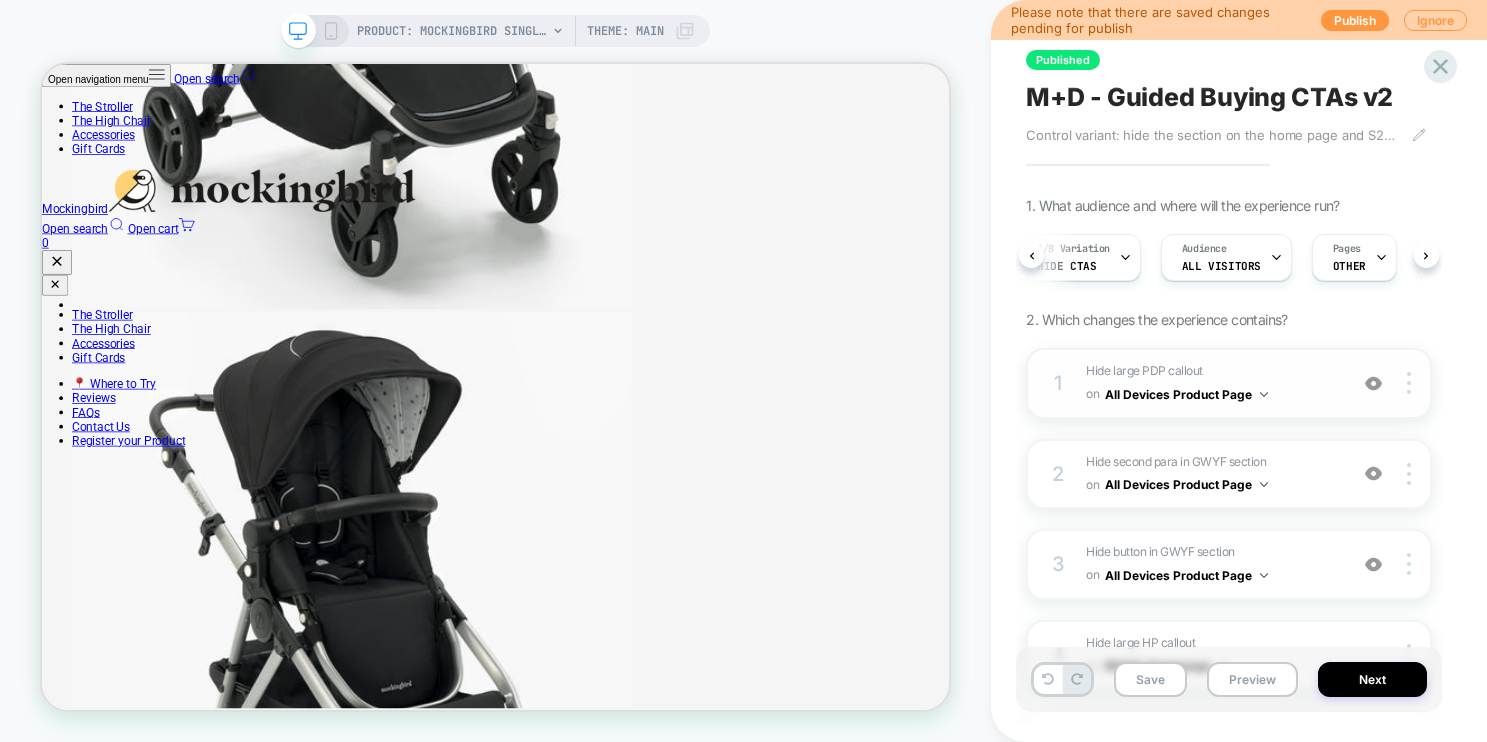 click on "Hide large PDP callout Hiding #shopify-section-template--18444082774182__image_with_text_custom_9AUCVF   on All Devices Product Page" at bounding box center (1211, 383) 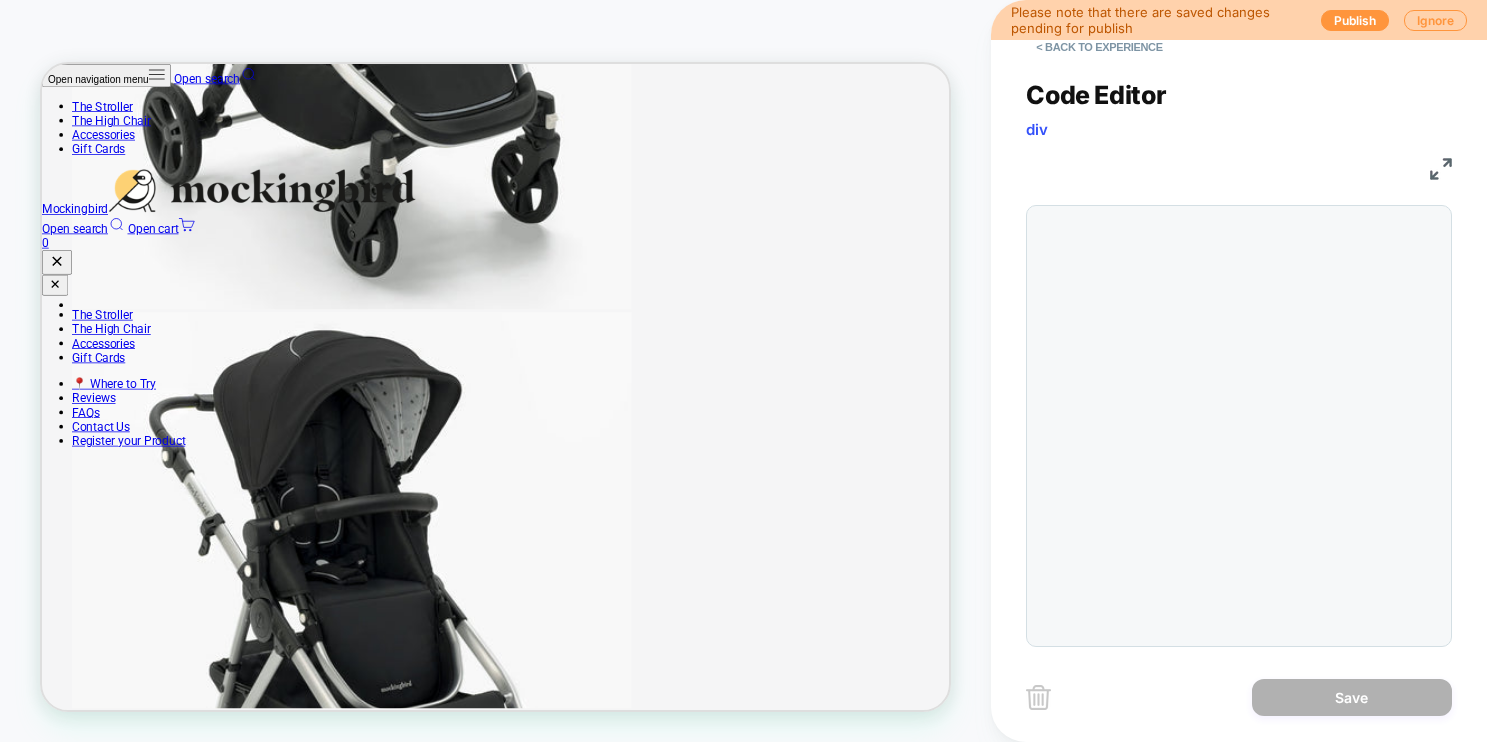 scroll, scrollTop: 3729, scrollLeft: 0, axis: vertical 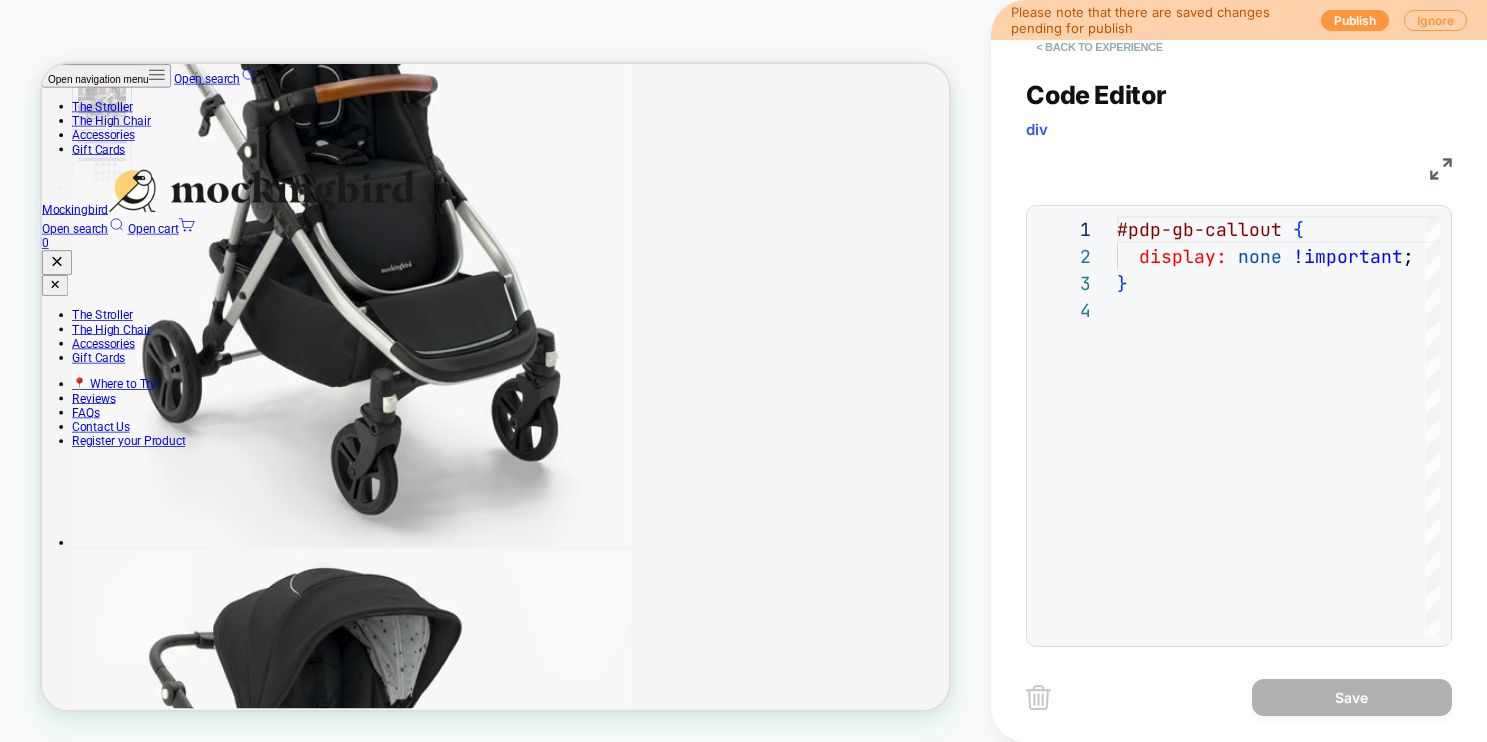 click on "< Back to experience" at bounding box center [1099, 47] 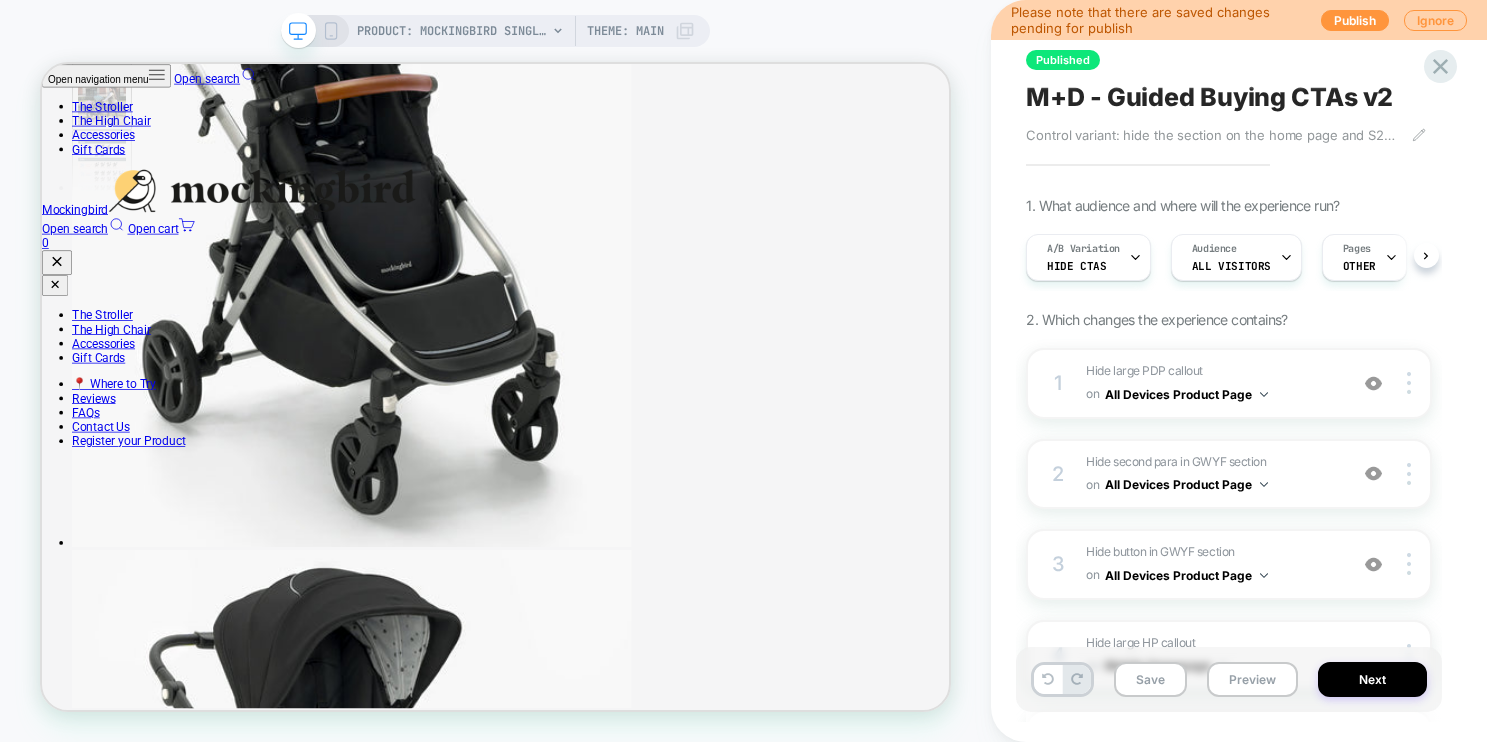 scroll, scrollTop: 0, scrollLeft: 1, axis: horizontal 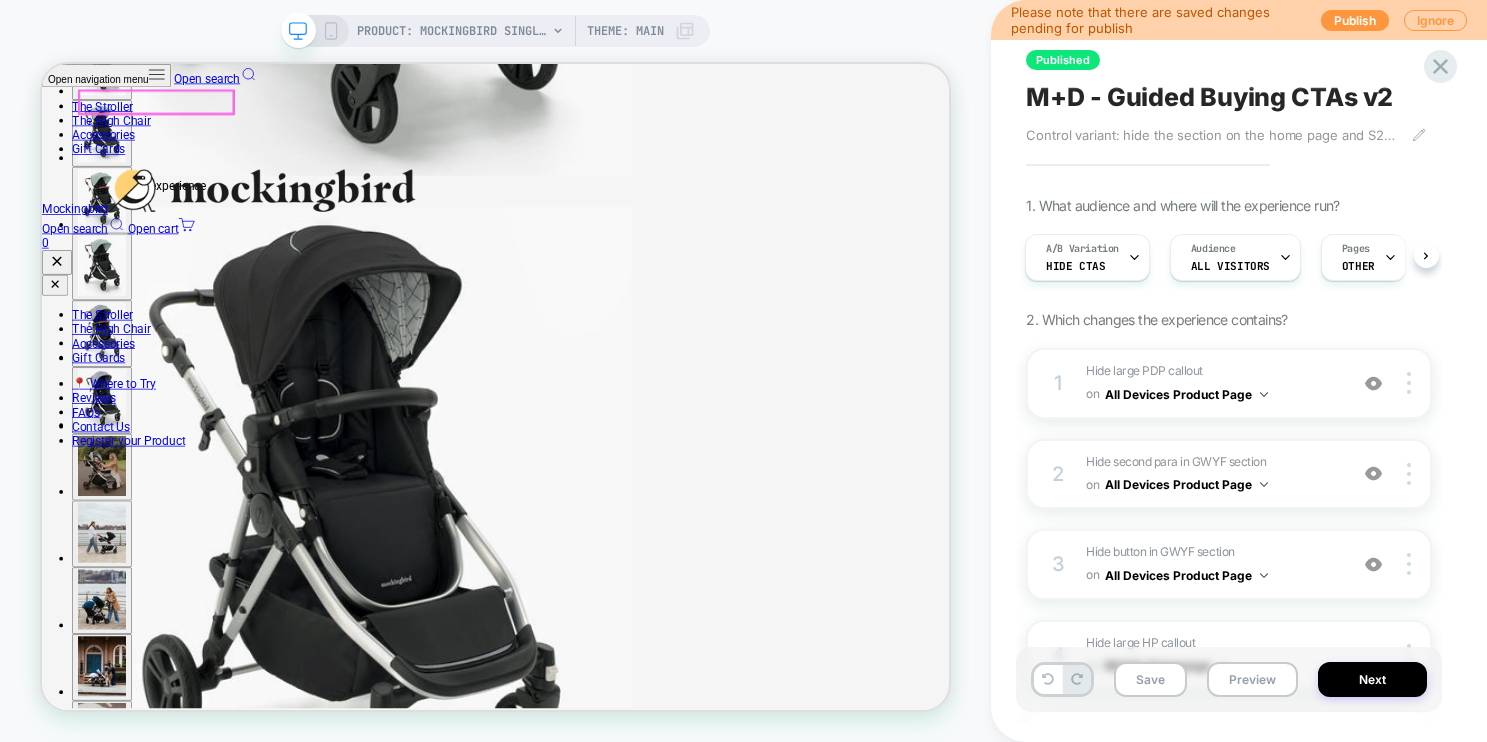 click at bounding box center [335, 233] 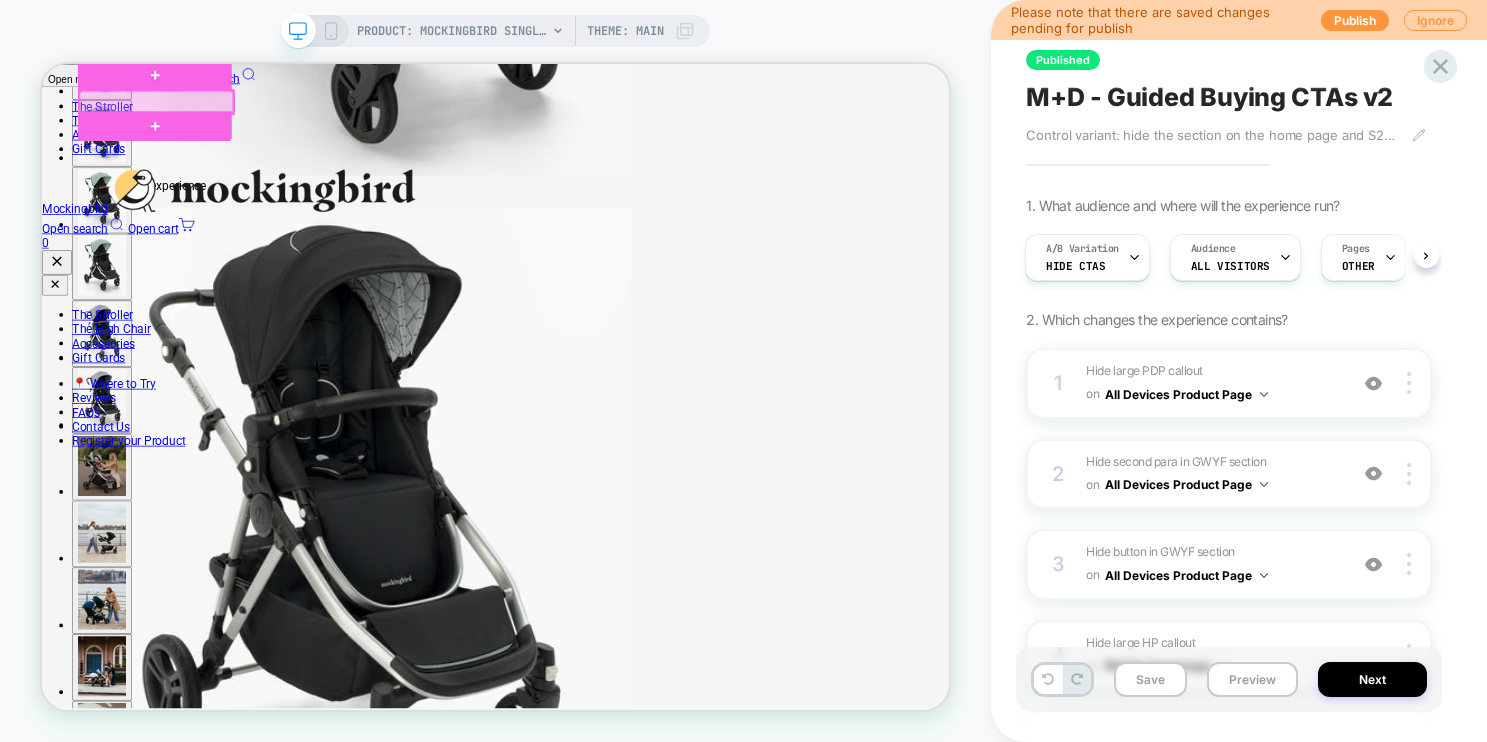click at bounding box center [194, 115] 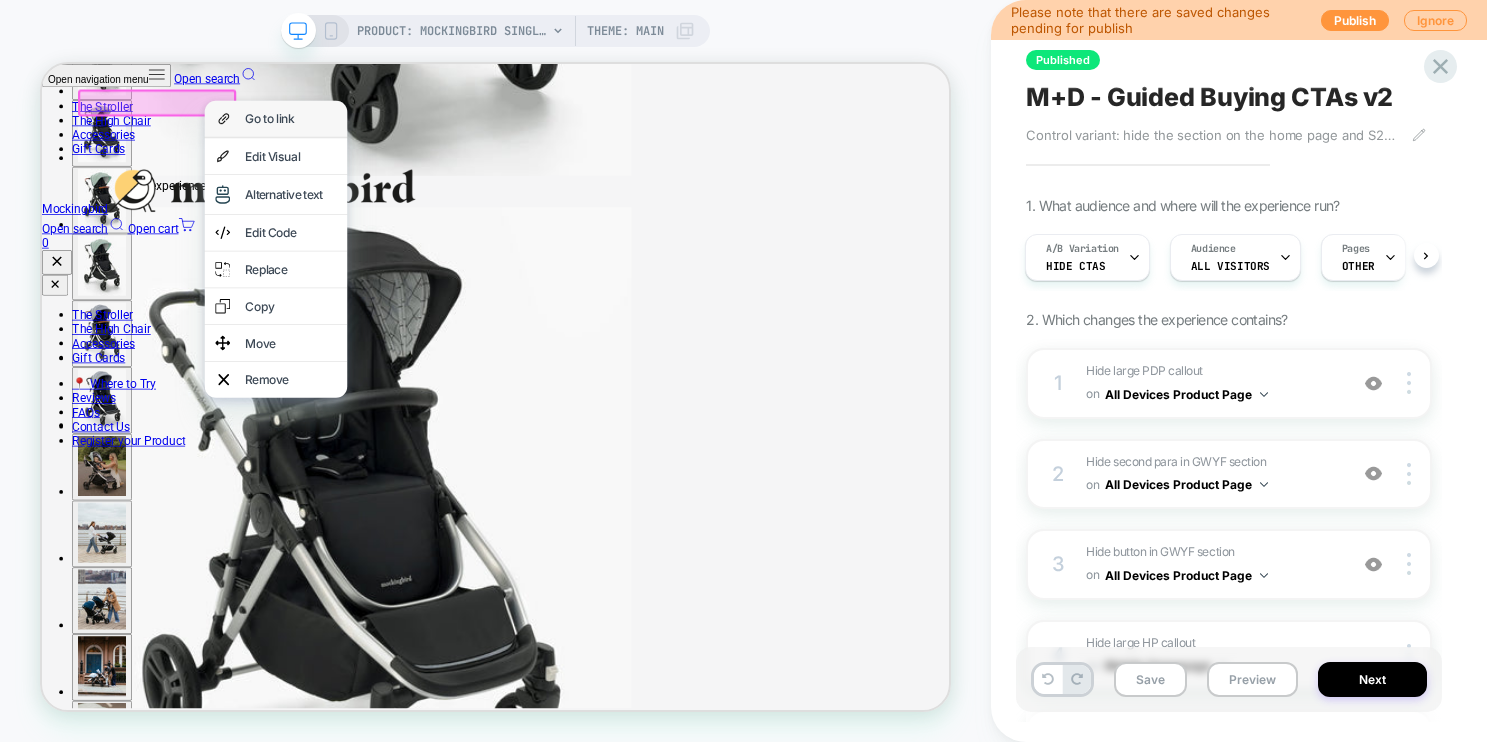 click on "Go to link" at bounding box center [354, 137] 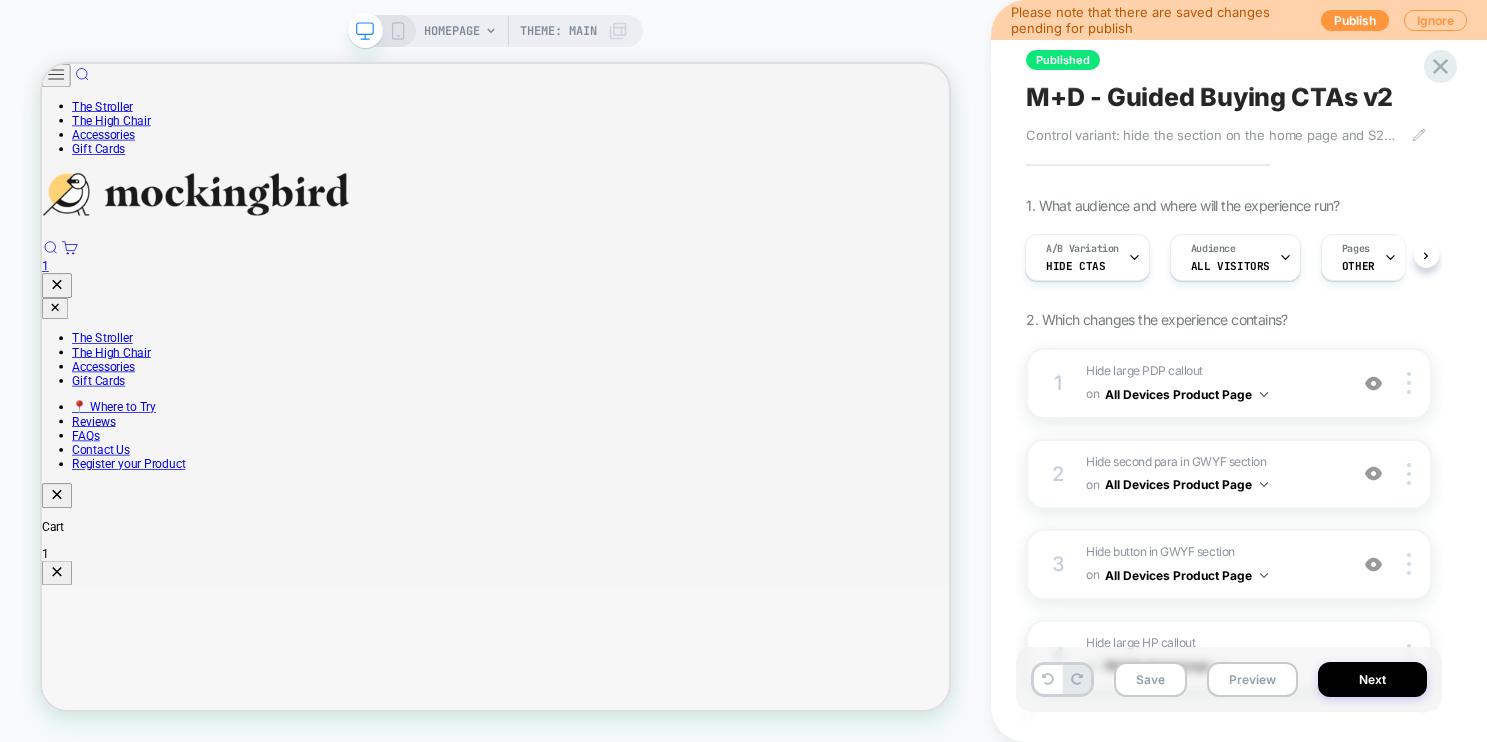 scroll, scrollTop: 0, scrollLeft: 0, axis: both 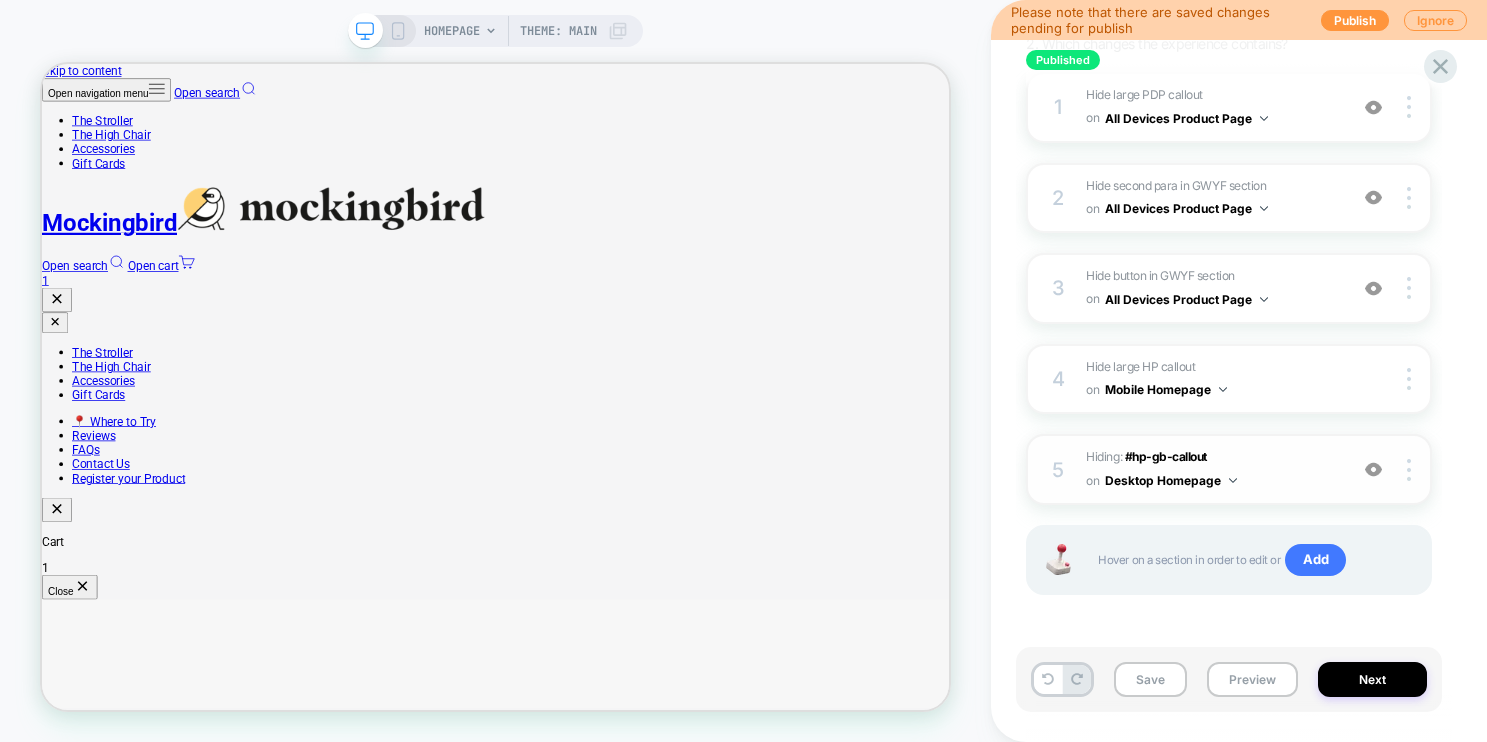 click on "Hiding :   #hp-gb-callout #hp-gb-callout   on Desktop Homepage" at bounding box center [1211, 469] 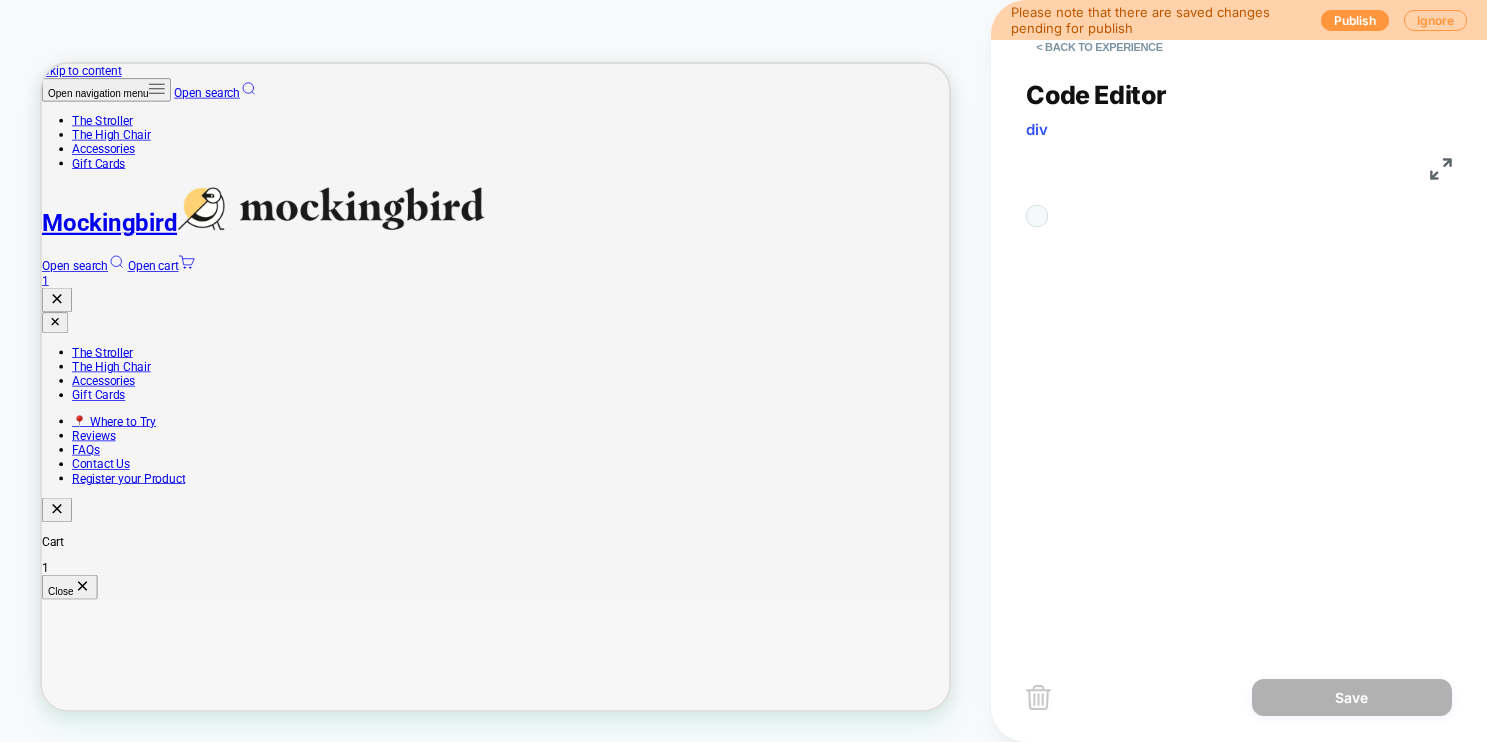 scroll, scrollTop: 81, scrollLeft: 0, axis: vertical 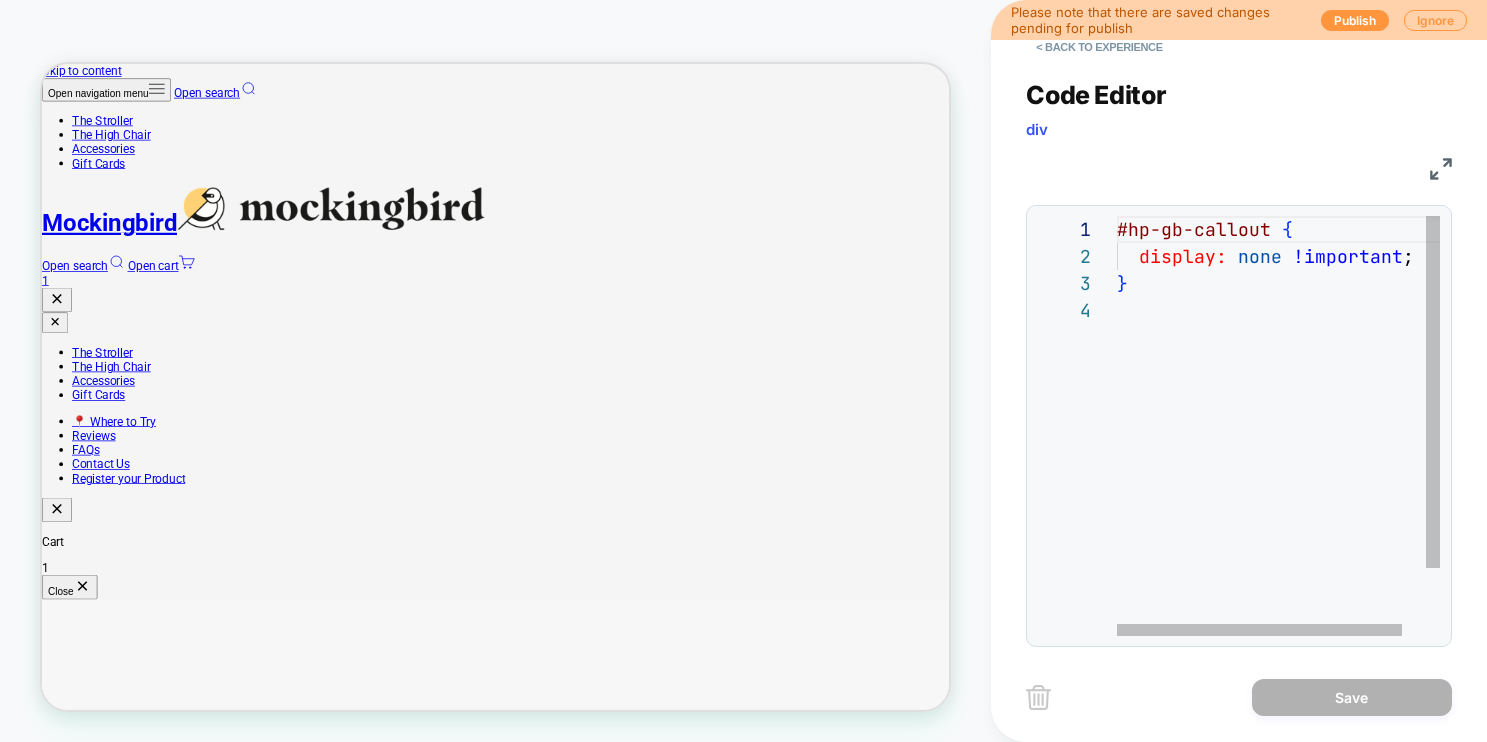 click on "!important" at bounding box center (1348, 256) 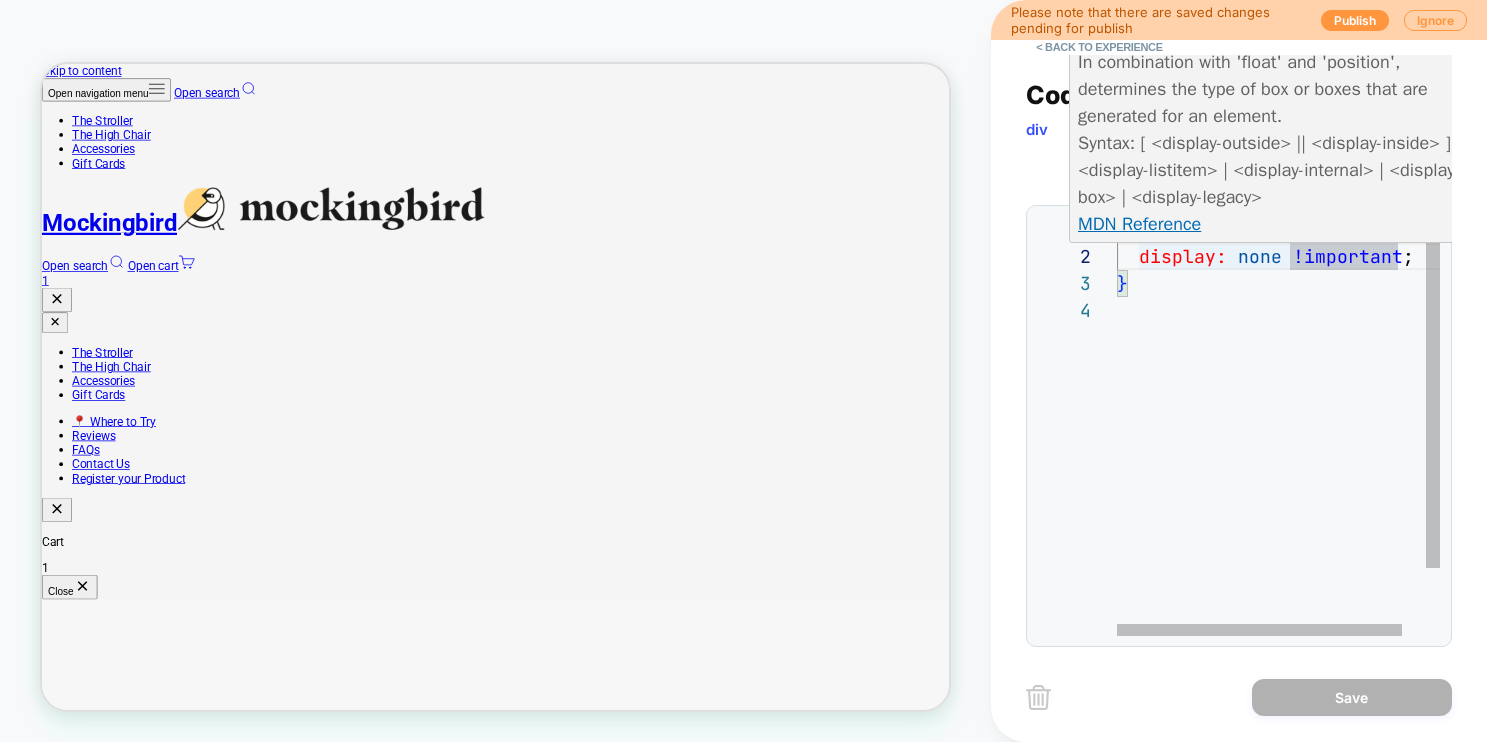 type on "**********" 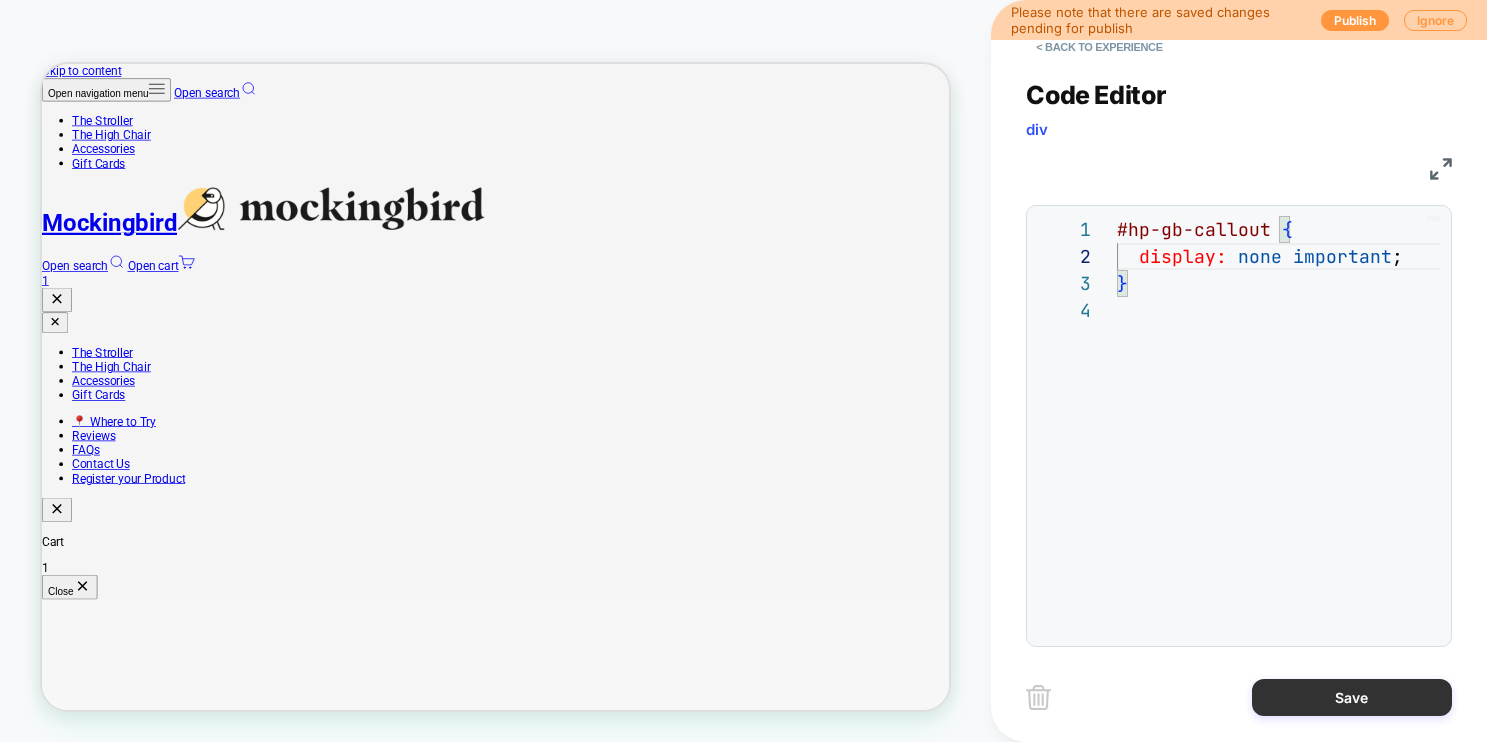 click on "Save" at bounding box center (1352, 697) 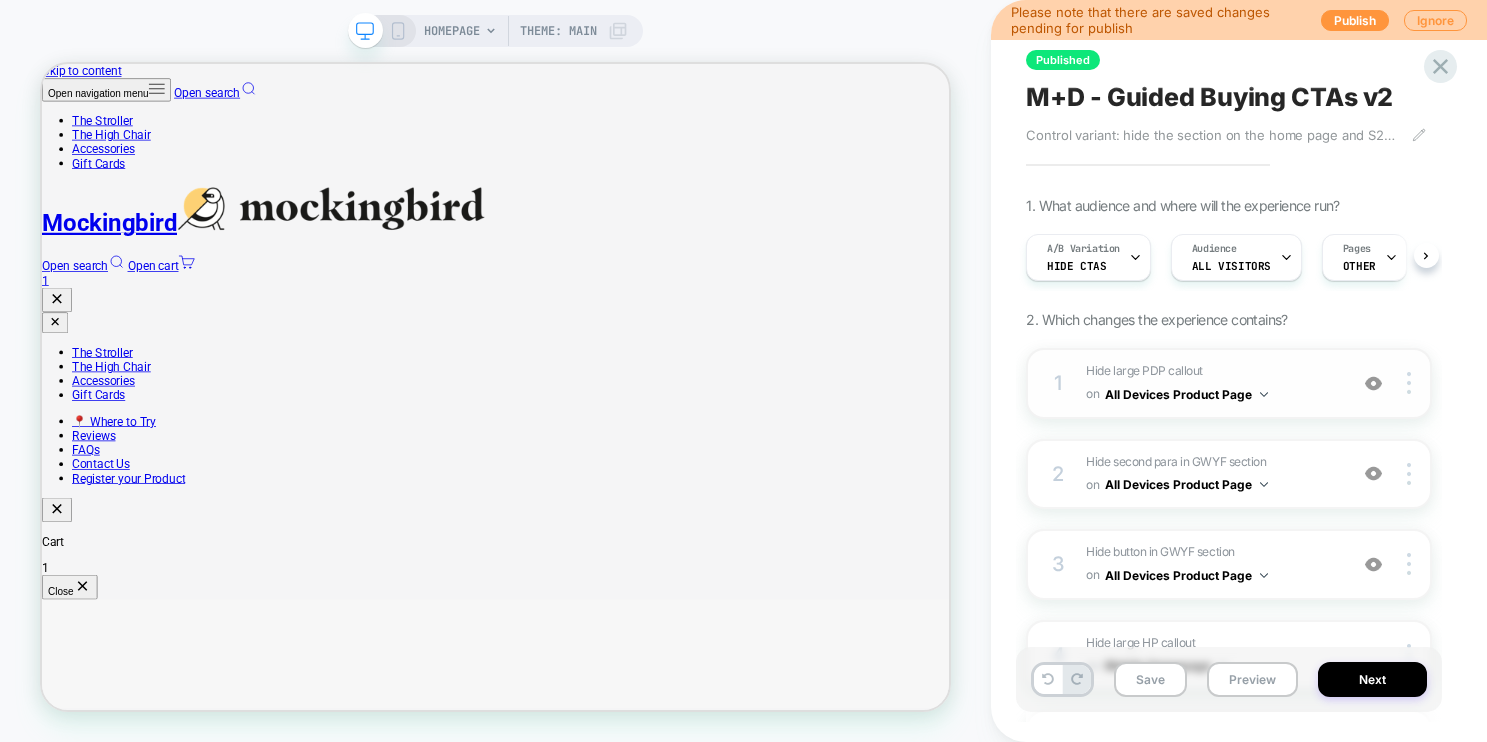 scroll, scrollTop: 0, scrollLeft: 1, axis: horizontal 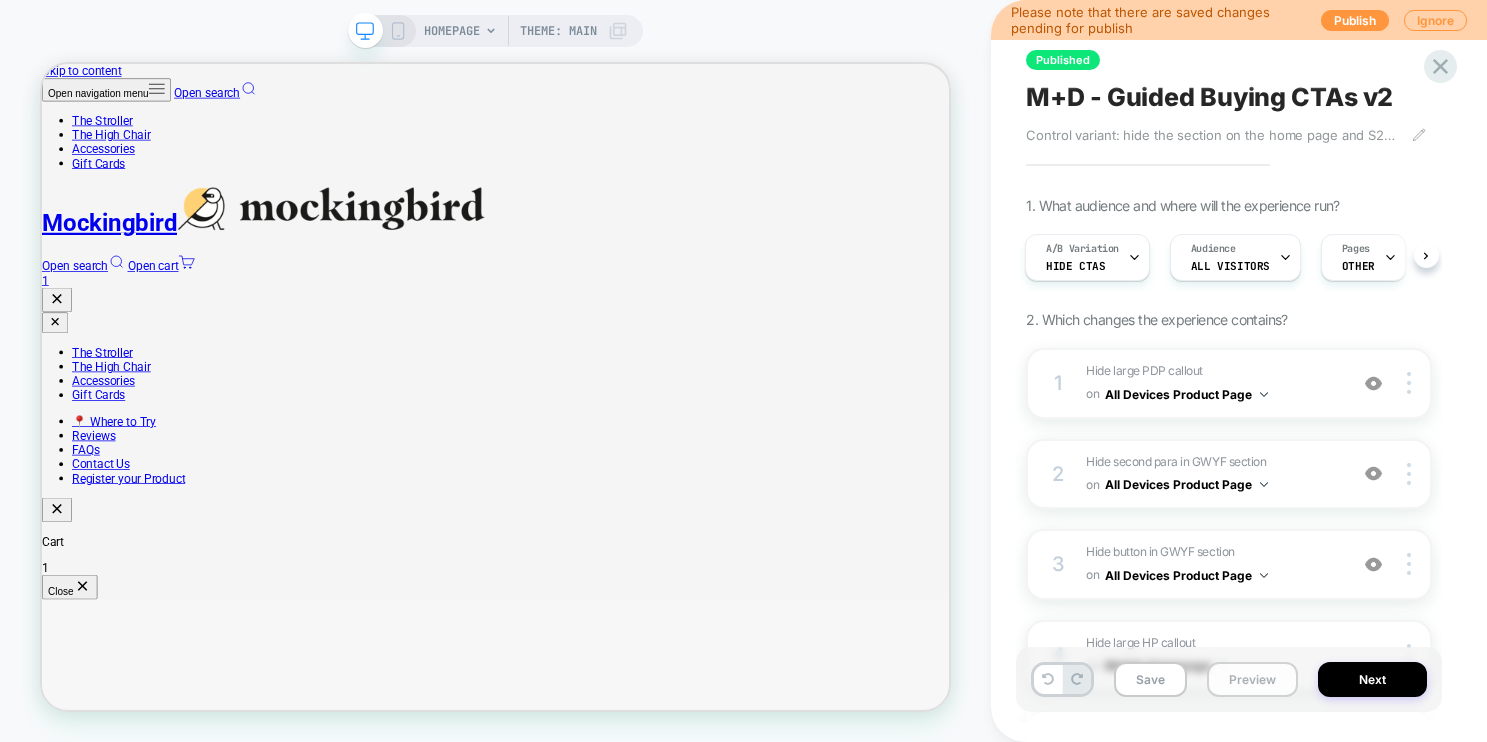 click on "Preview" at bounding box center [1252, 679] 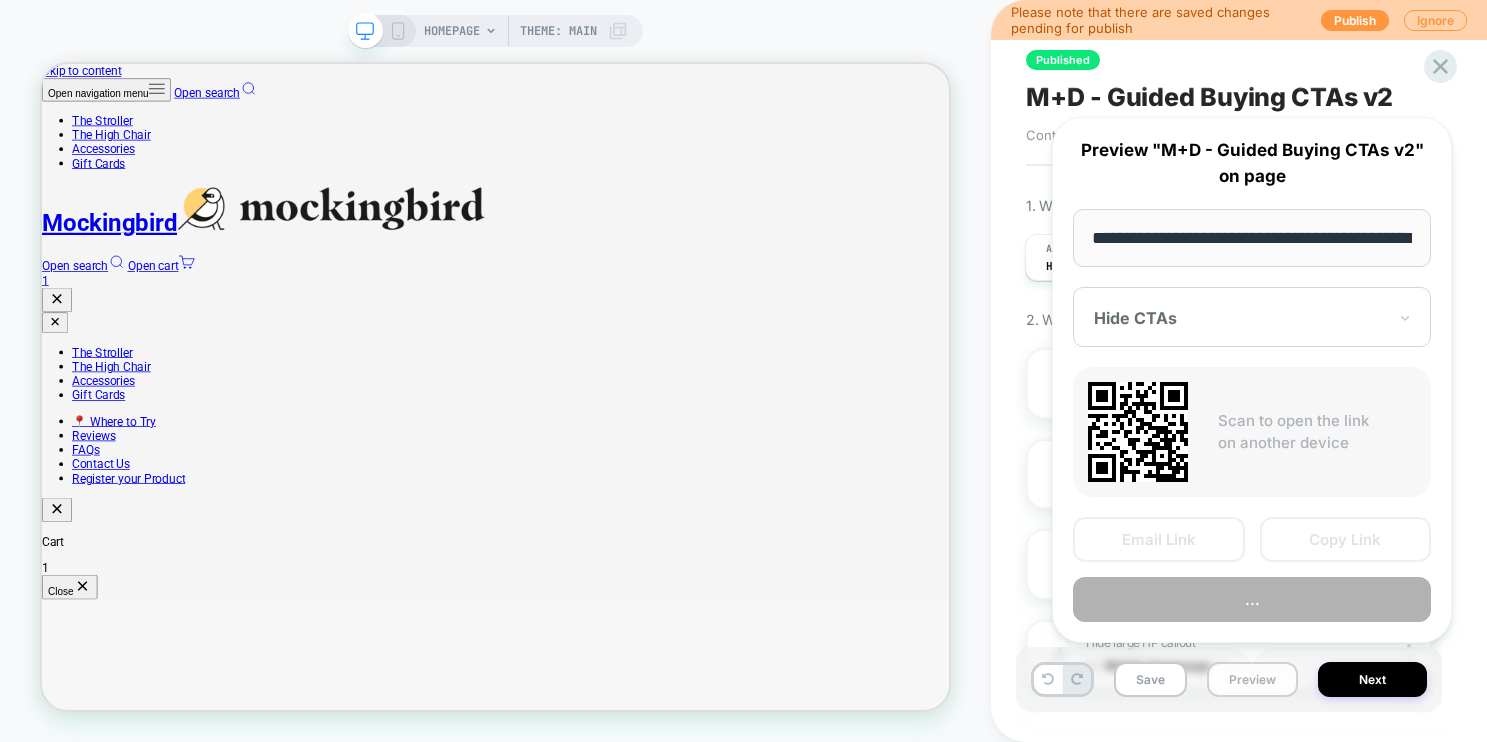 scroll, scrollTop: 0, scrollLeft: 86, axis: horizontal 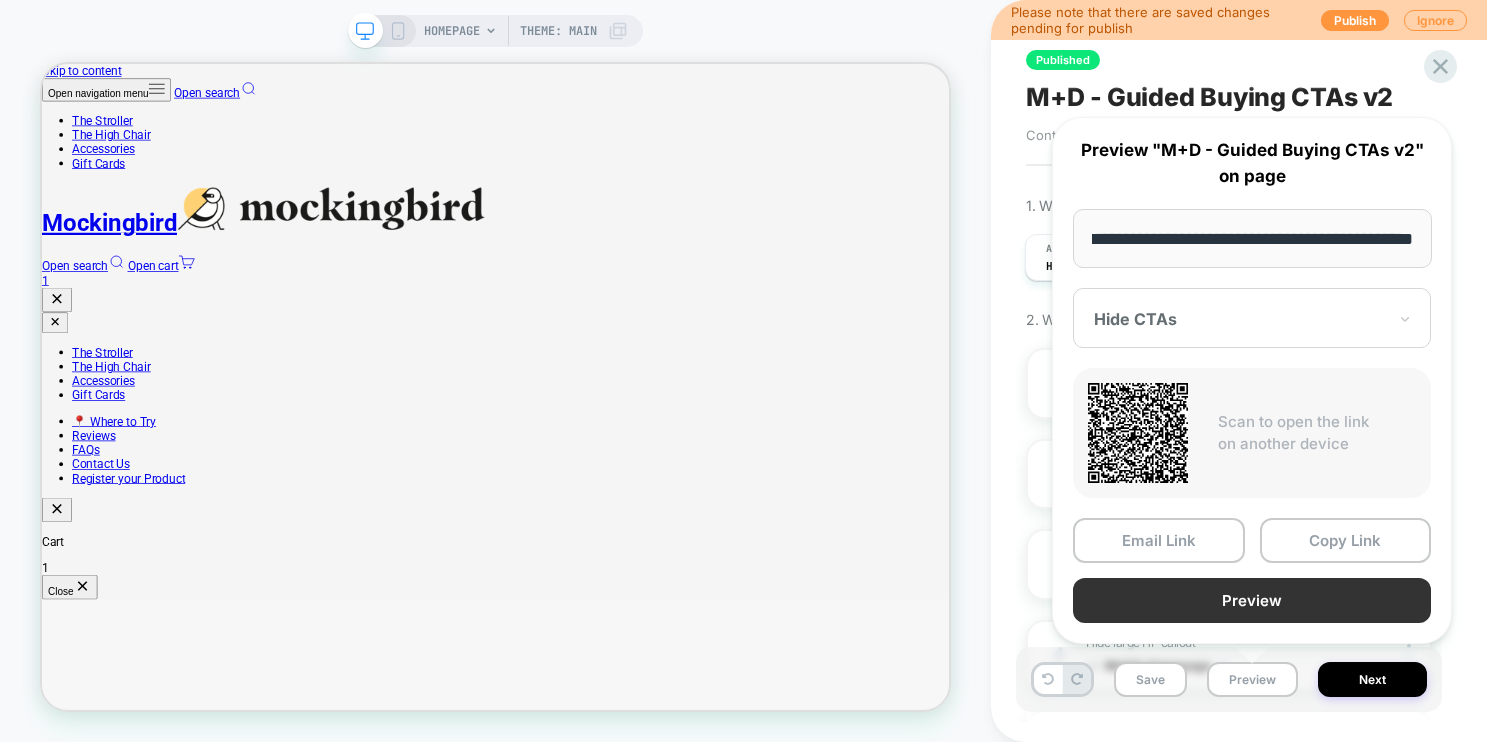 click on "Preview" at bounding box center (1252, 600) 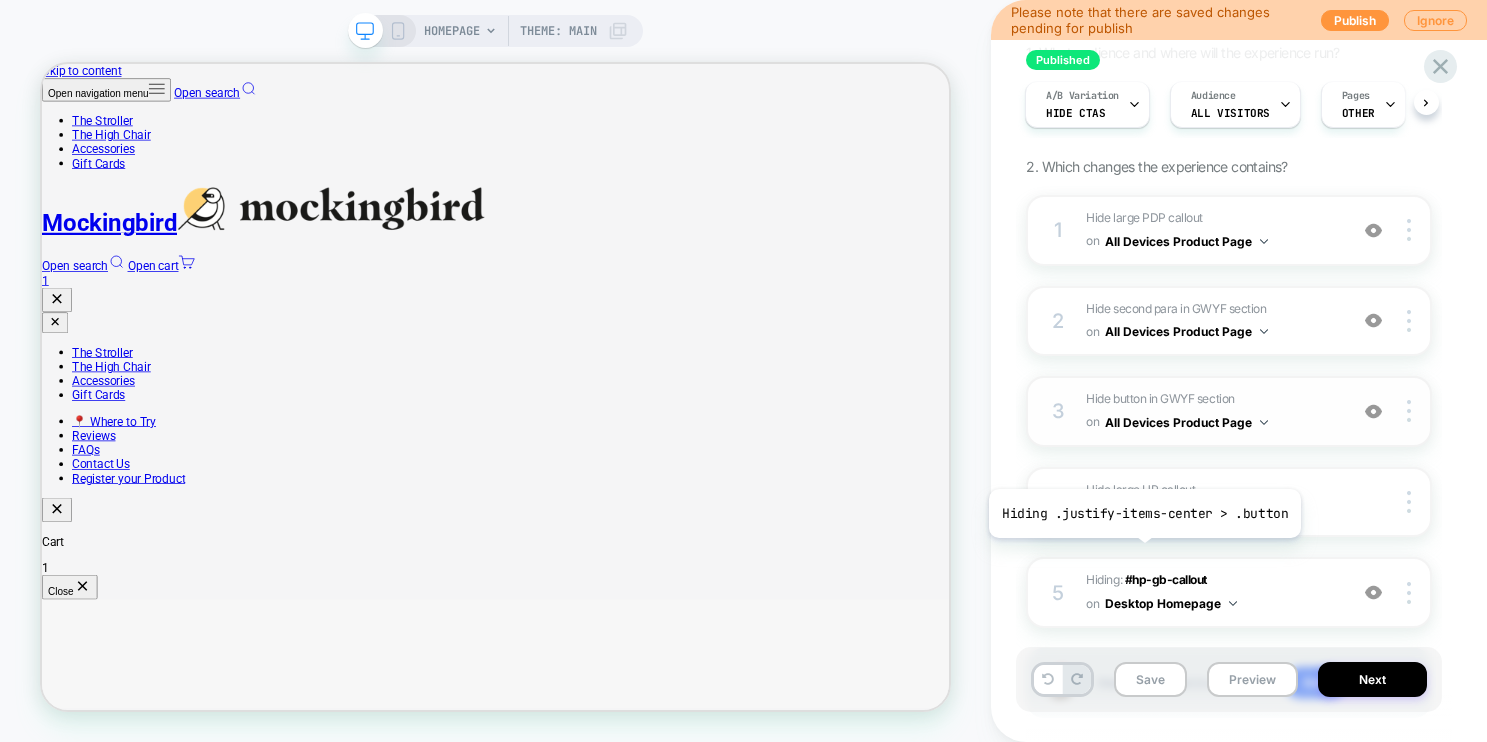 scroll, scrollTop: 276, scrollLeft: 0, axis: vertical 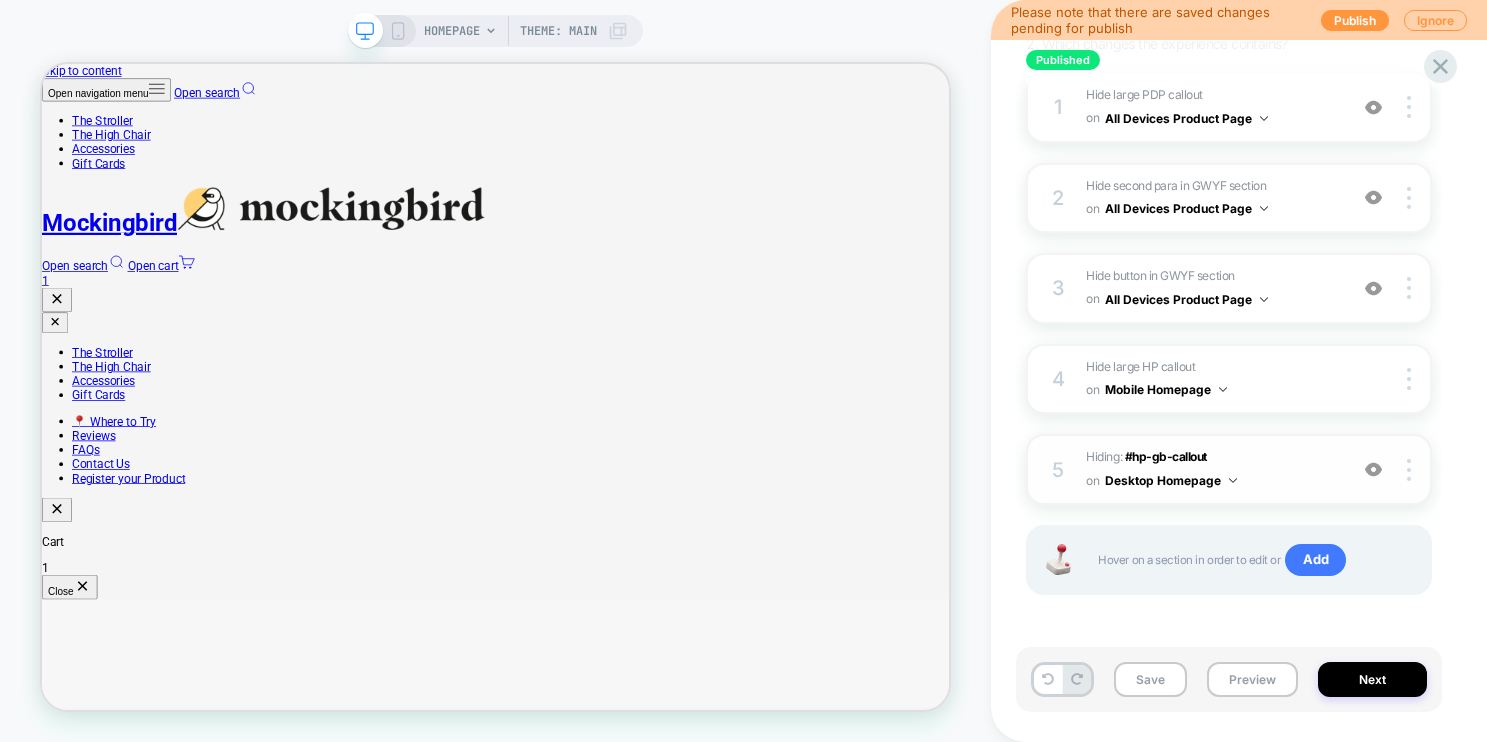 click on "Hiding :   #hp-gb-callout #hp-gb-callout   on Desktop Homepage" at bounding box center (1211, 469) 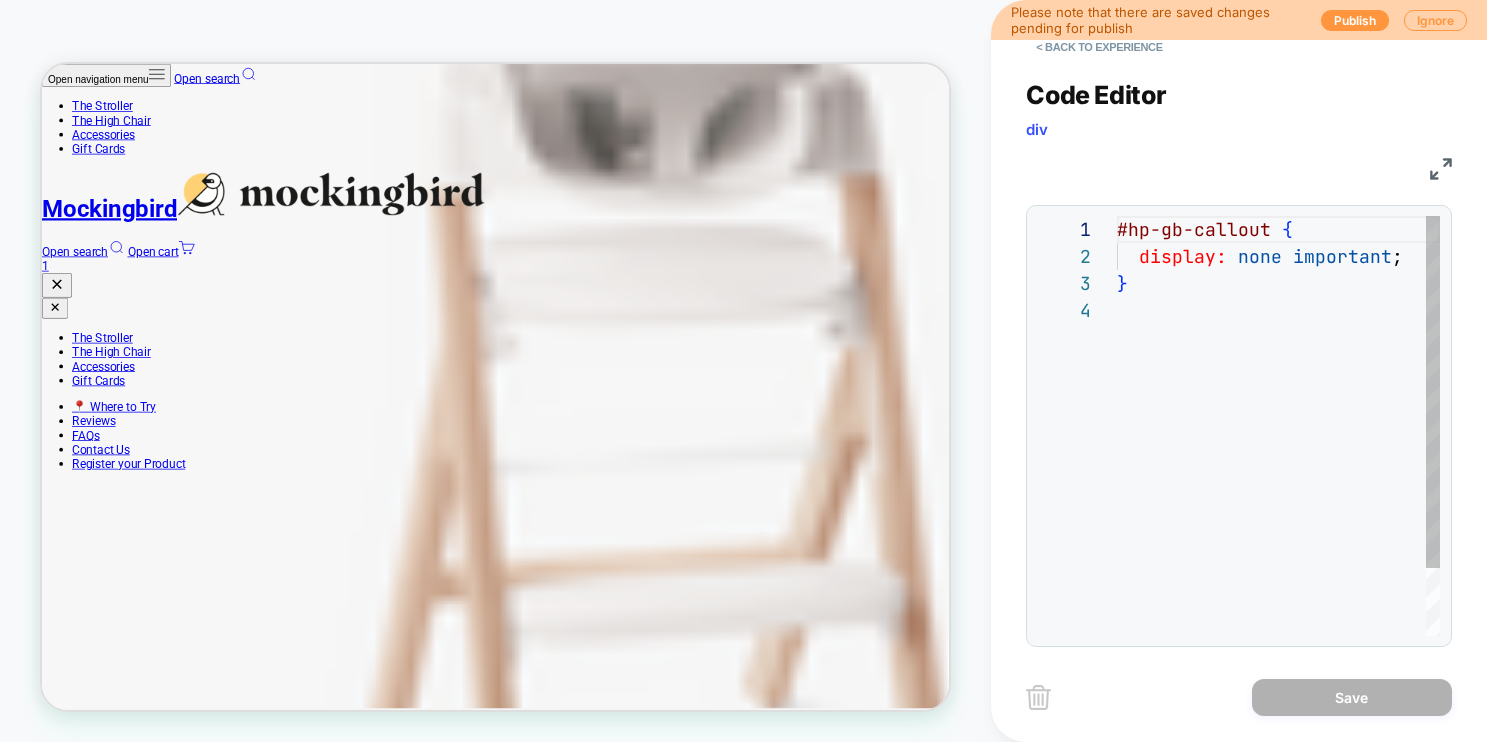 scroll, scrollTop: 1608, scrollLeft: 0, axis: vertical 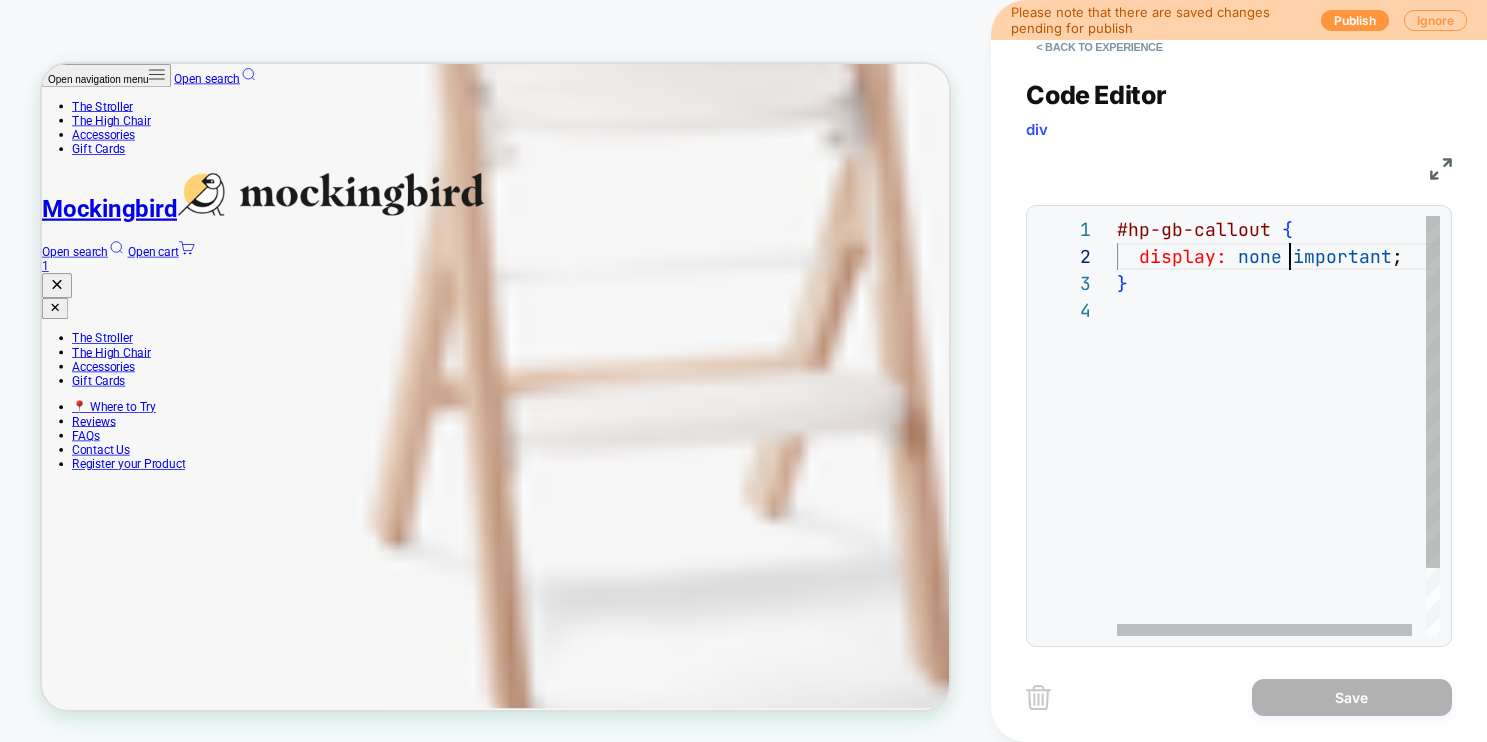 click at bounding box center (1287, 256) 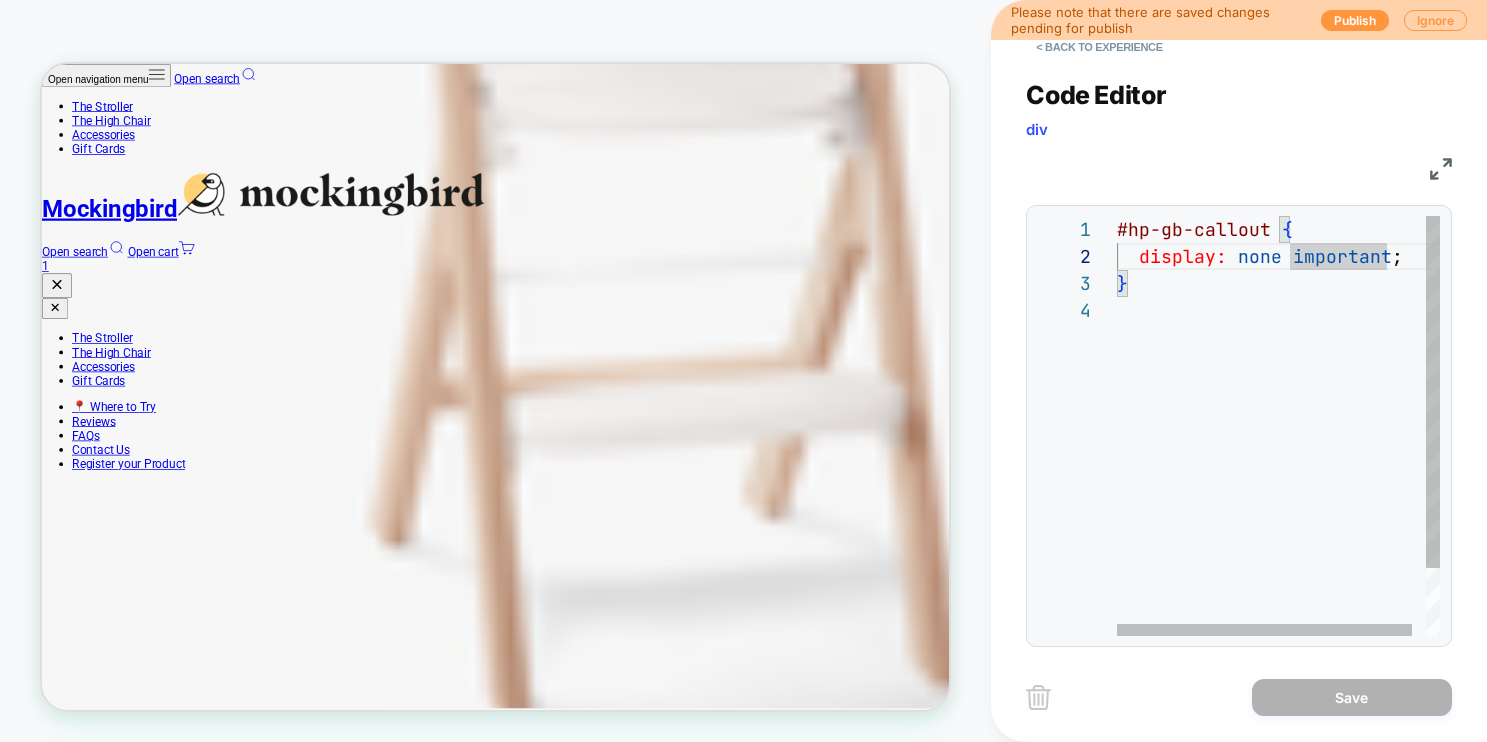 scroll, scrollTop: 27, scrollLeft: 184, axis: both 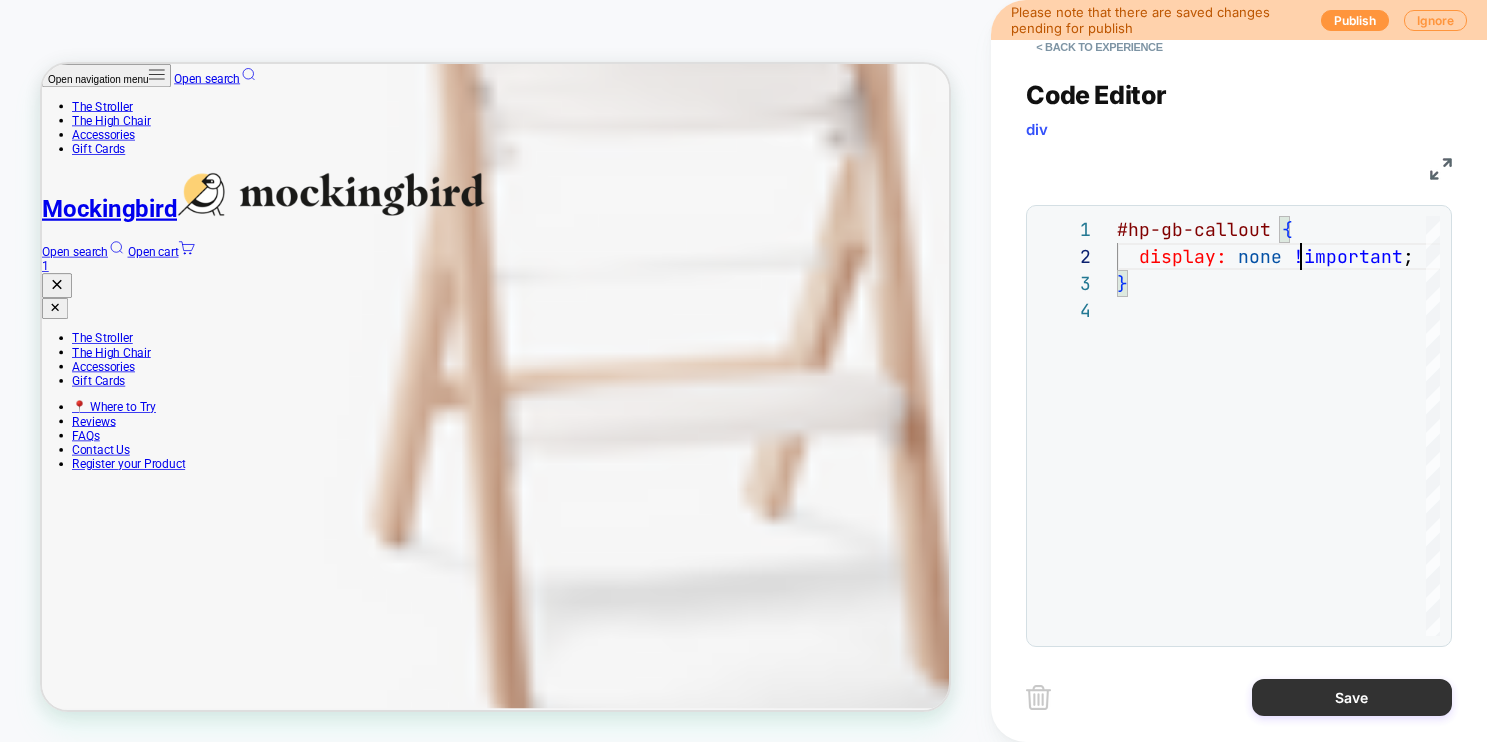 type on "**********" 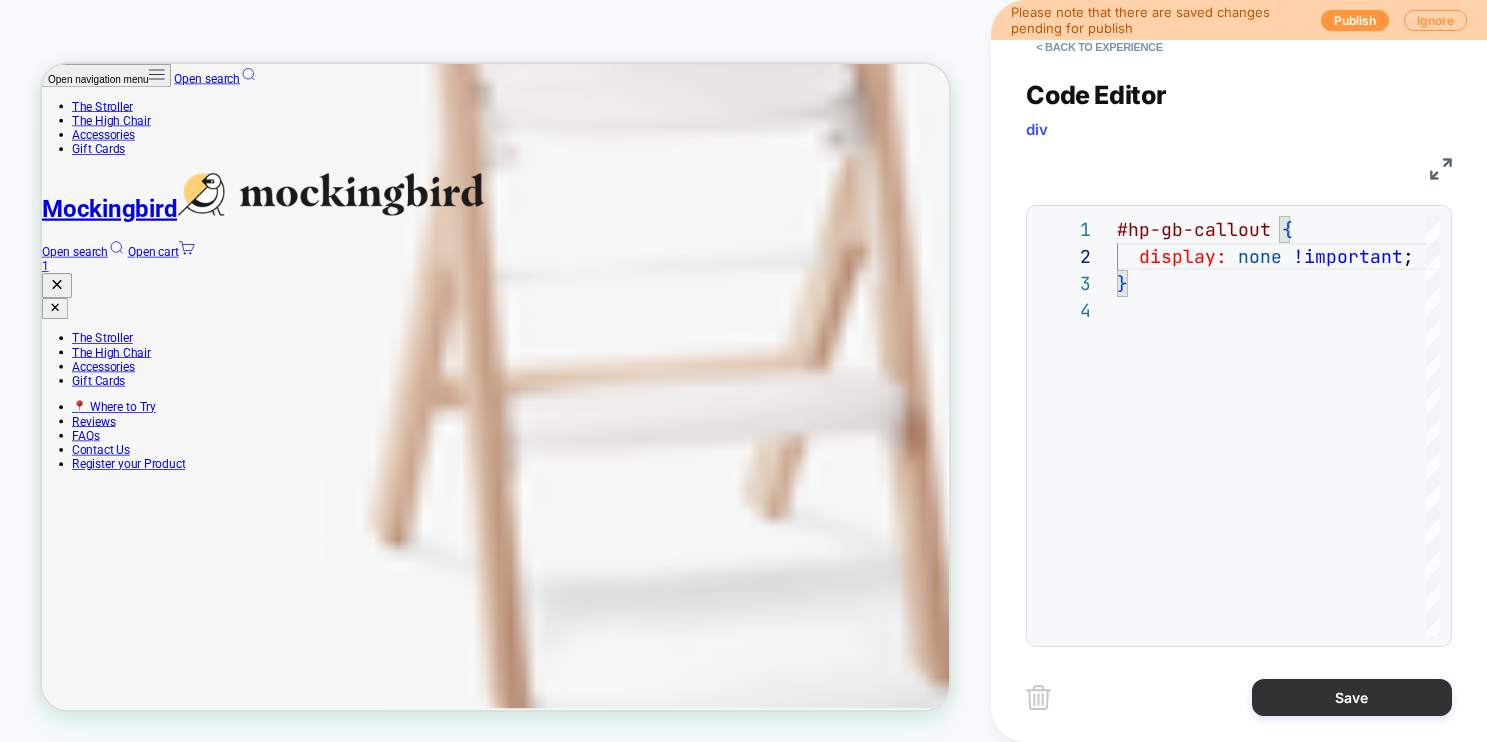 click on "Save" at bounding box center (1352, 697) 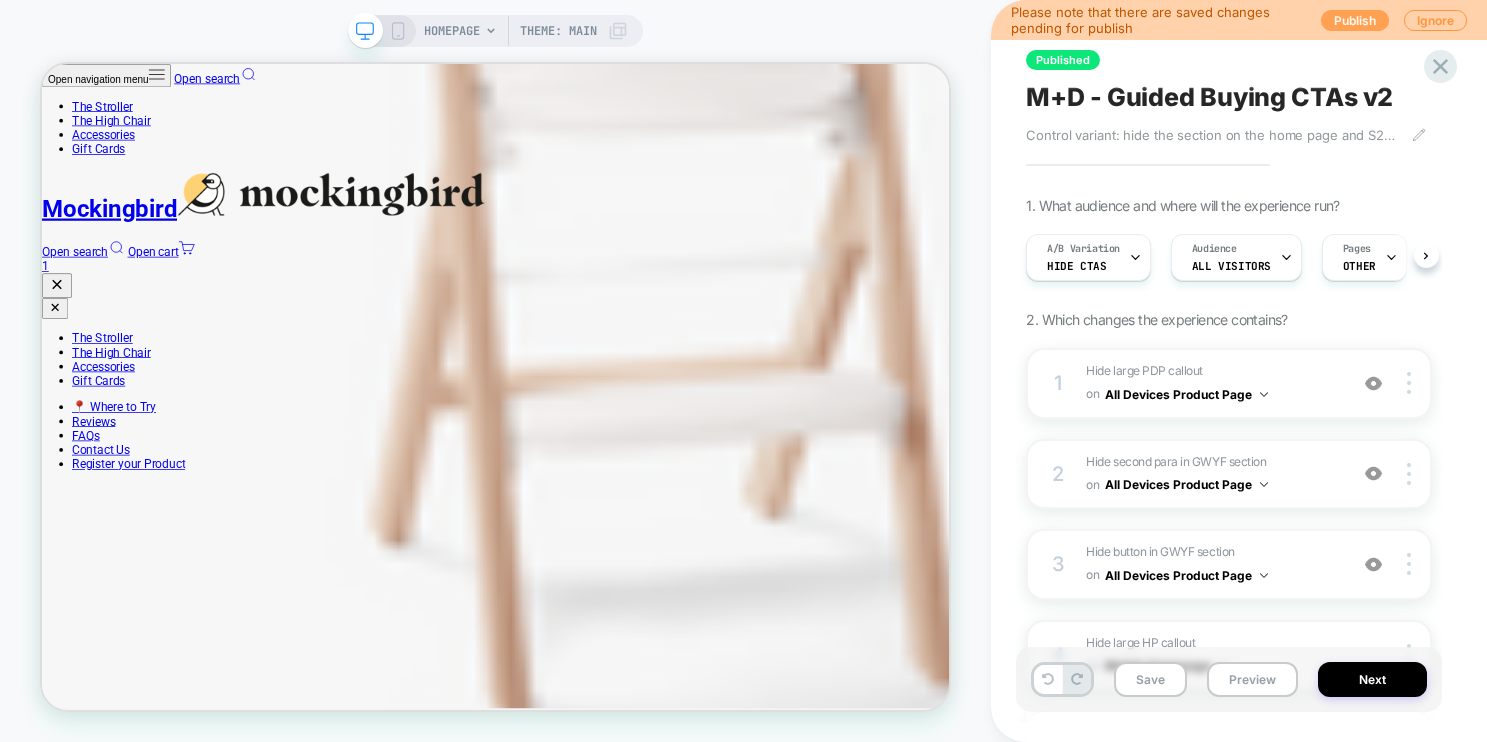 scroll, scrollTop: 0, scrollLeft: 1, axis: horizontal 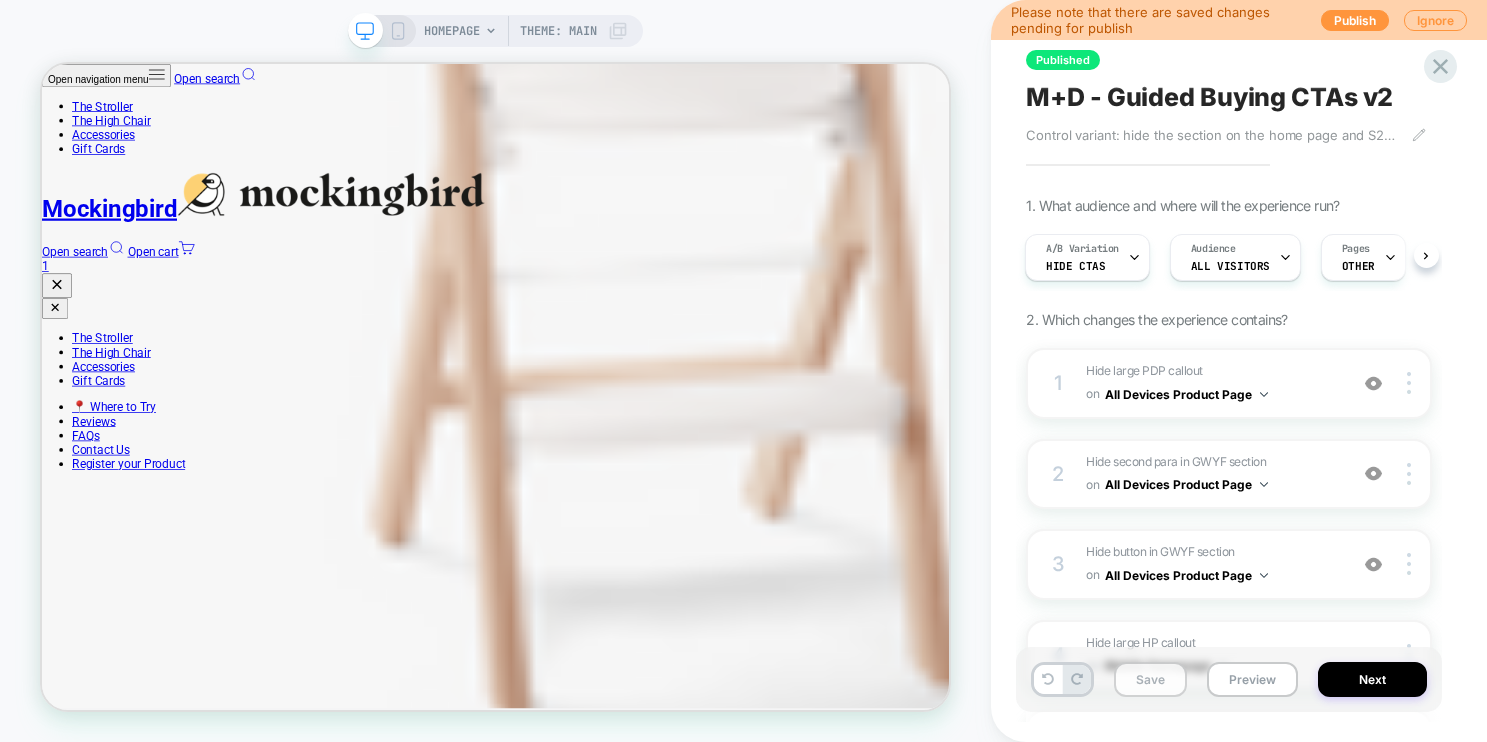 click on "Save" at bounding box center [1150, 679] 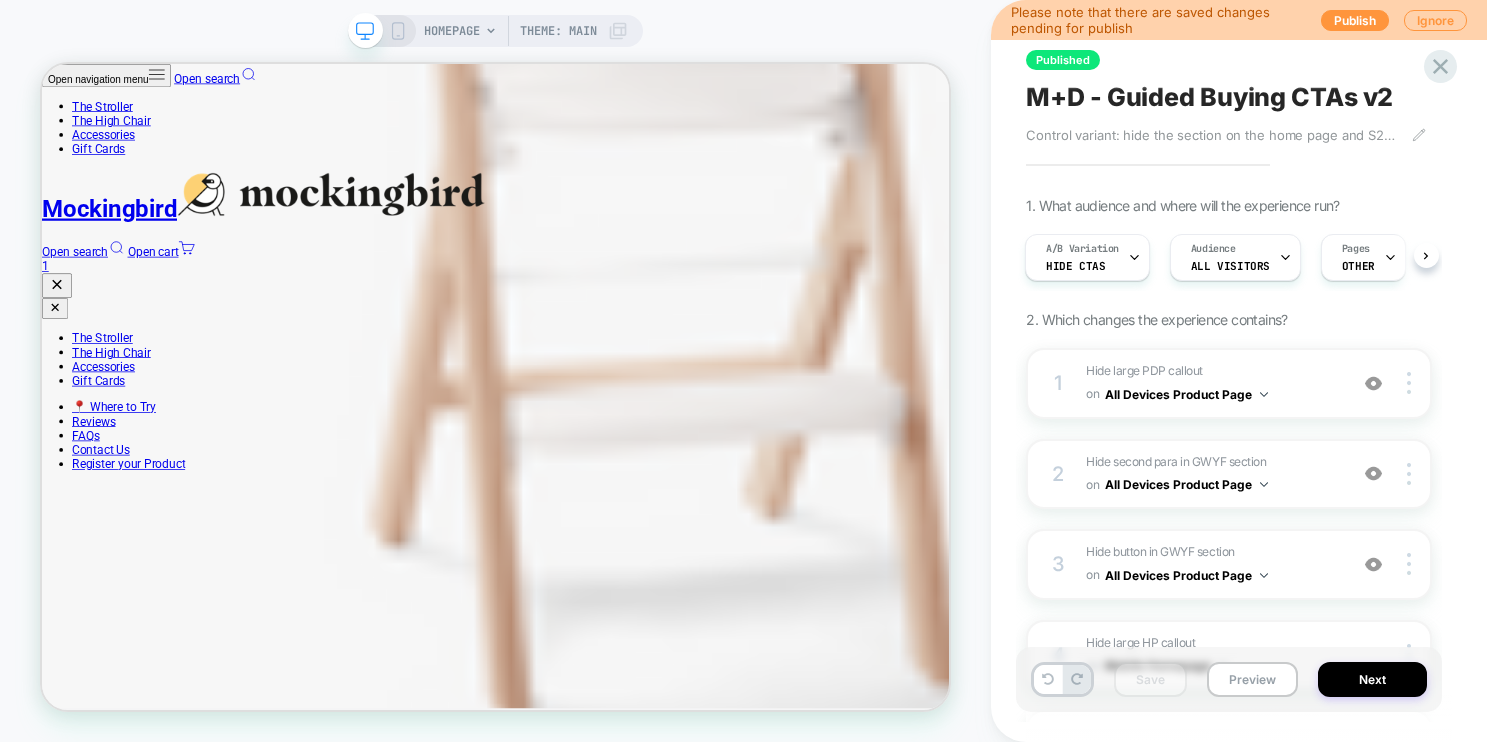 click on "M+D - Guided Buying CTAs v2" at bounding box center [1209, 97] 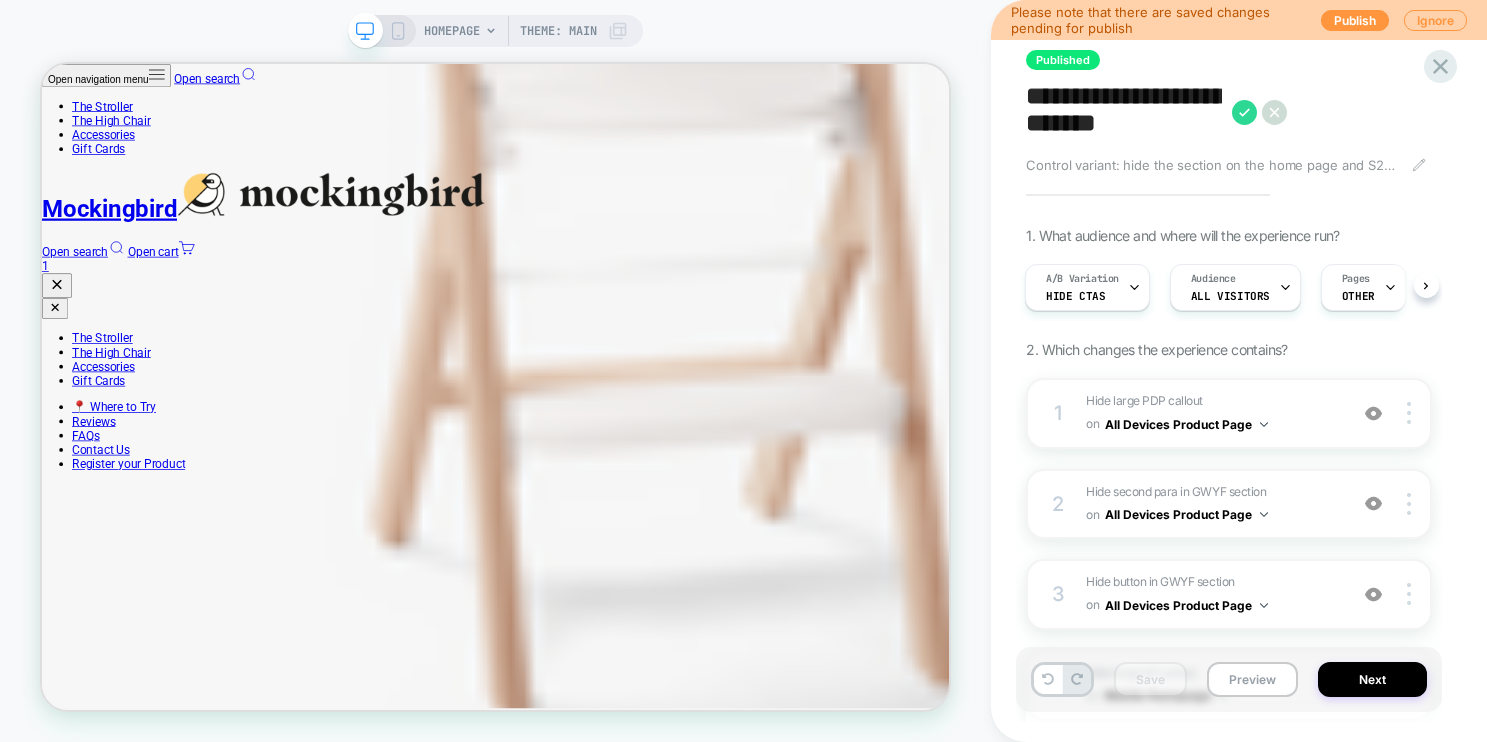 click on "**********" at bounding box center (1124, 112) 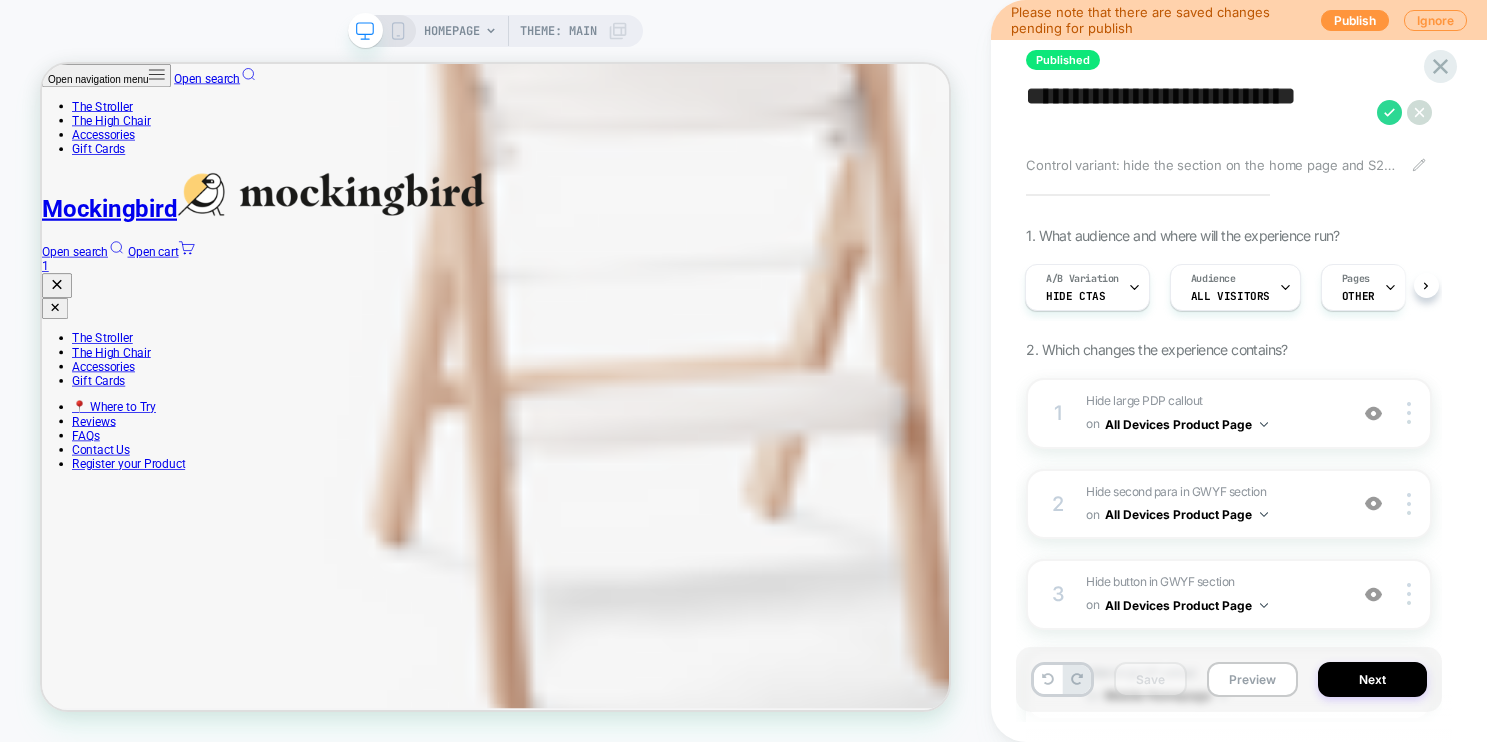 scroll, scrollTop: 0, scrollLeft: 85, axis: horizontal 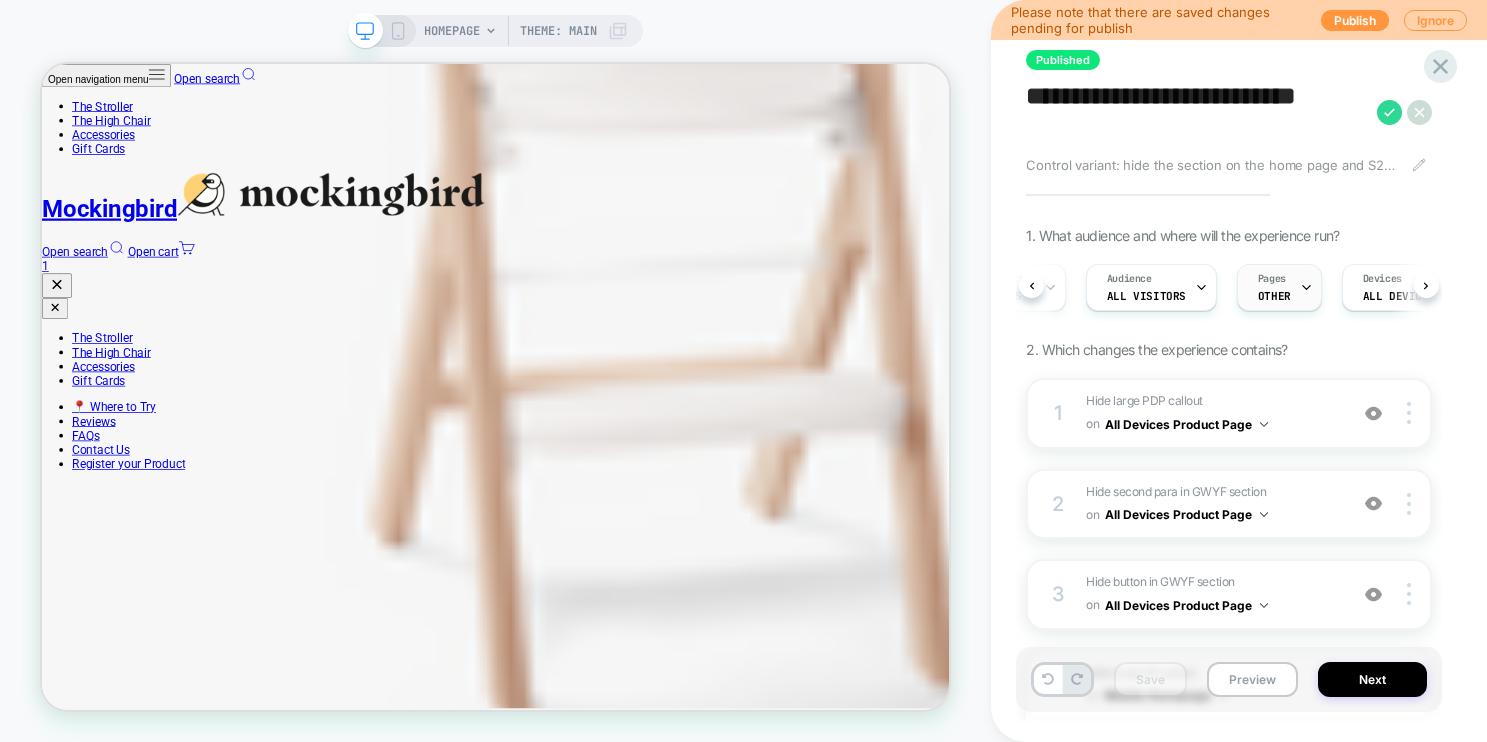 click on "Pages OTHER" at bounding box center [1274, 287] 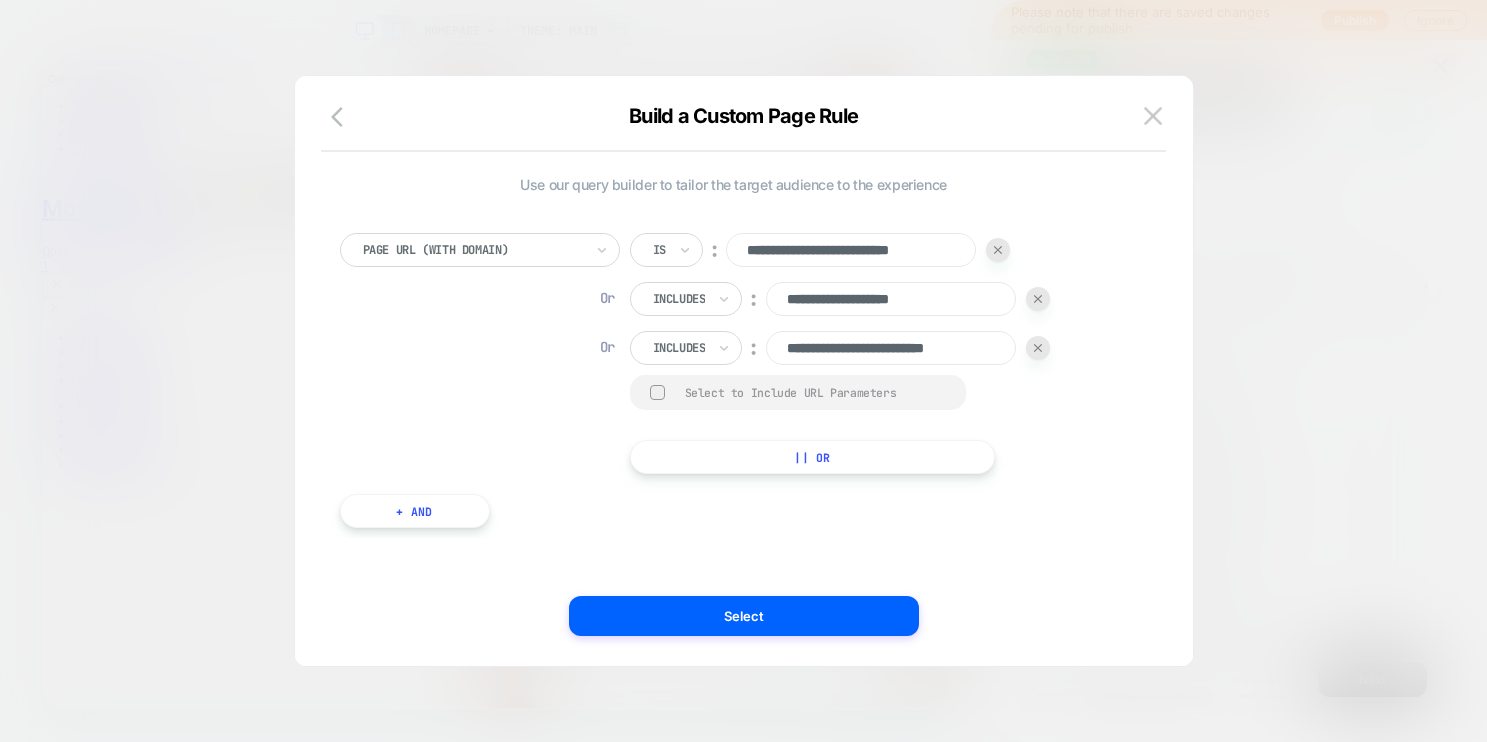 drag, startPoint x: 912, startPoint y: 241, endPoint x: 976, endPoint y: 240, distance: 64.00781 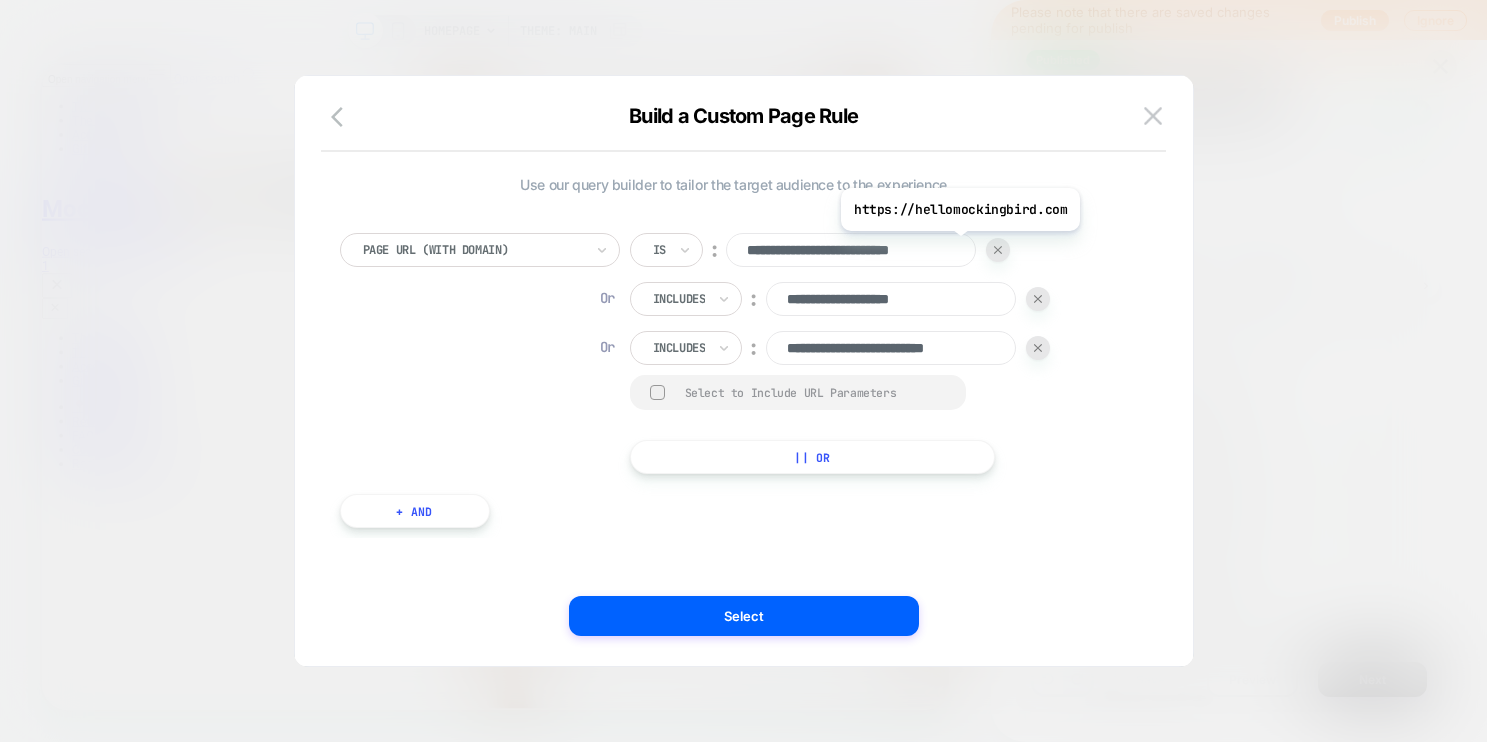 click on "**********" at bounding box center (851, 250) 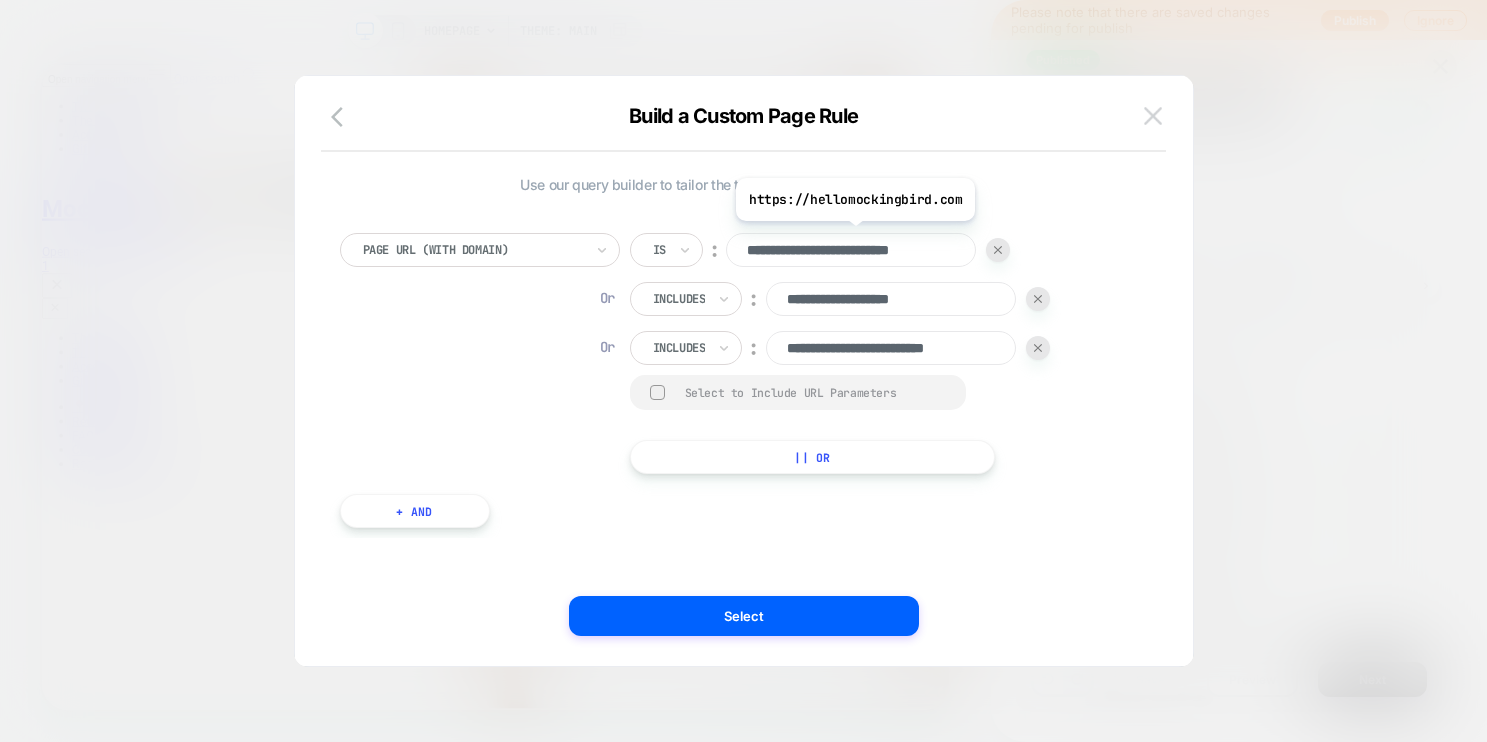 click at bounding box center (1153, 115) 